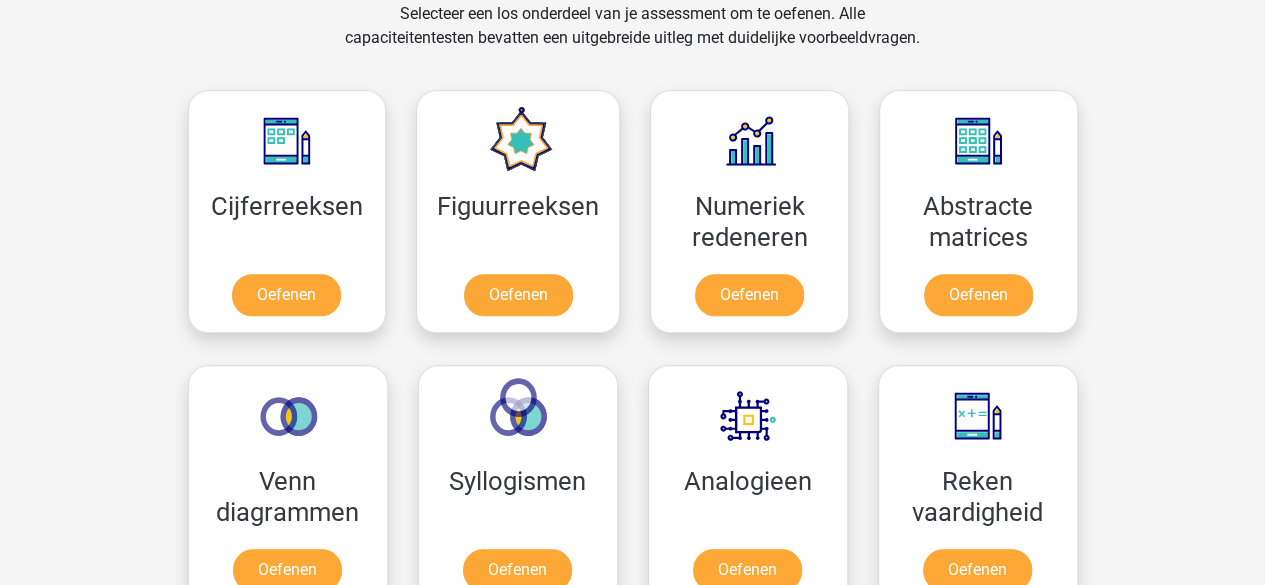 scroll, scrollTop: 849, scrollLeft: 0, axis: vertical 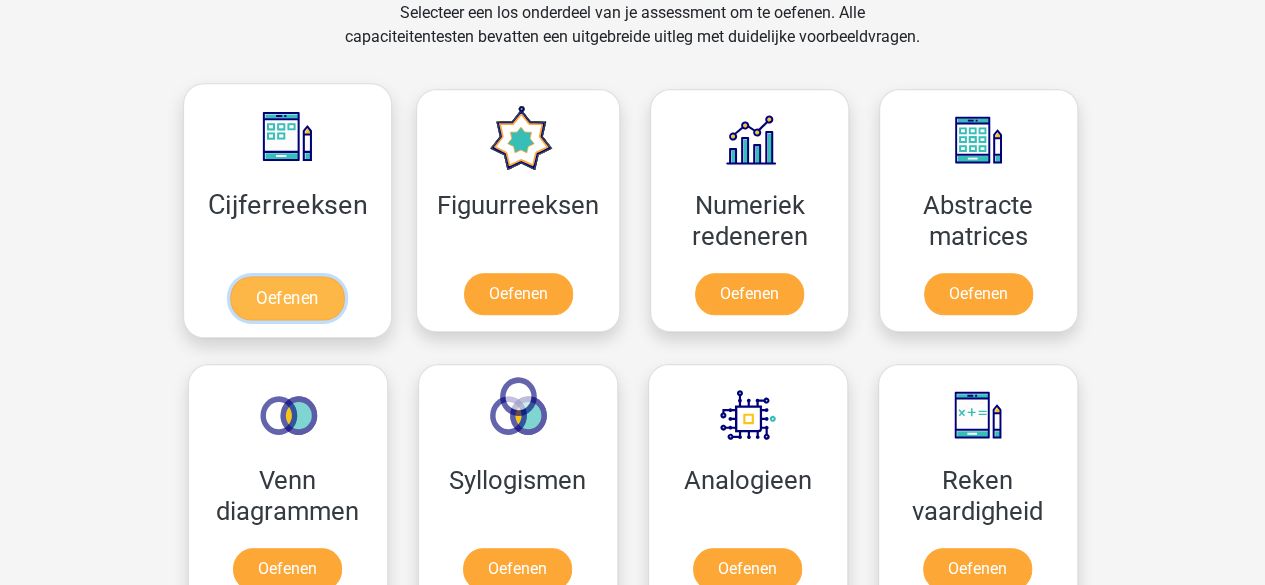 click on "Oefenen" at bounding box center [287, 298] 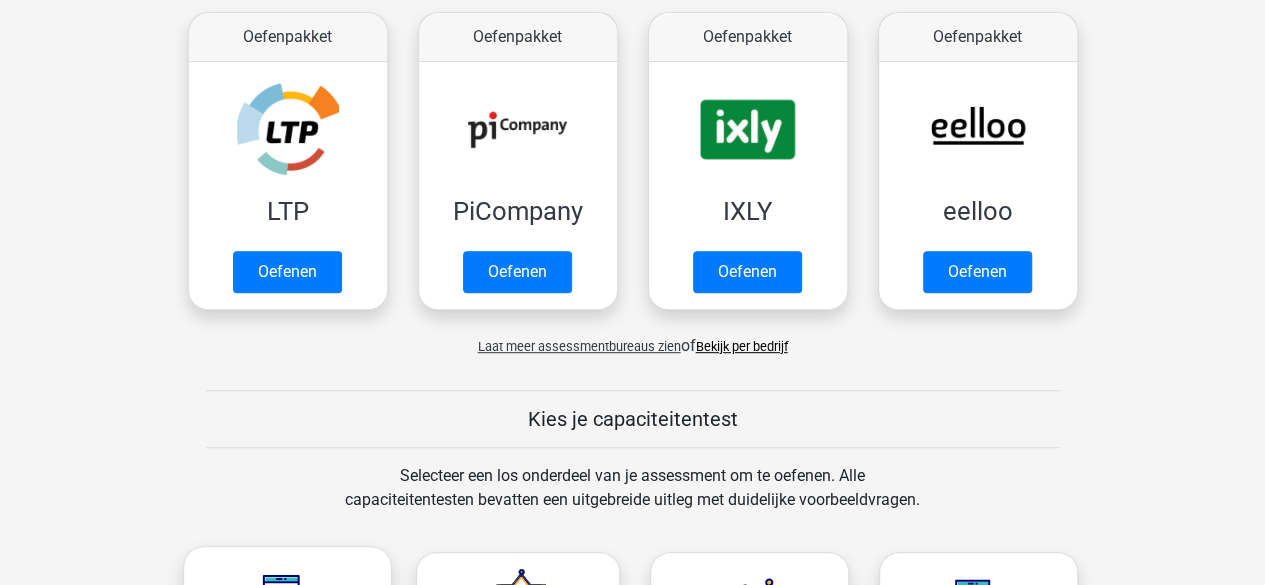 scroll, scrollTop: 385, scrollLeft: 0, axis: vertical 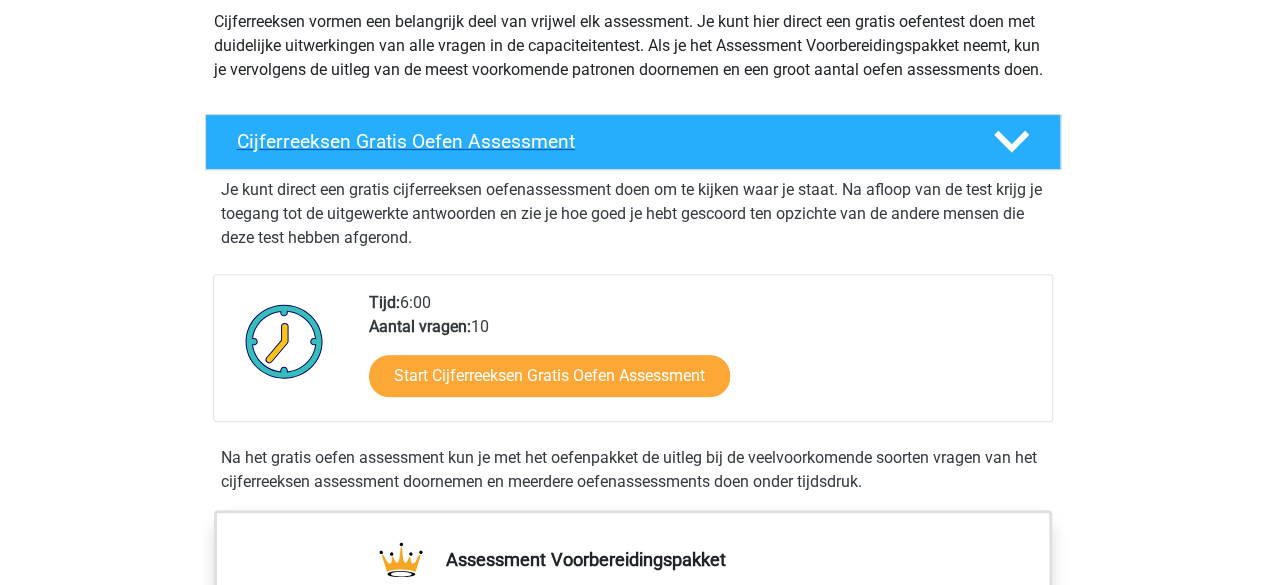 click on "Cijferreeksen
Gratis Oefen Assessment" at bounding box center [599, 141] 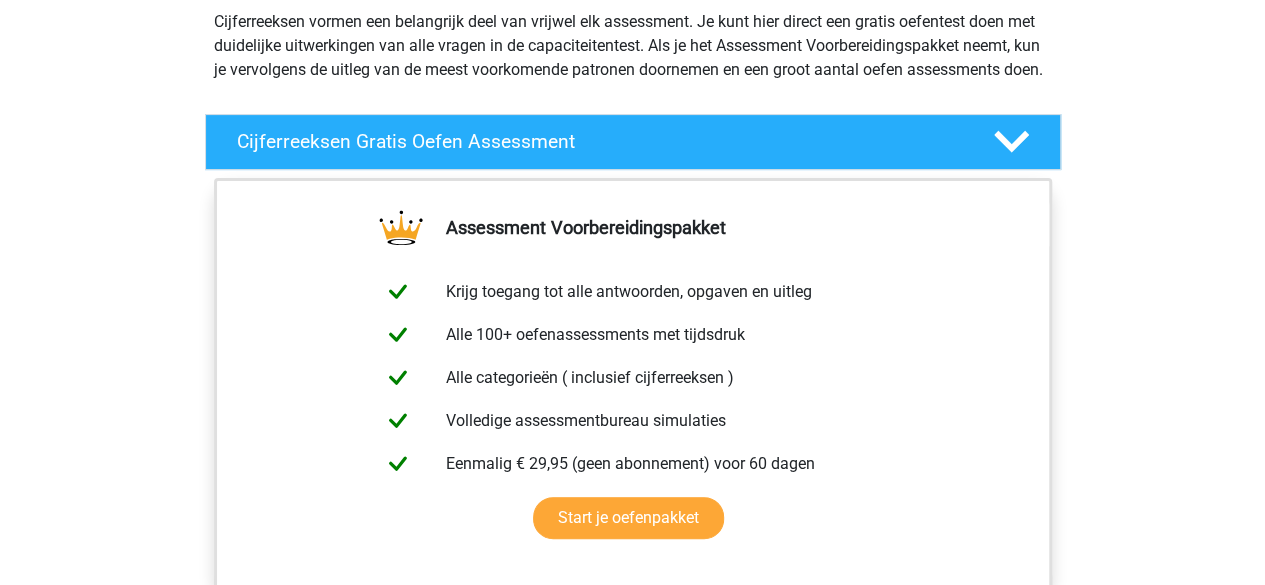 click on "Assessment Voorbereidingspakket
Krijg toegang tot alle antwoorden, opgaven en uitleg
Alle 100+ oefenassessments met tijdsdruk
Alle categorieën ( inclusief cijferreeksen )
Volledige assessmentbureau simulaties
Eenmalig € 29,95 (geen abonnement) voor 60 dagen
Start je oefenpakket" at bounding box center (633, 410) 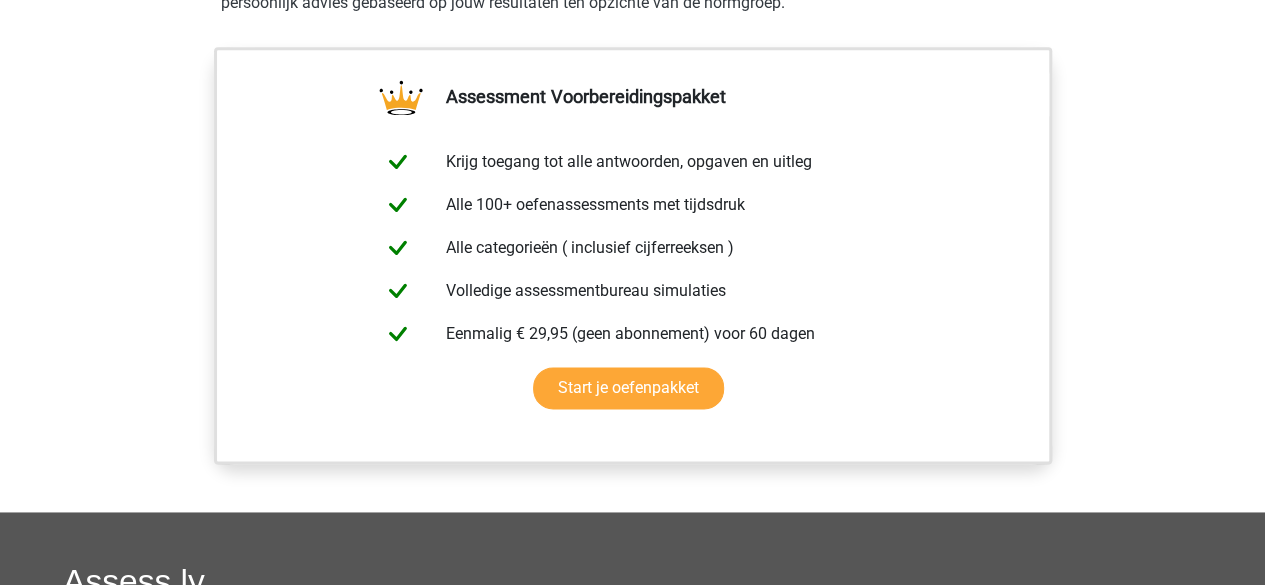 scroll, scrollTop: 1211, scrollLeft: 0, axis: vertical 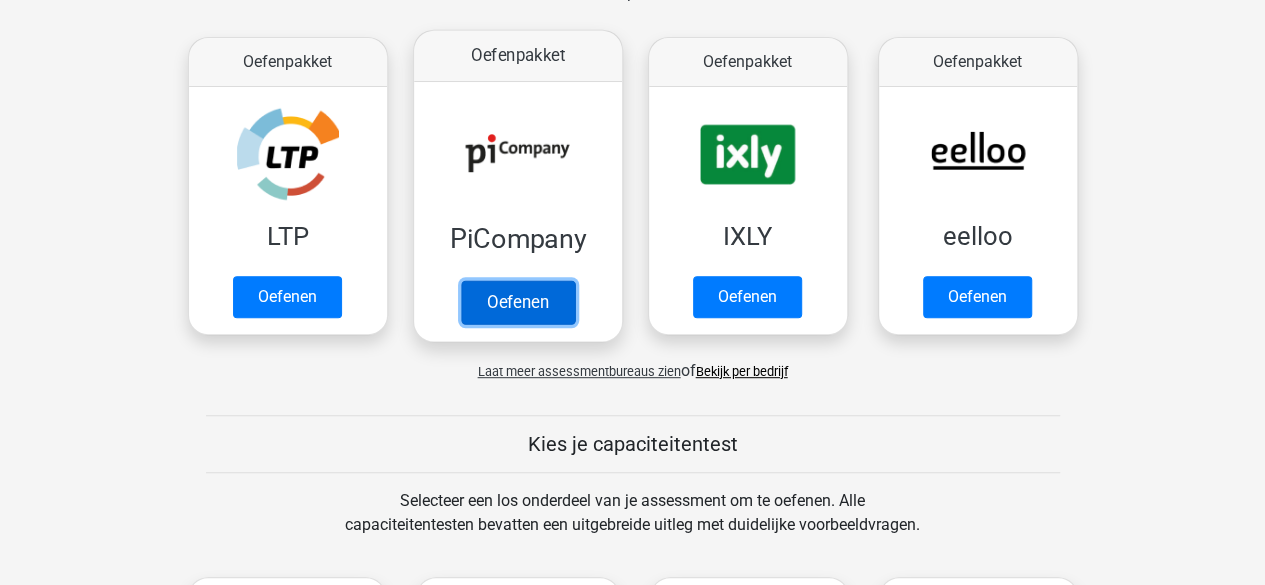 click on "Oefenen" at bounding box center [517, 302] 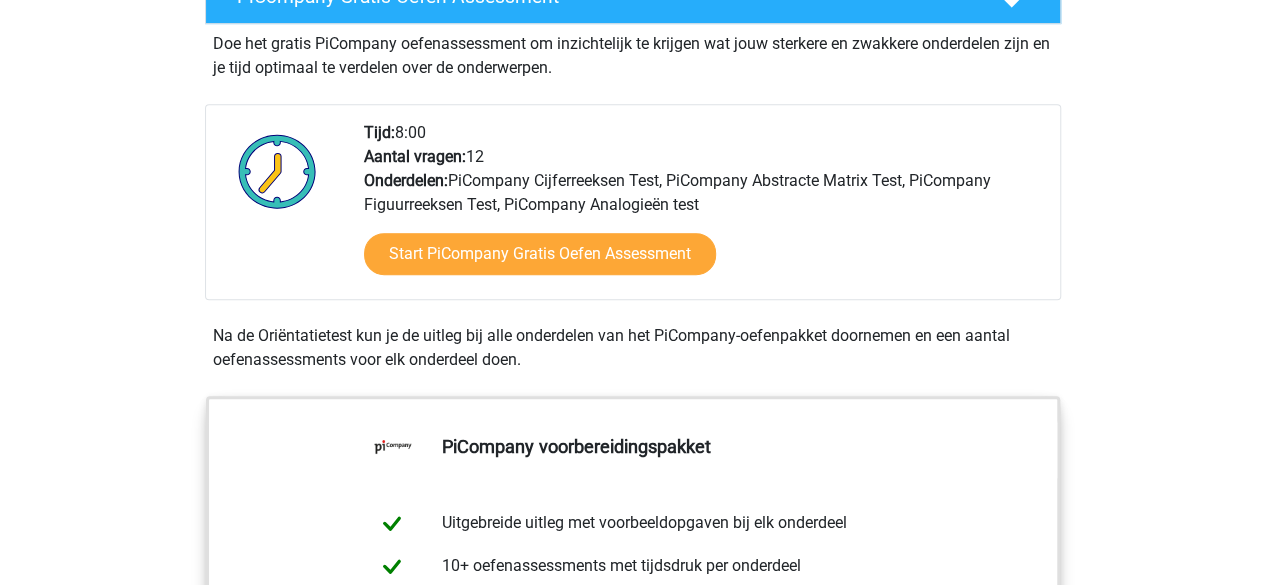 scroll, scrollTop: 435, scrollLeft: 0, axis: vertical 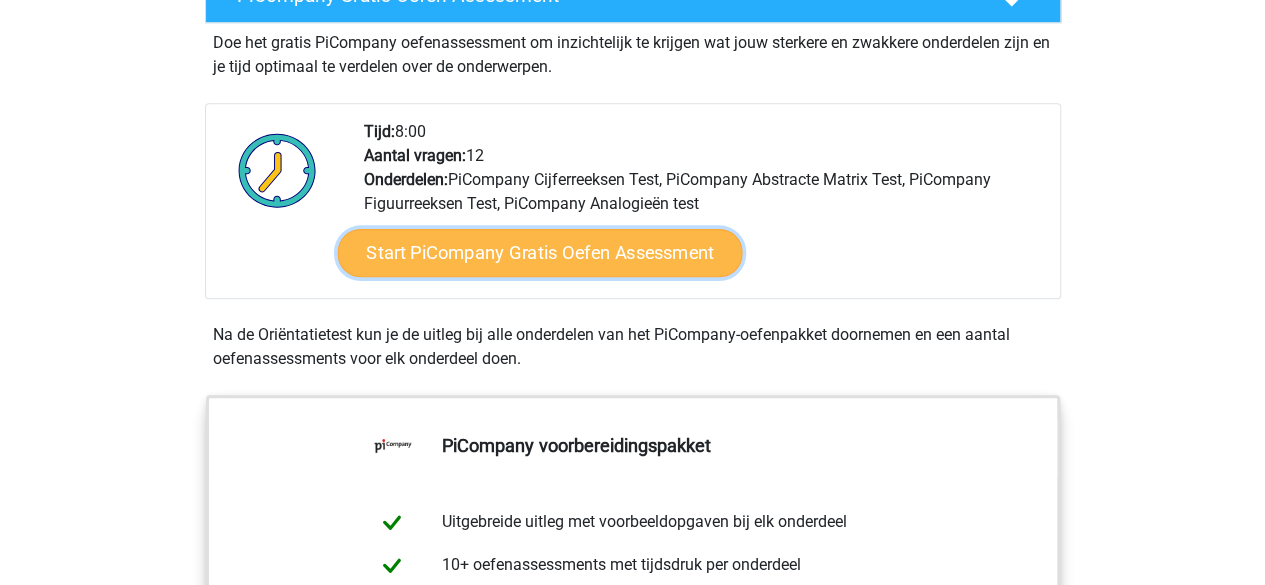 click on "Start PiCompany Gratis Oefen Assessment" at bounding box center [539, 253] 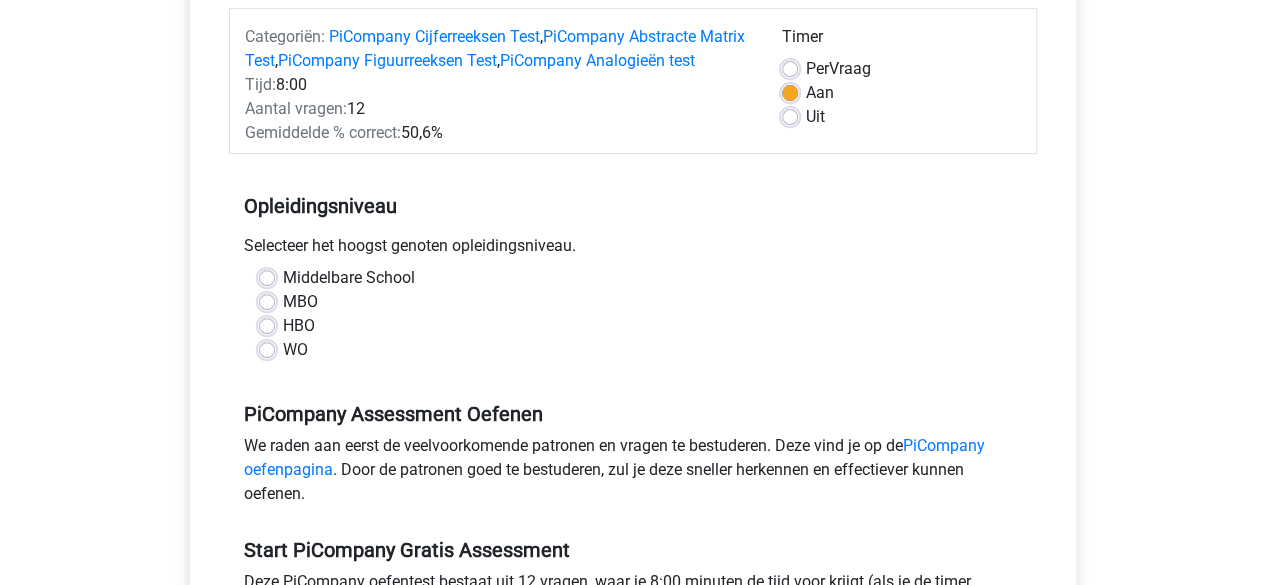 scroll, scrollTop: 256, scrollLeft: 0, axis: vertical 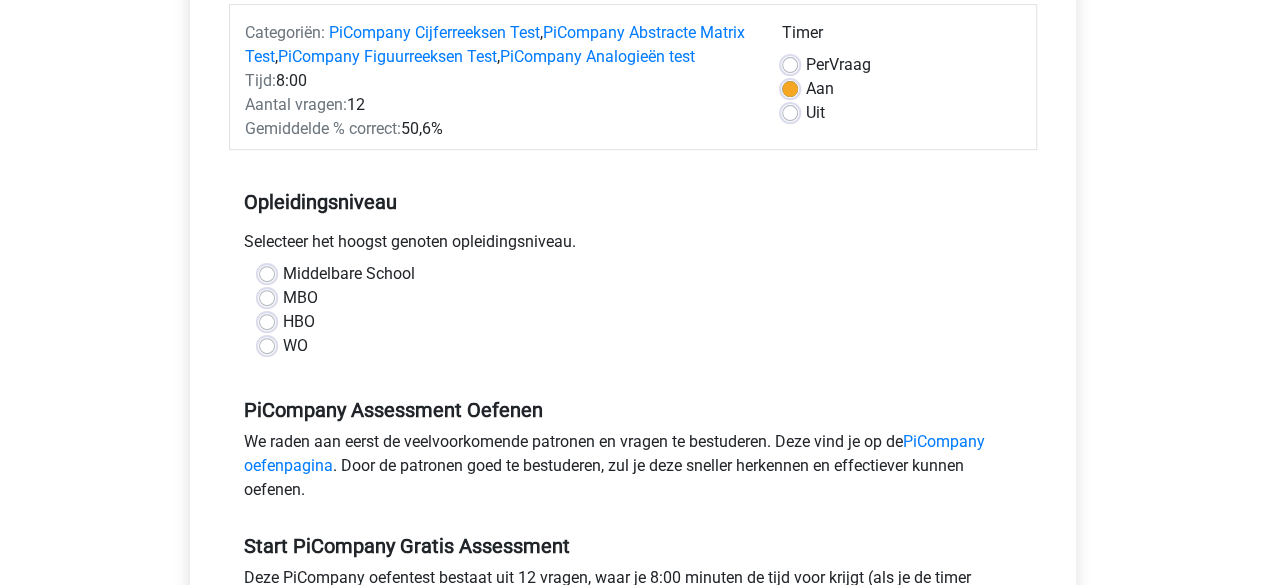 click on "WO" at bounding box center [295, 346] 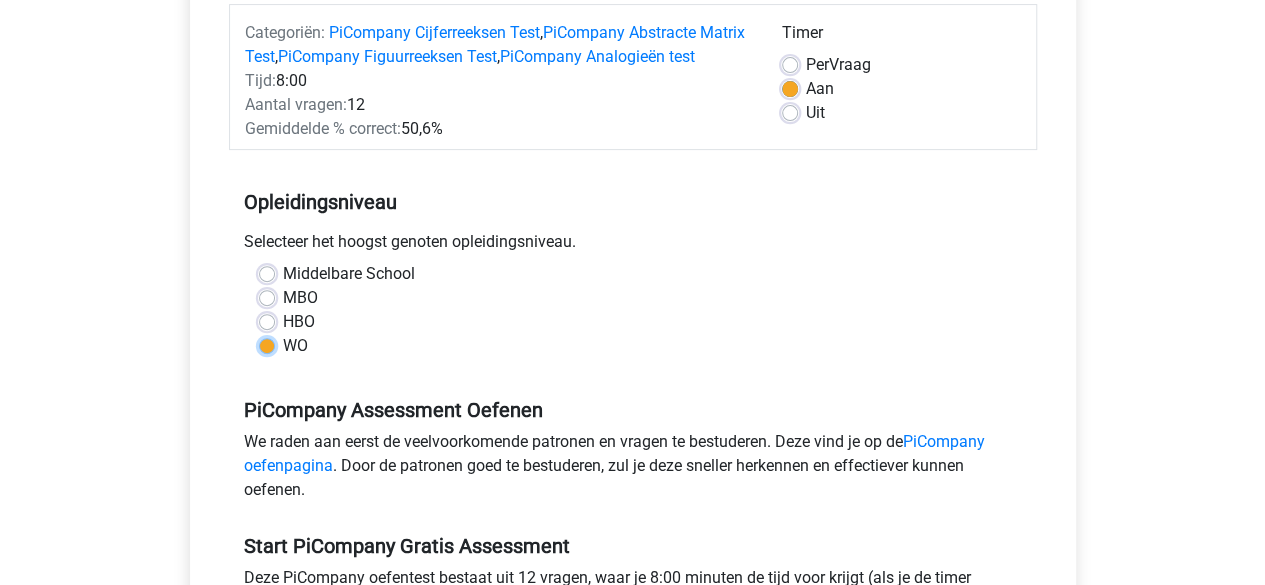click on "WO" at bounding box center [267, 344] 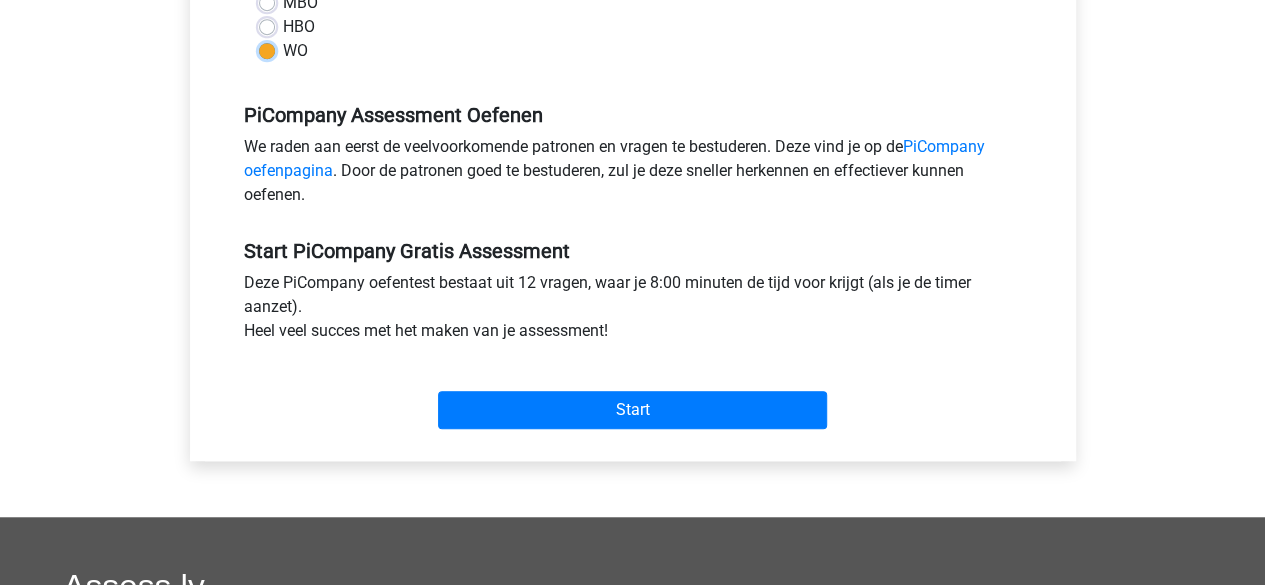 scroll, scrollTop: 578, scrollLeft: 0, axis: vertical 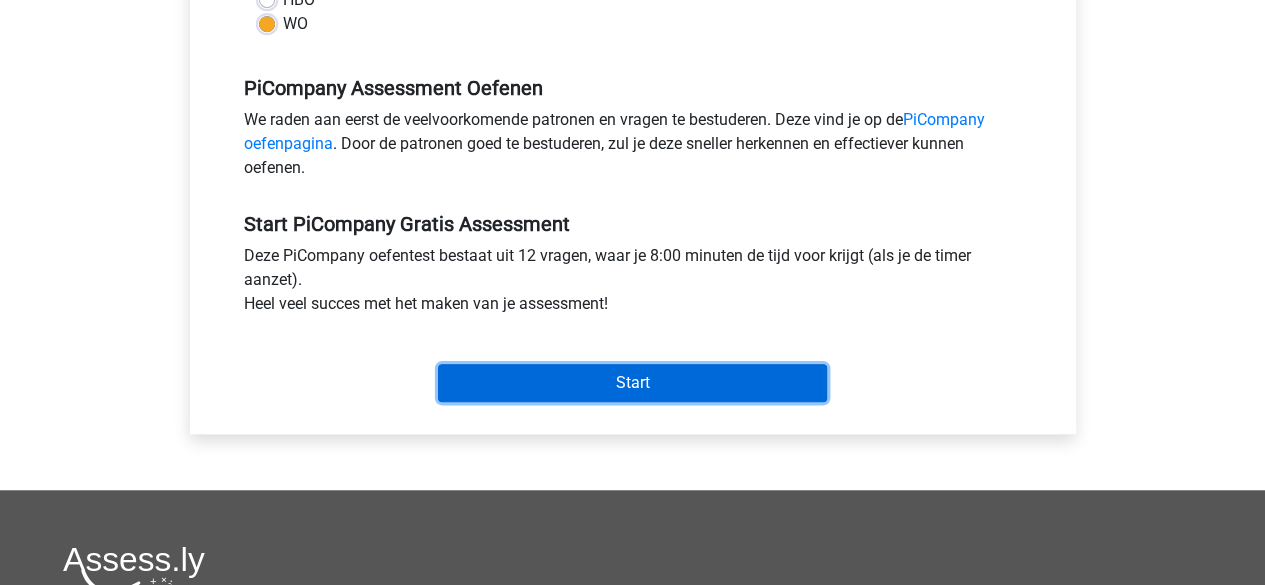 click on "Start" at bounding box center [632, 383] 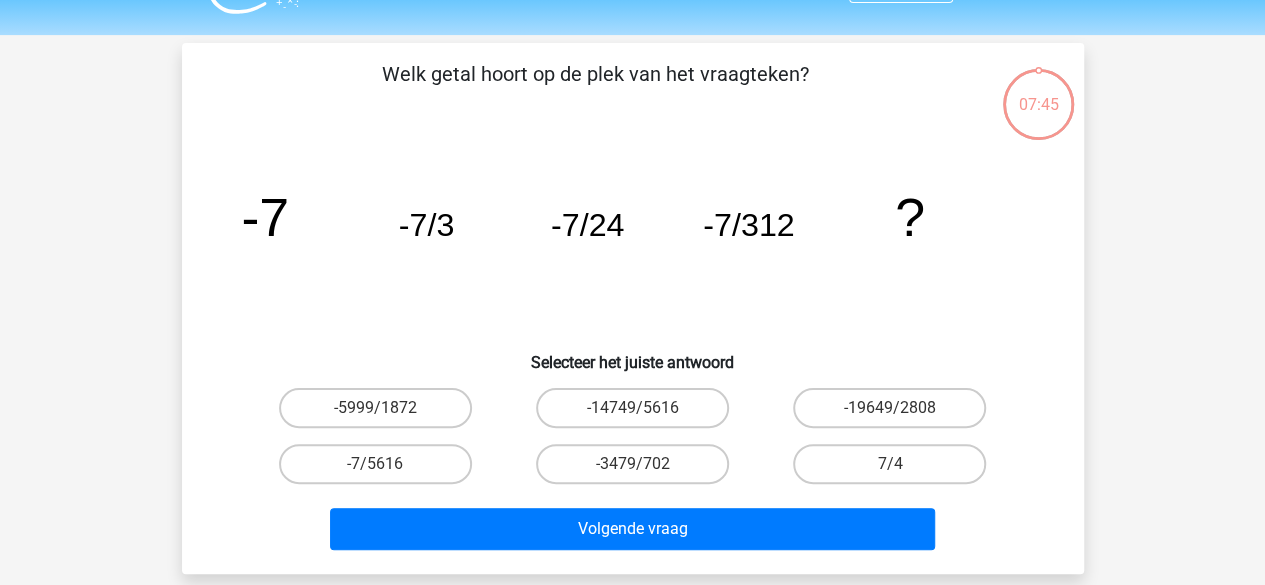 scroll, scrollTop: 57, scrollLeft: 0, axis: vertical 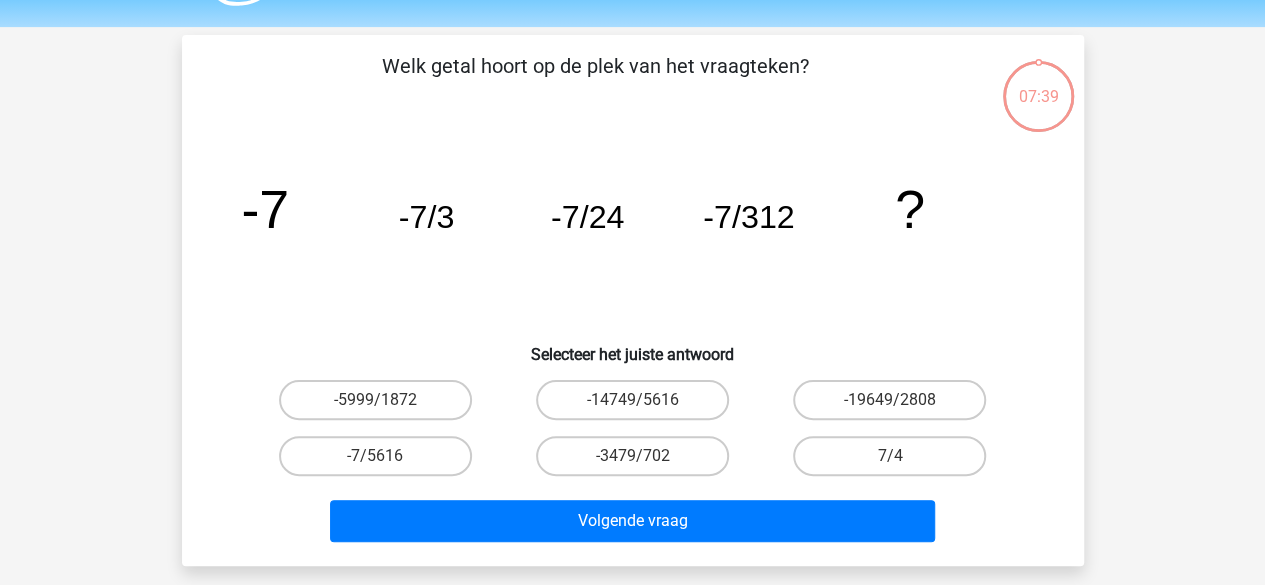 click on "-7/5616" at bounding box center (381, 462) 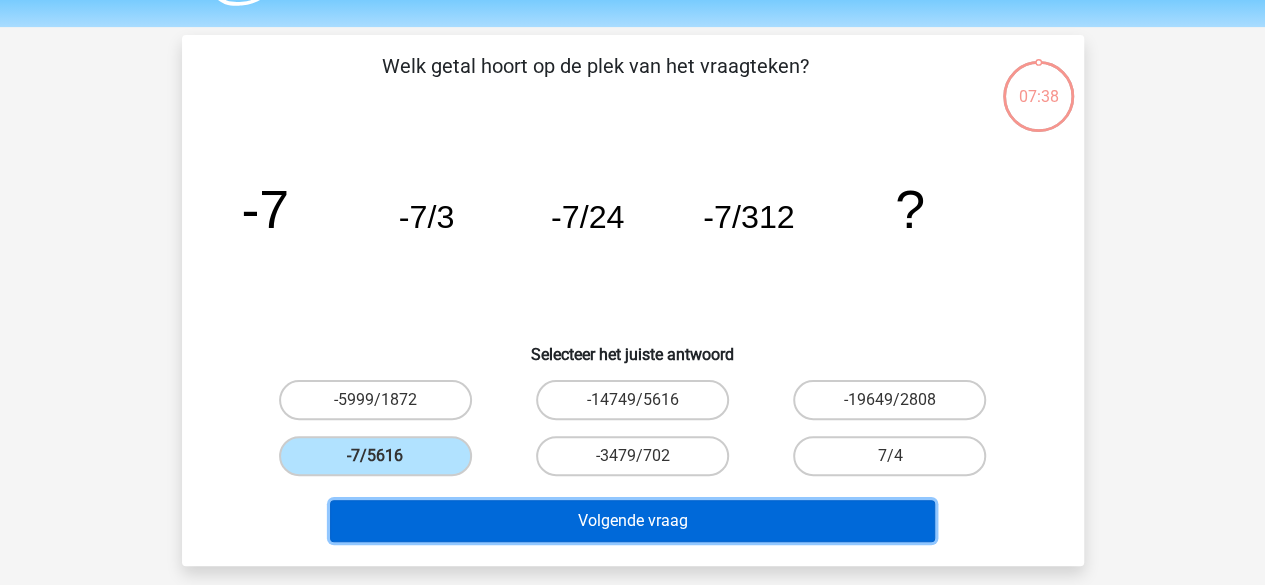 click on "Volgende vraag" at bounding box center (632, 521) 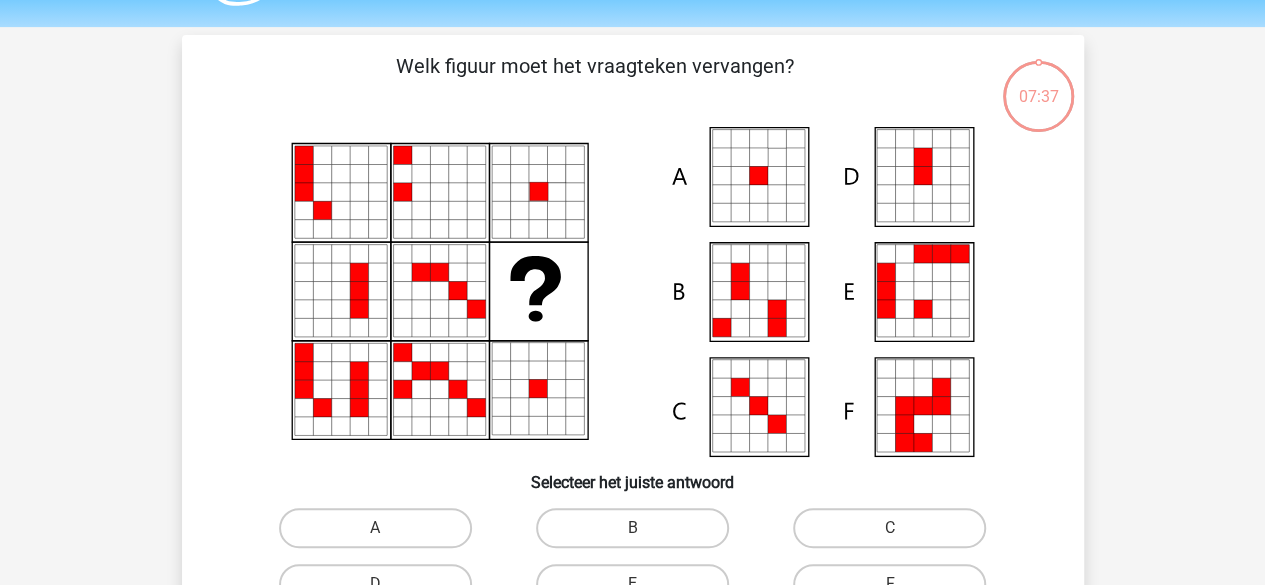 scroll, scrollTop: 92, scrollLeft: 0, axis: vertical 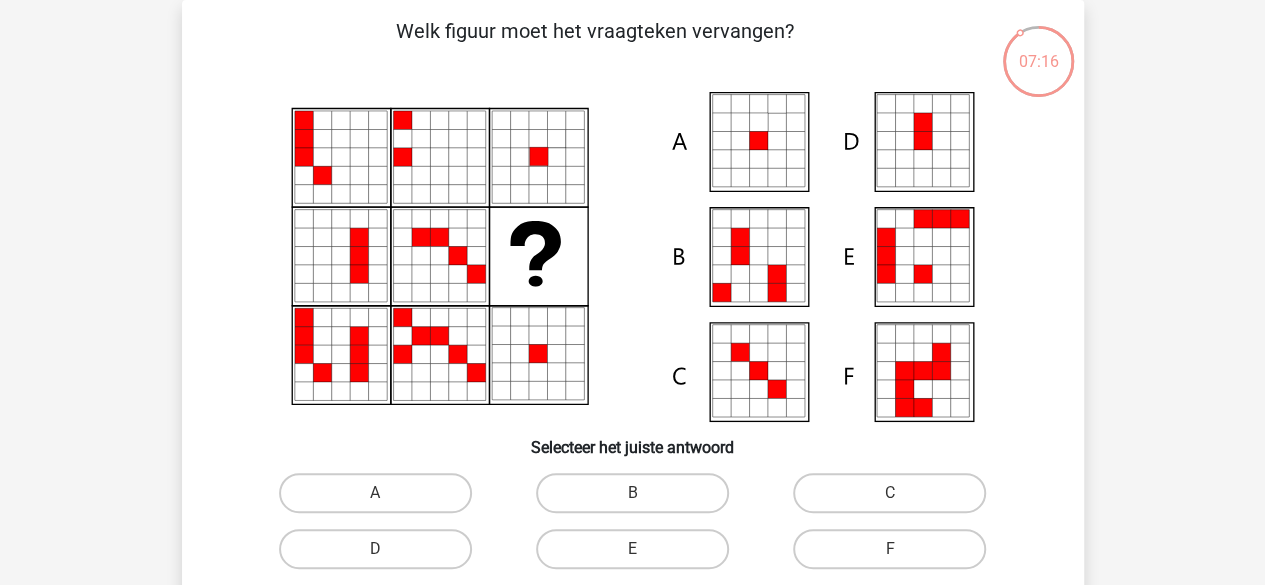 click 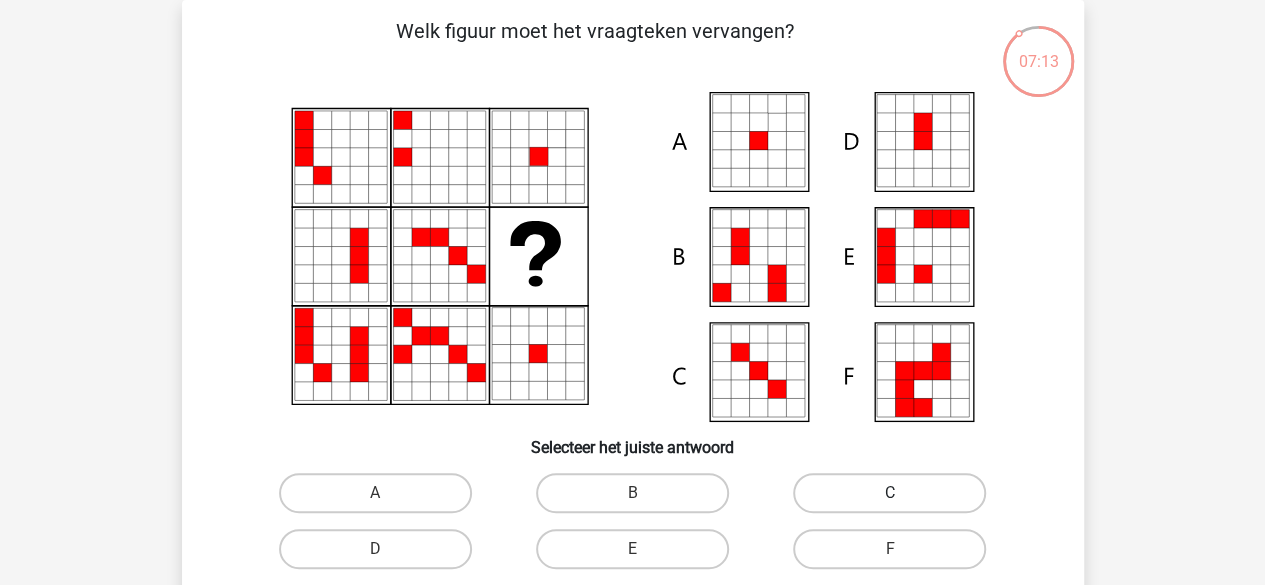 click on "C" at bounding box center [889, 493] 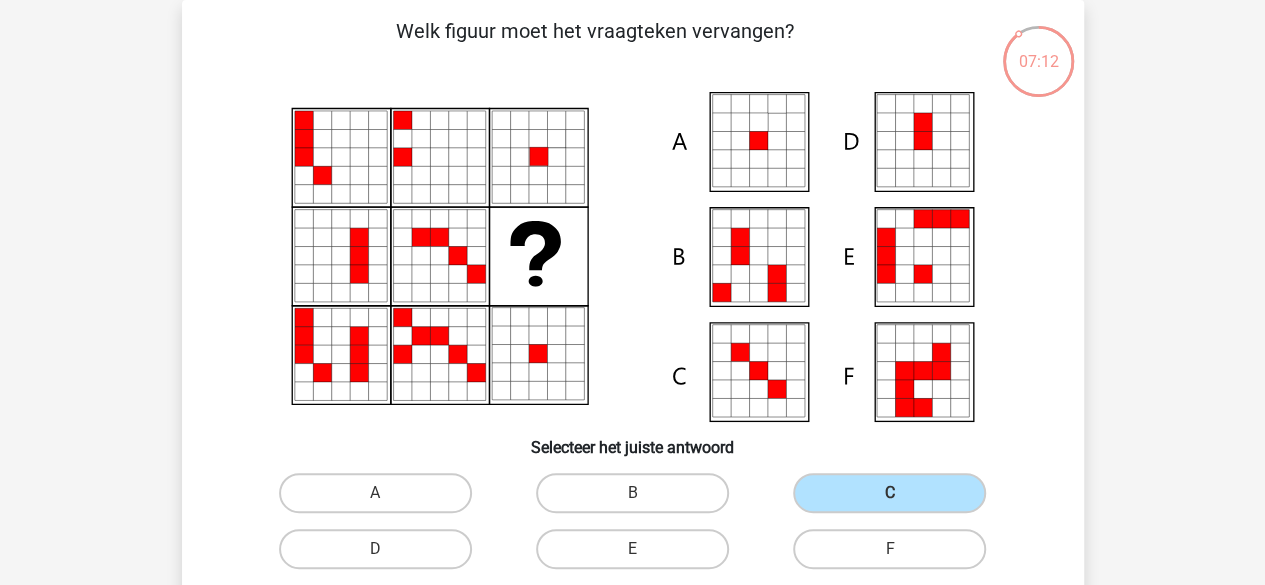 scroll, scrollTop: 238, scrollLeft: 0, axis: vertical 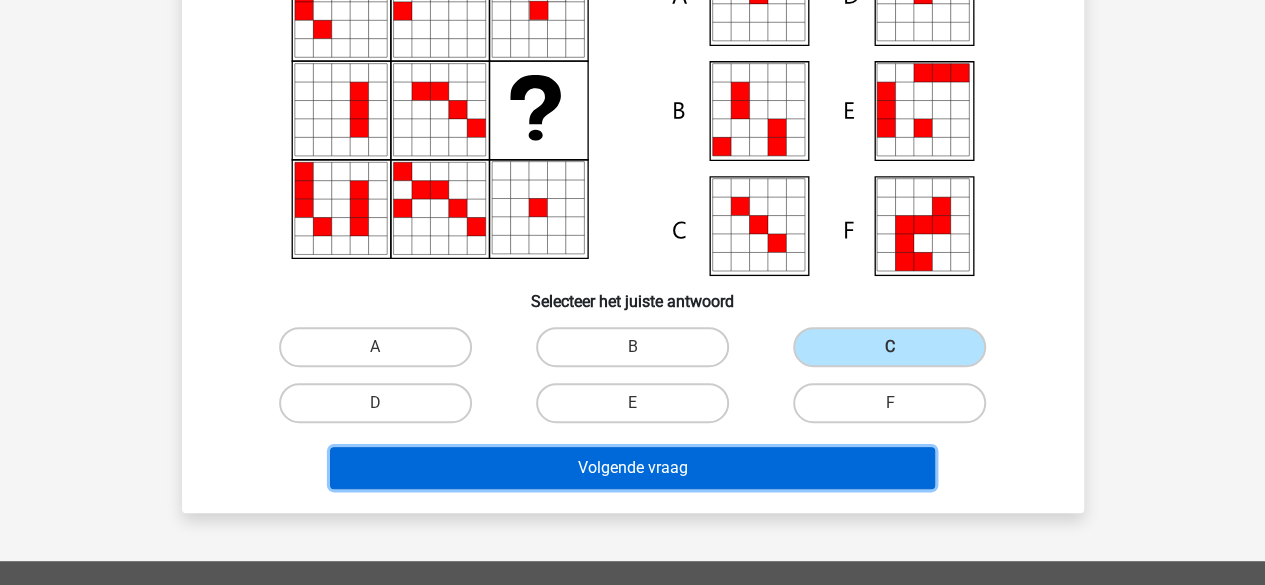 click on "Volgende vraag" at bounding box center (632, 468) 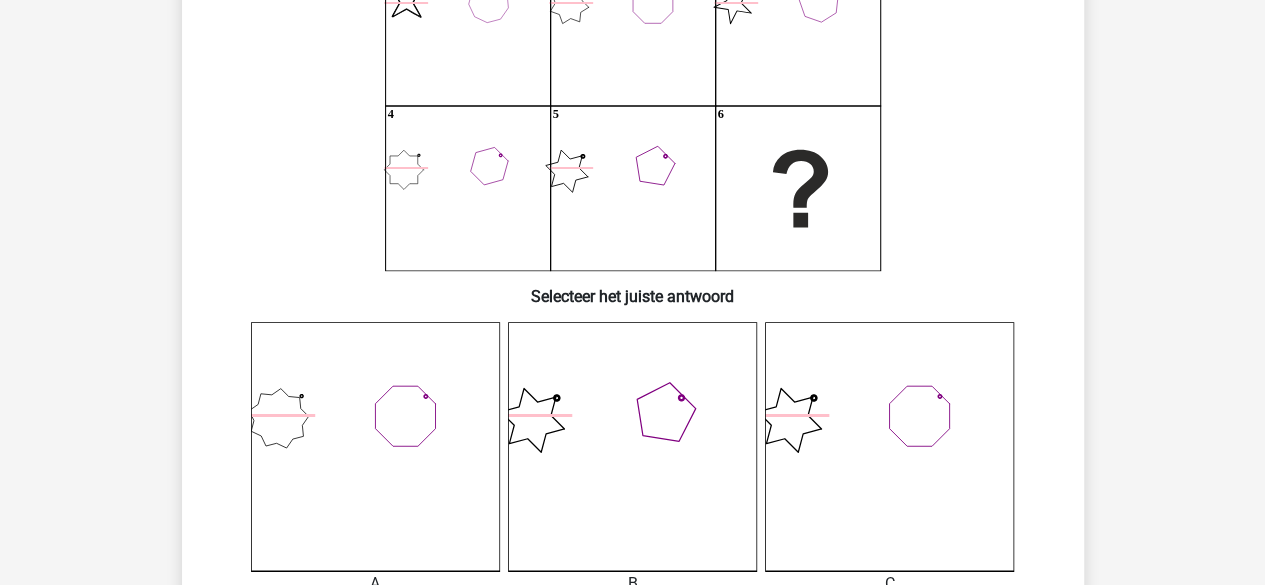 scroll, scrollTop: 245, scrollLeft: 0, axis: vertical 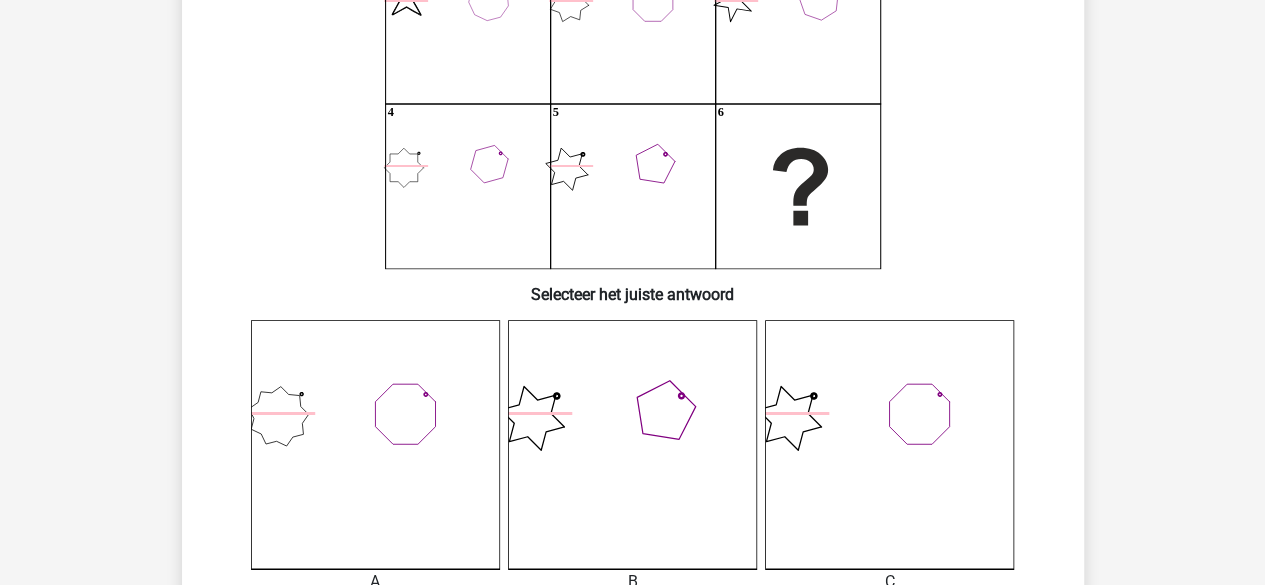 click 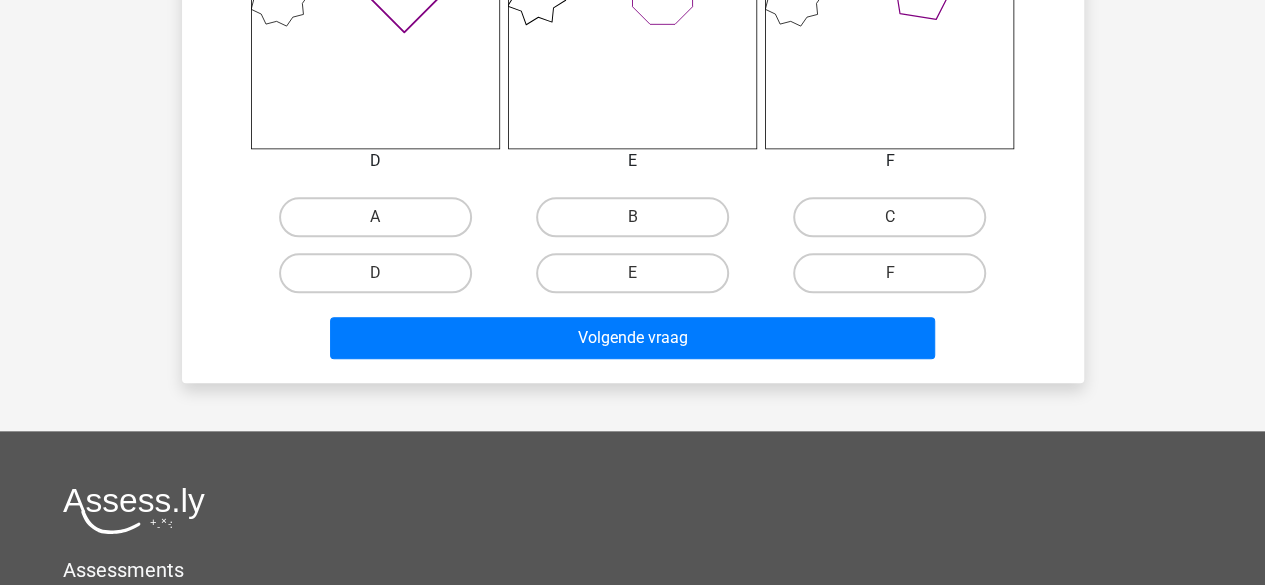 scroll, scrollTop: 940, scrollLeft: 0, axis: vertical 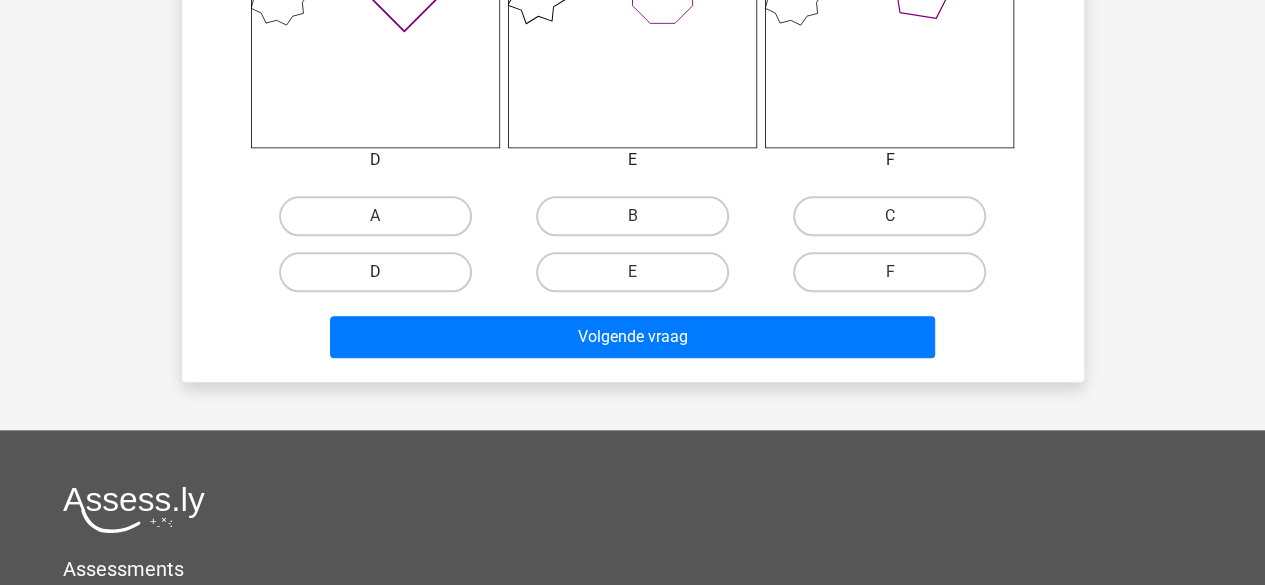 click on "D" at bounding box center (375, 272) 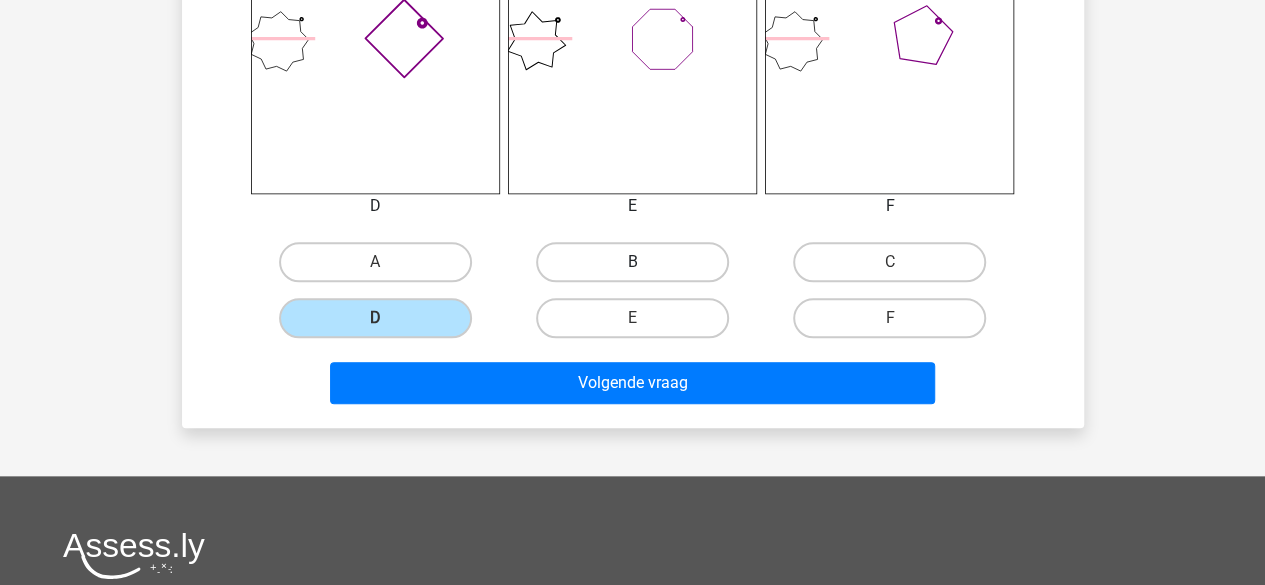 scroll, scrollTop: 895, scrollLeft: 0, axis: vertical 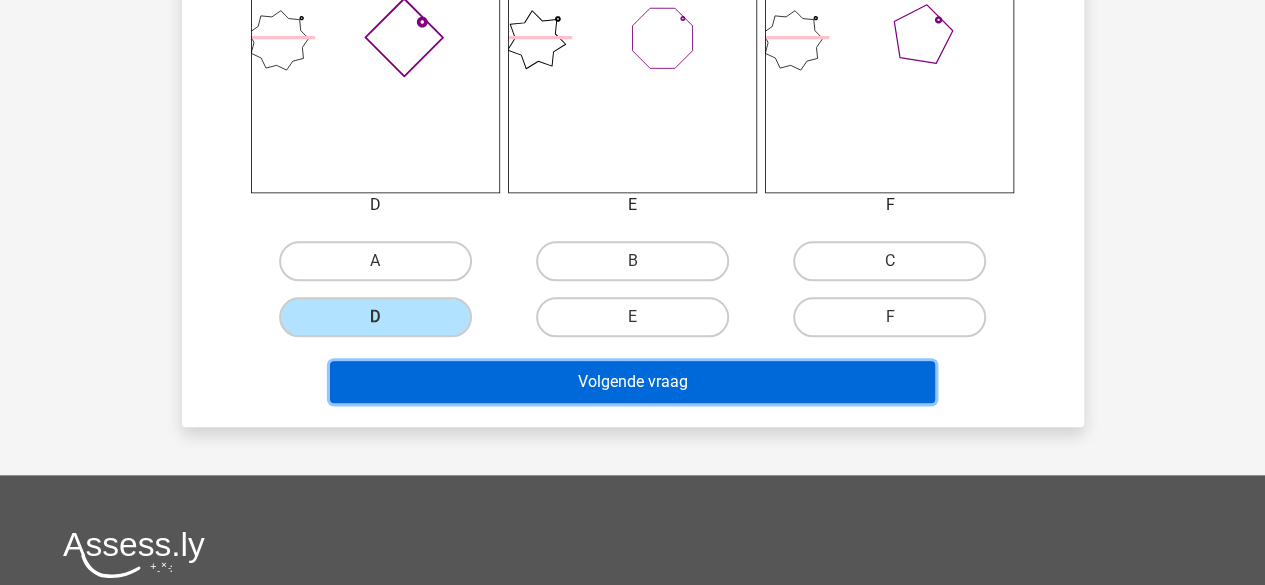 click on "Volgende vraag" at bounding box center (632, 382) 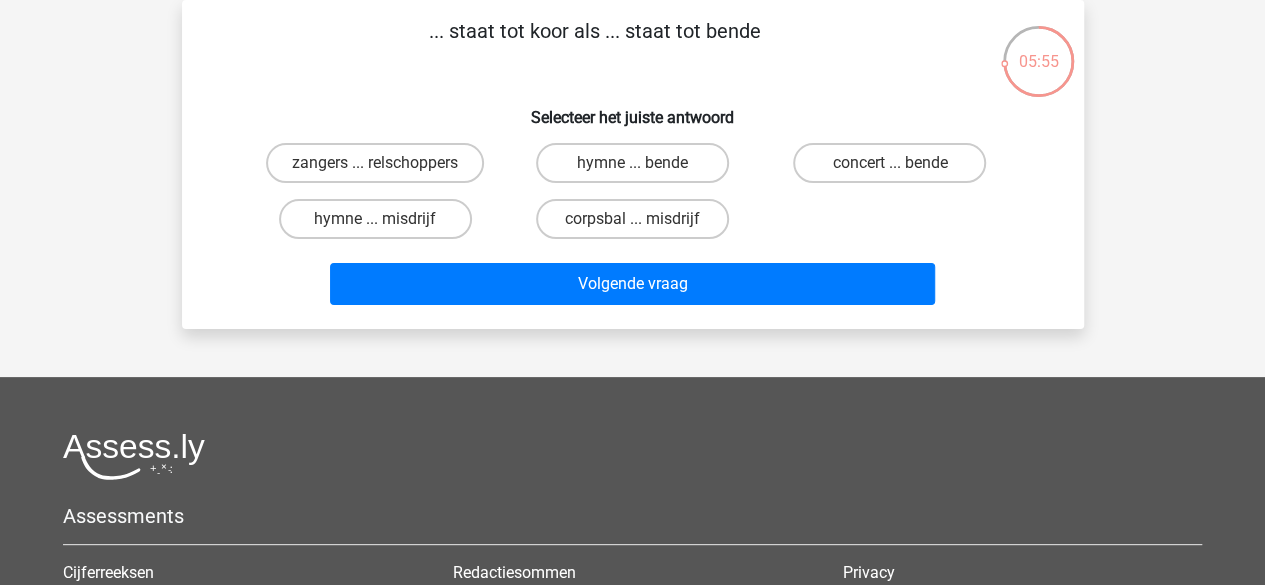 scroll, scrollTop: 0, scrollLeft: 0, axis: both 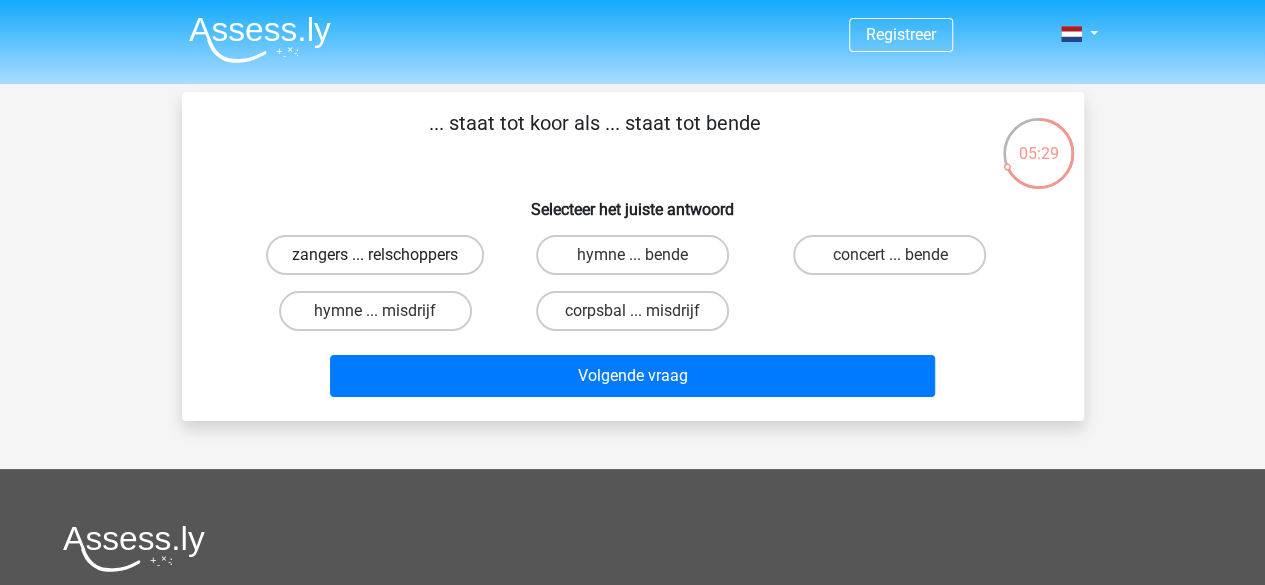 click on "zangers ... relschoppers" at bounding box center (375, 255) 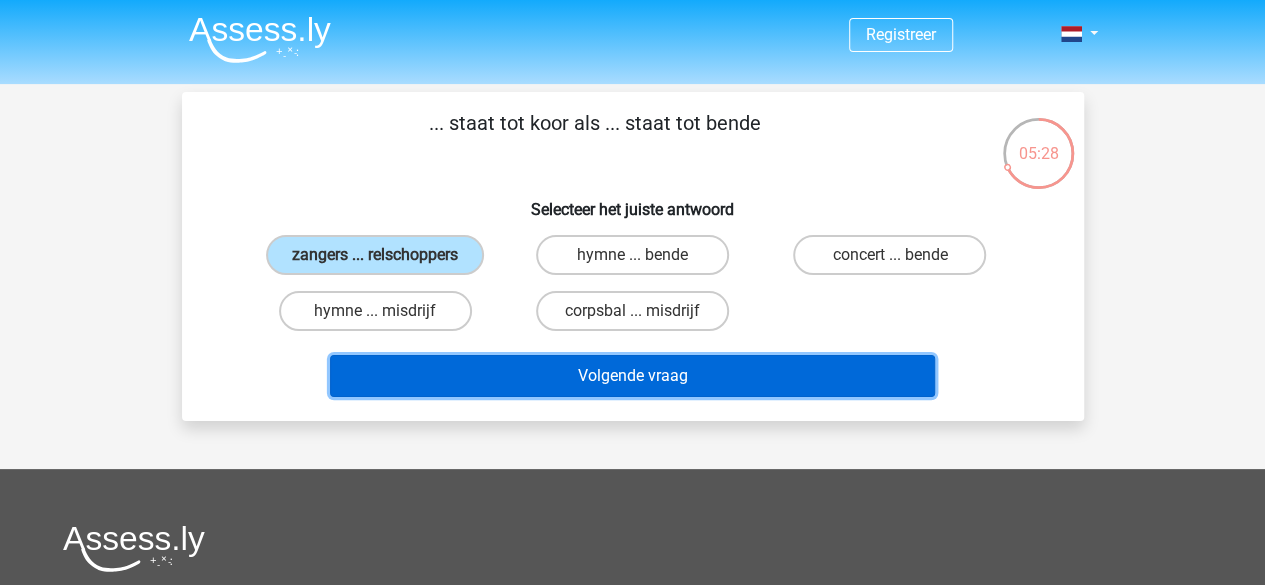 click on "Volgende vraag" at bounding box center [632, 376] 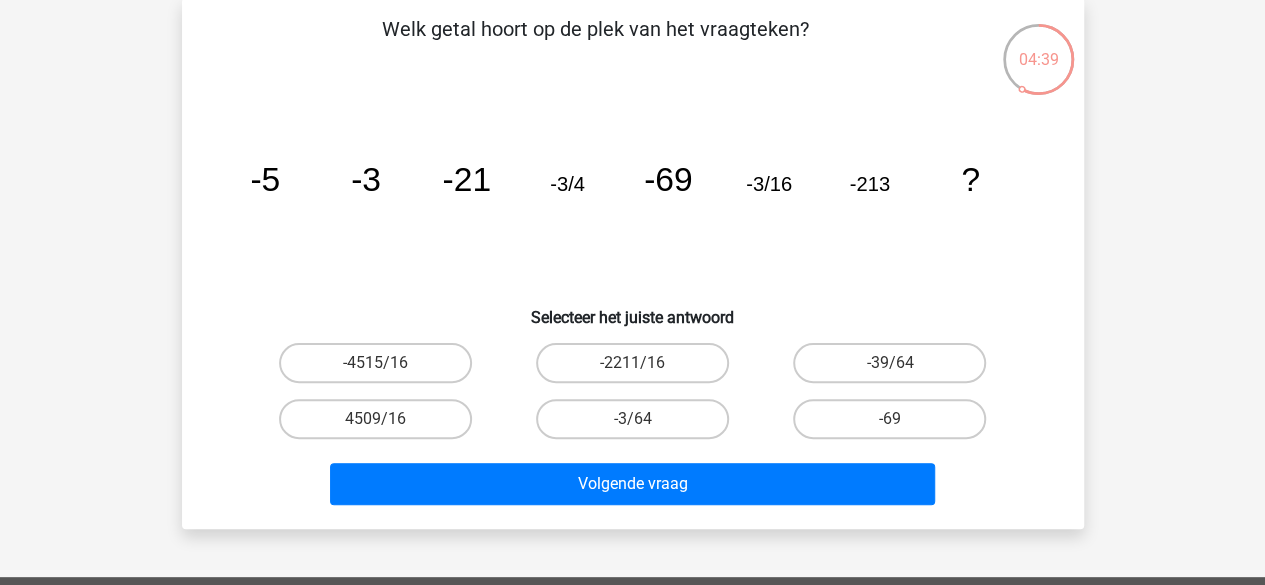 scroll, scrollTop: 93, scrollLeft: 0, axis: vertical 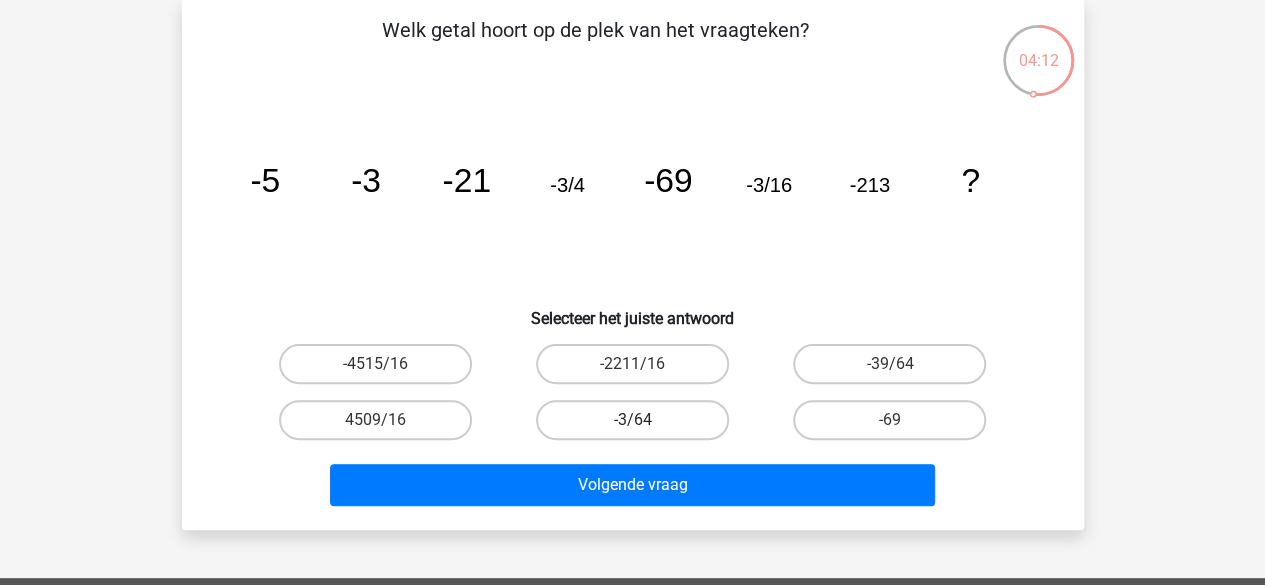 click on "-3/64" at bounding box center (632, 420) 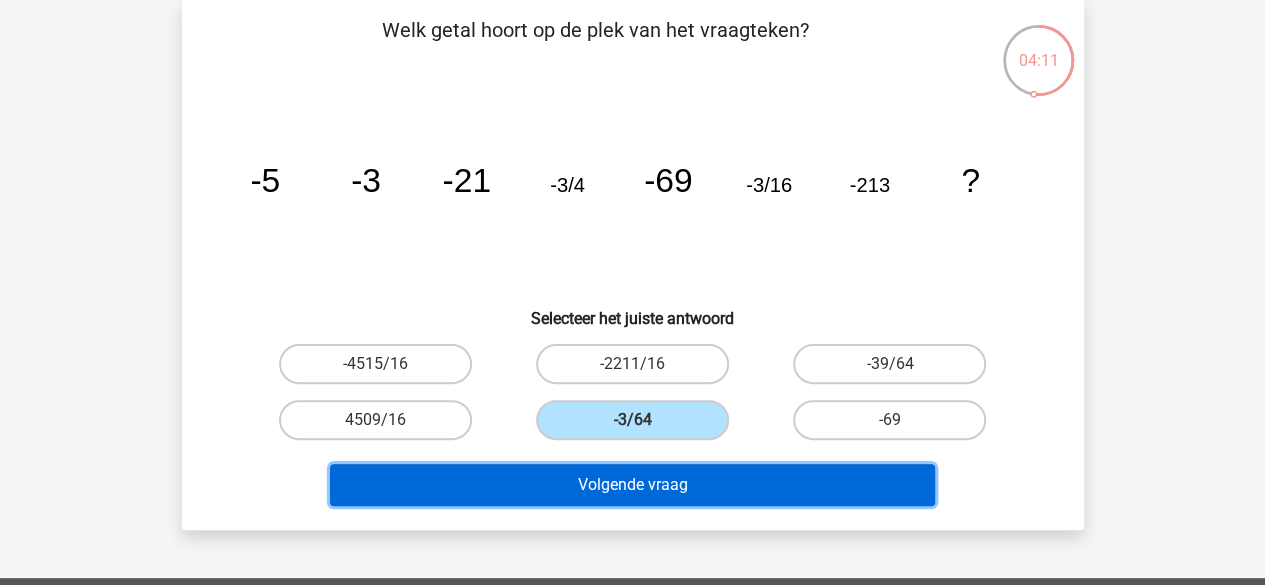 click on "Volgende vraag" at bounding box center (632, 485) 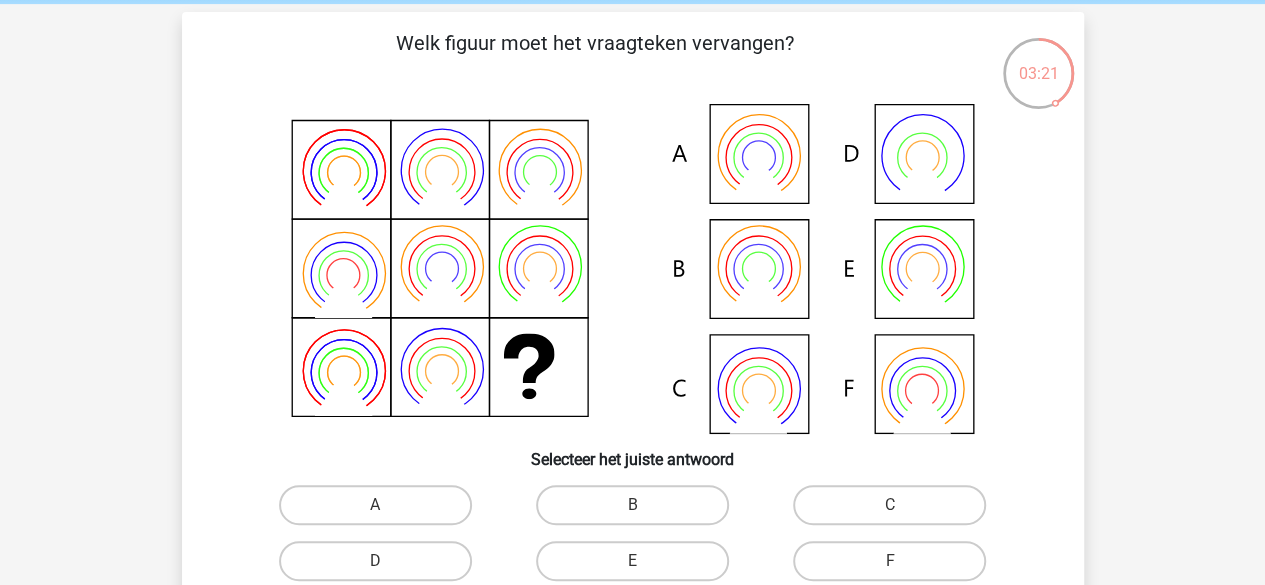 scroll, scrollTop: 117, scrollLeft: 0, axis: vertical 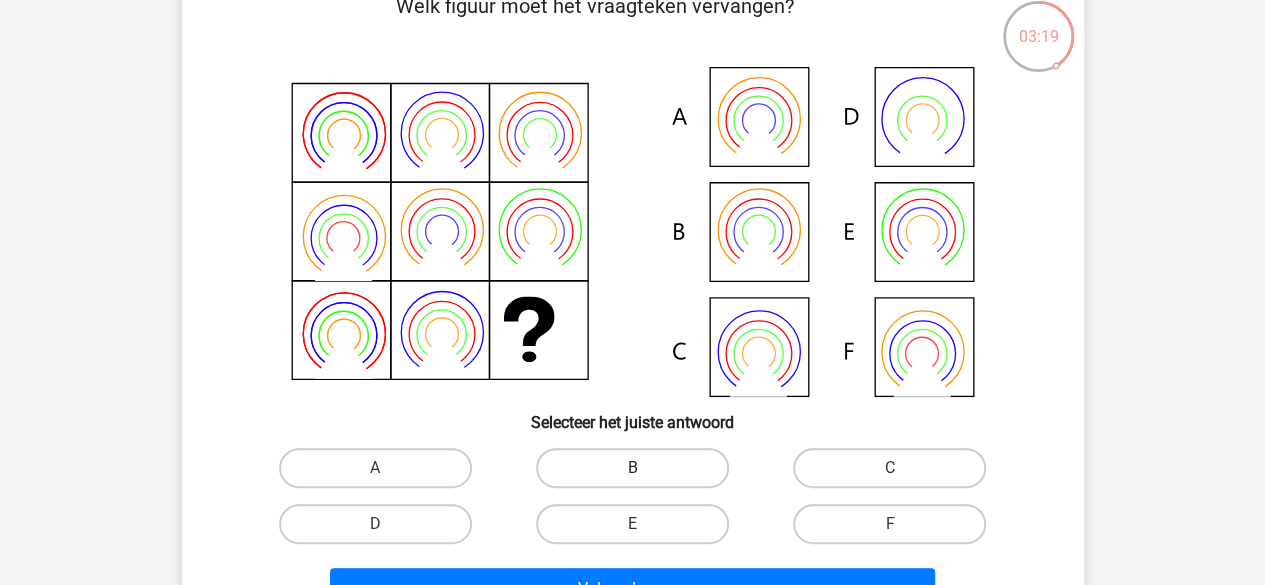 click on "B" at bounding box center (632, 468) 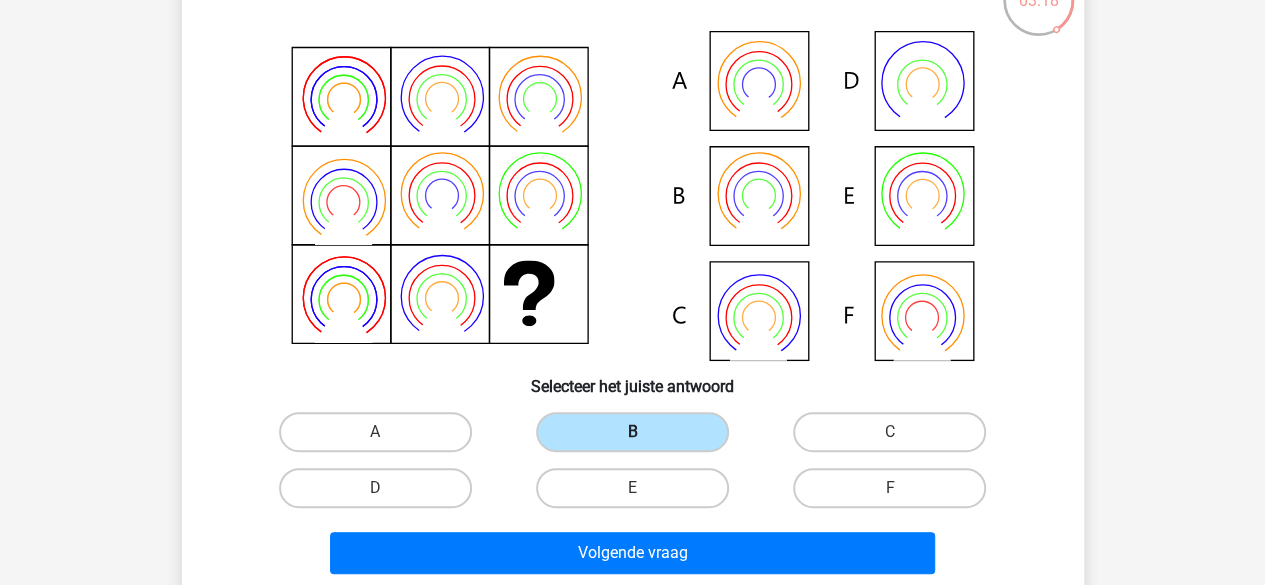 scroll, scrollTop: 162, scrollLeft: 0, axis: vertical 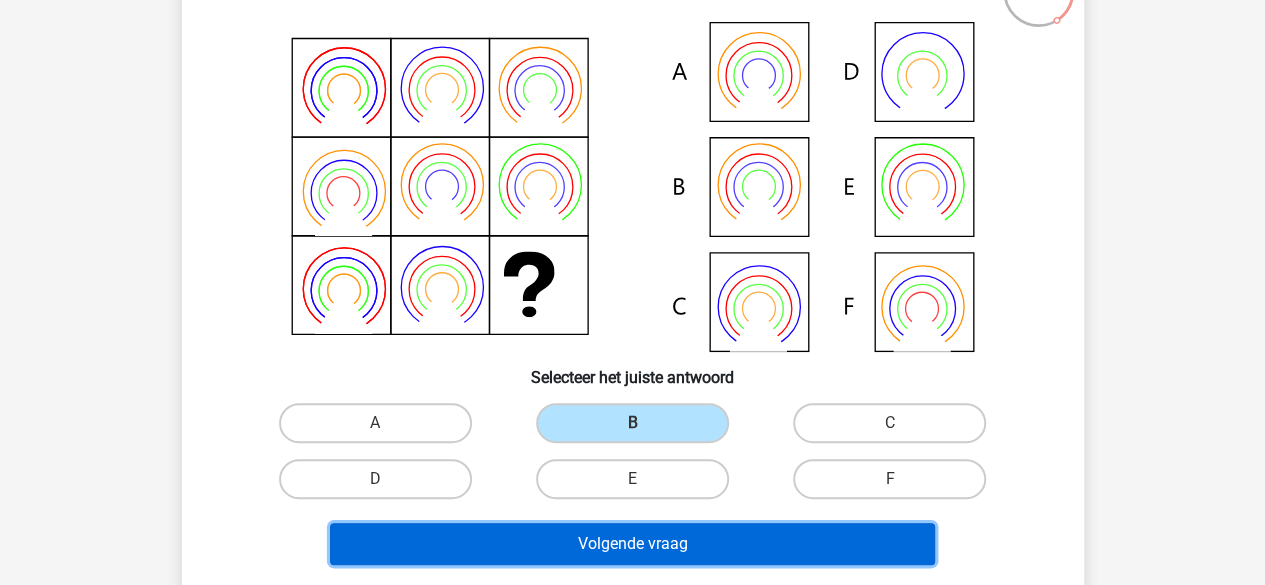 click on "Volgende vraag" at bounding box center [632, 544] 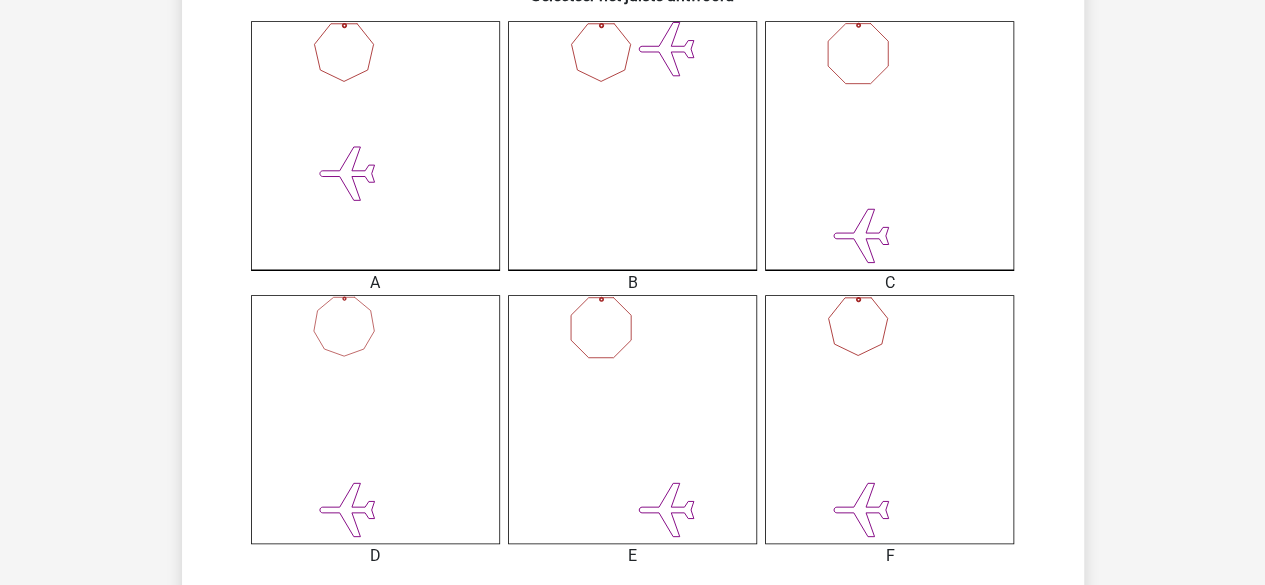scroll, scrollTop: 551, scrollLeft: 0, axis: vertical 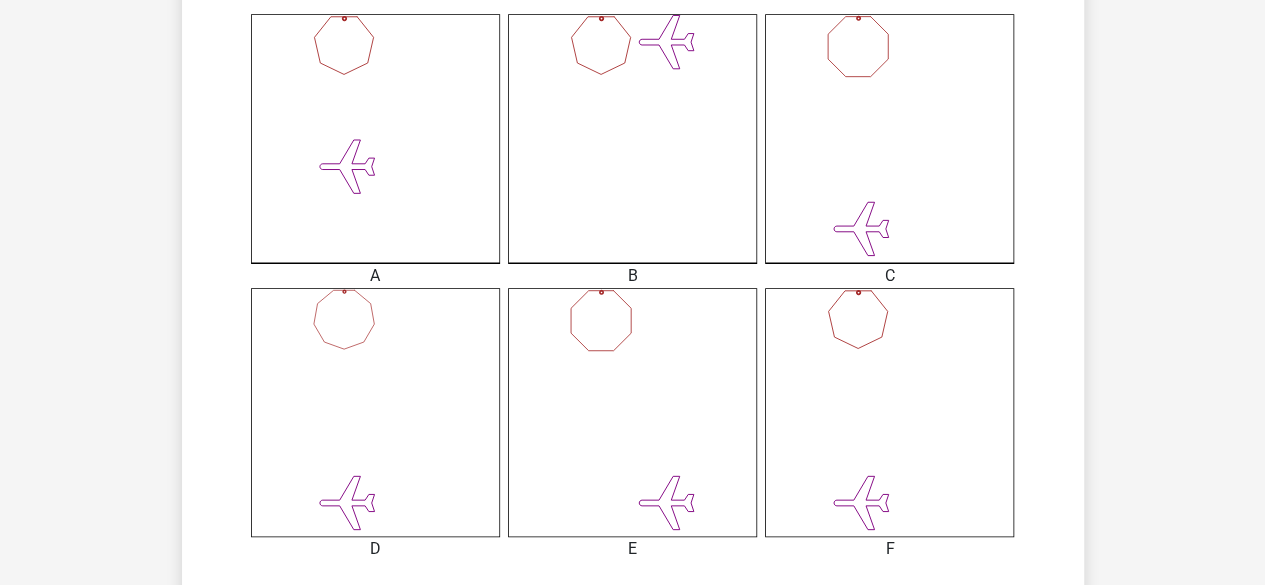click 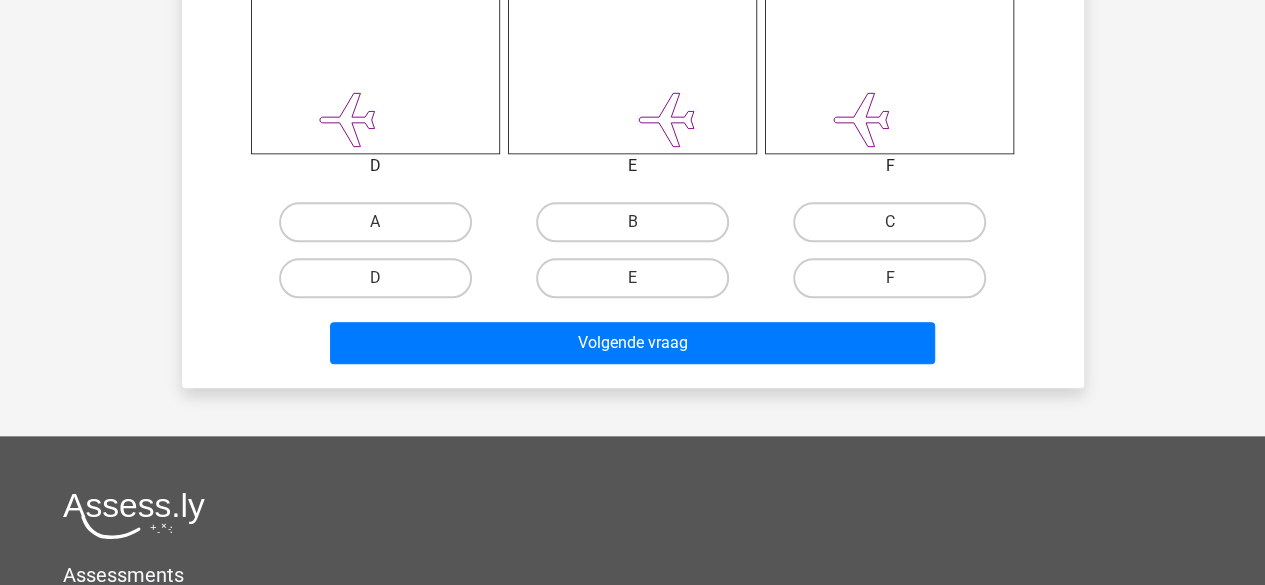 scroll, scrollTop: 935, scrollLeft: 0, axis: vertical 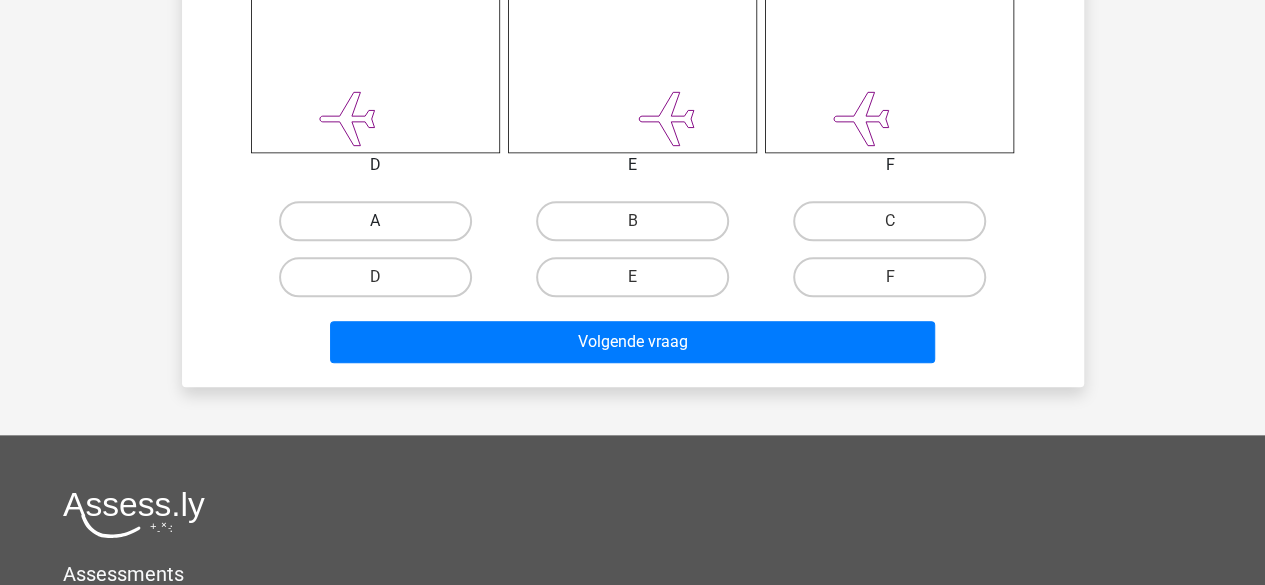 click on "A" at bounding box center (375, 221) 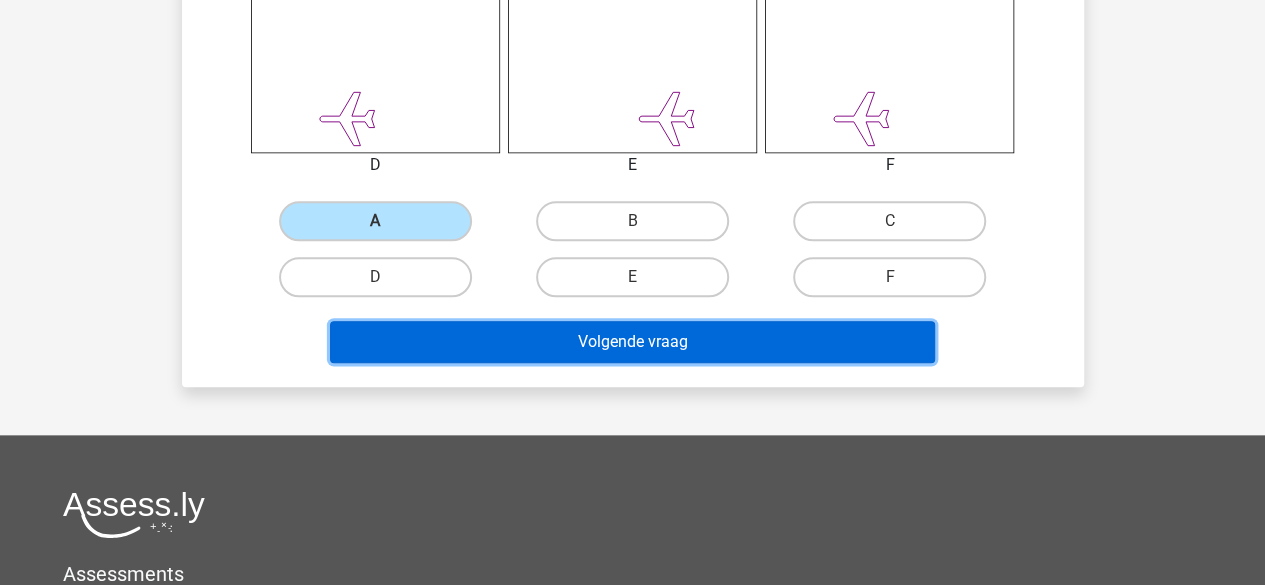 click on "Volgende vraag" at bounding box center (632, 342) 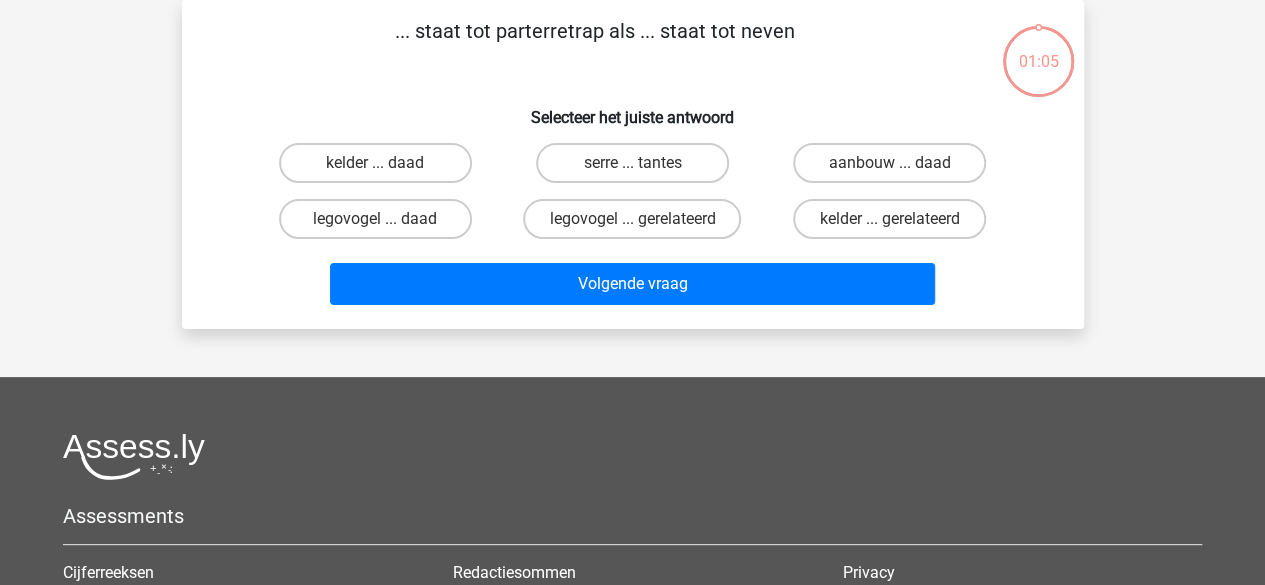 scroll, scrollTop: 0, scrollLeft: 0, axis: both 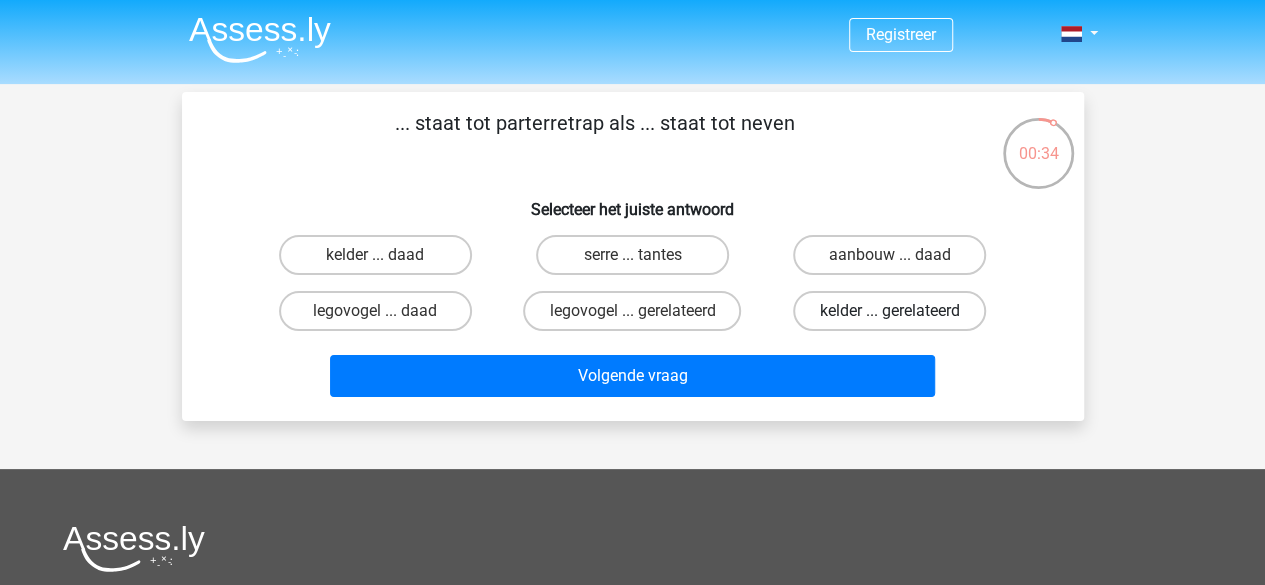 click on "kelder ... gerelateerd" at bounding box center [889, 311] 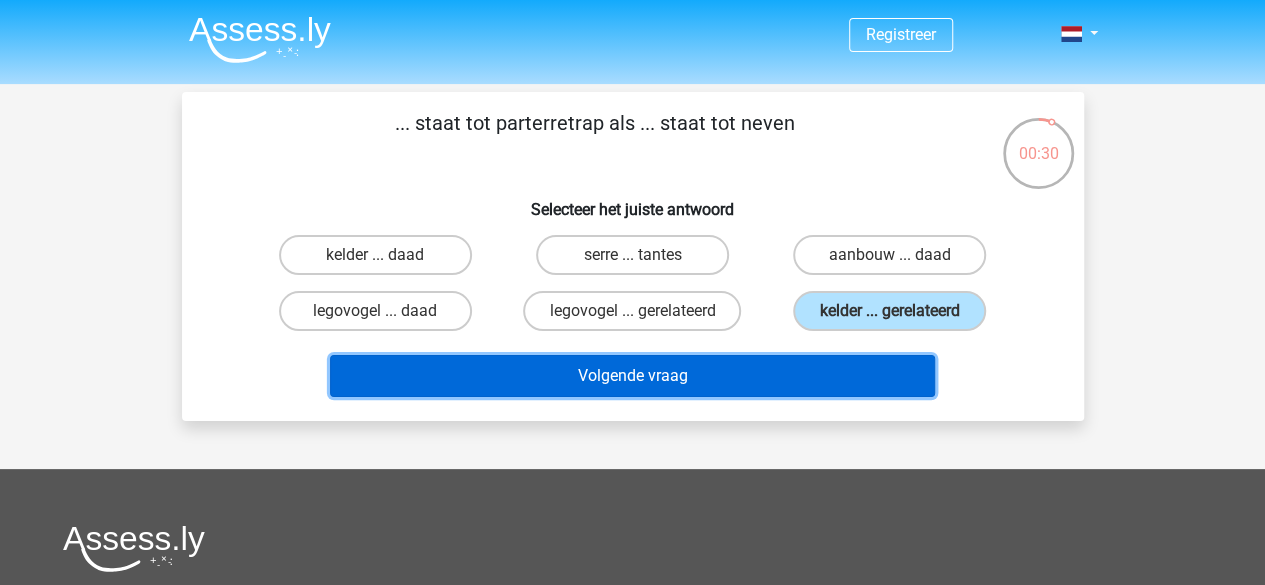click on "Volgende vraag" at bounding box center [632, 376] 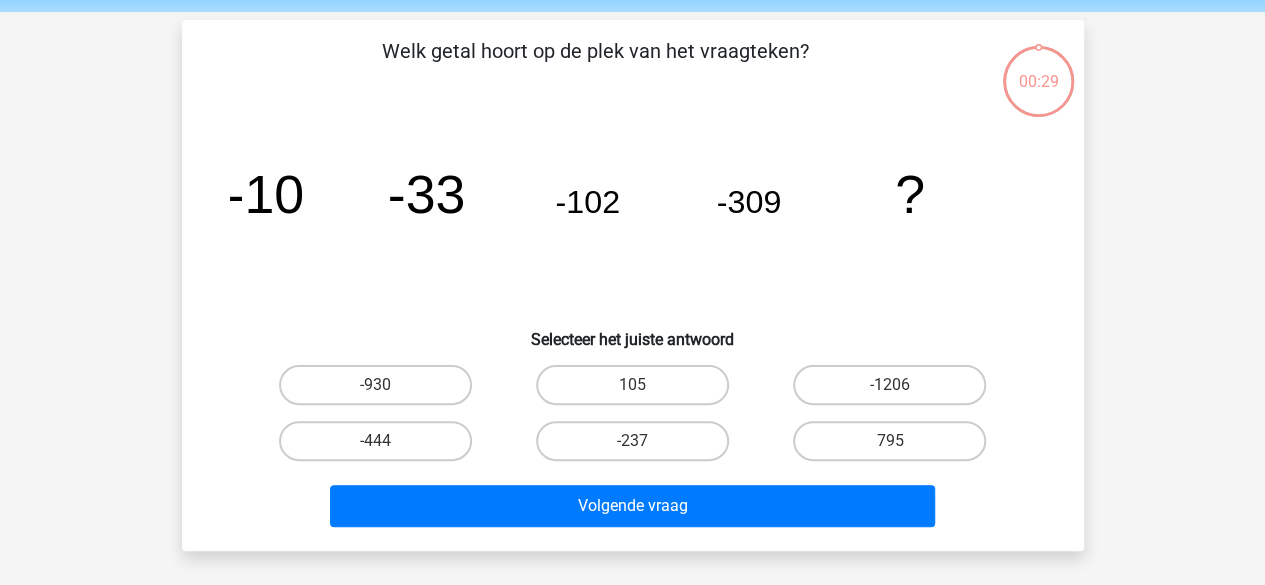 scroll, scrollTop: 92, scrollLeft: 0, axis: vertical 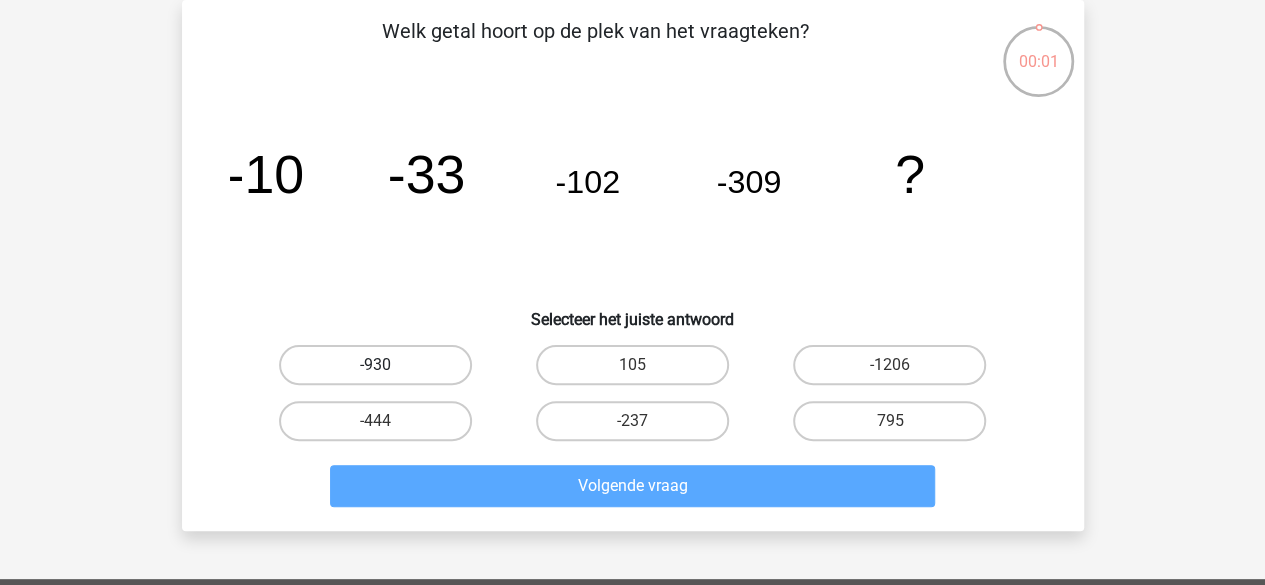 click on "-930" at bounding box center [375, 365] 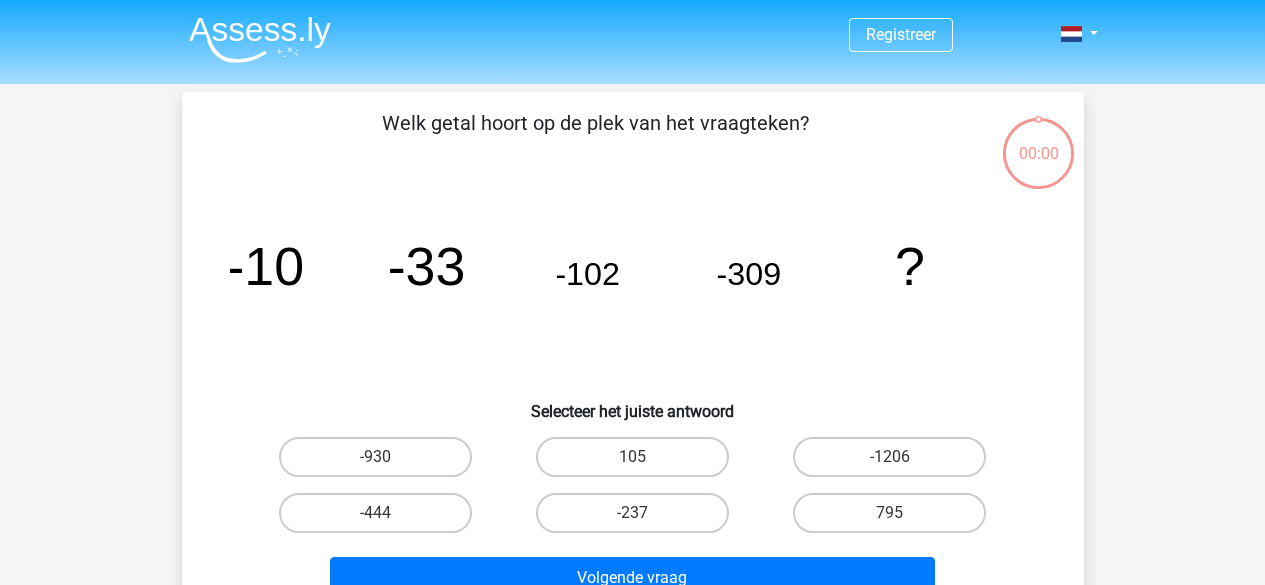 scroll, scrollTop: 92, scrollLeft: 0, axis: vertical 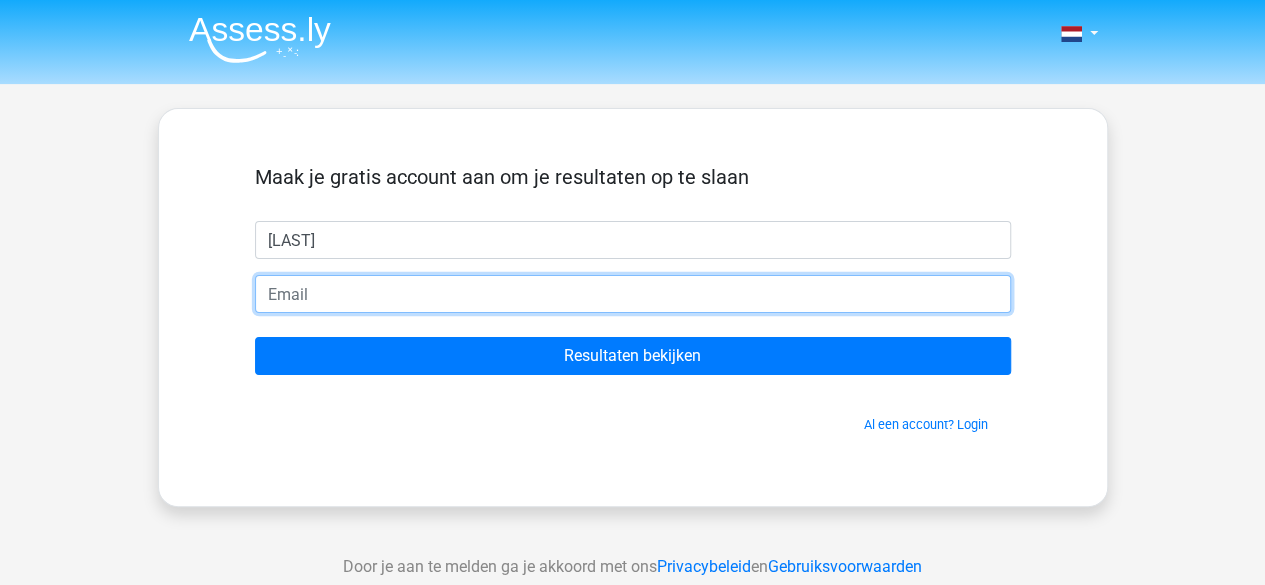click at bounding box center [633, 294] 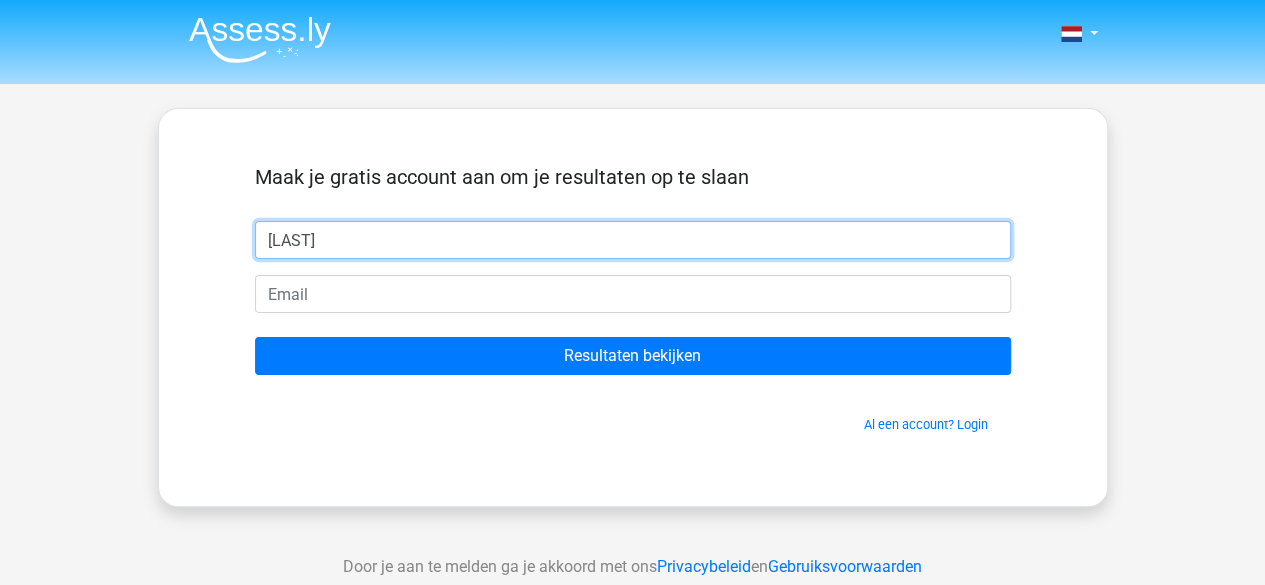 click on "juul" at bounding box center (633, 240) 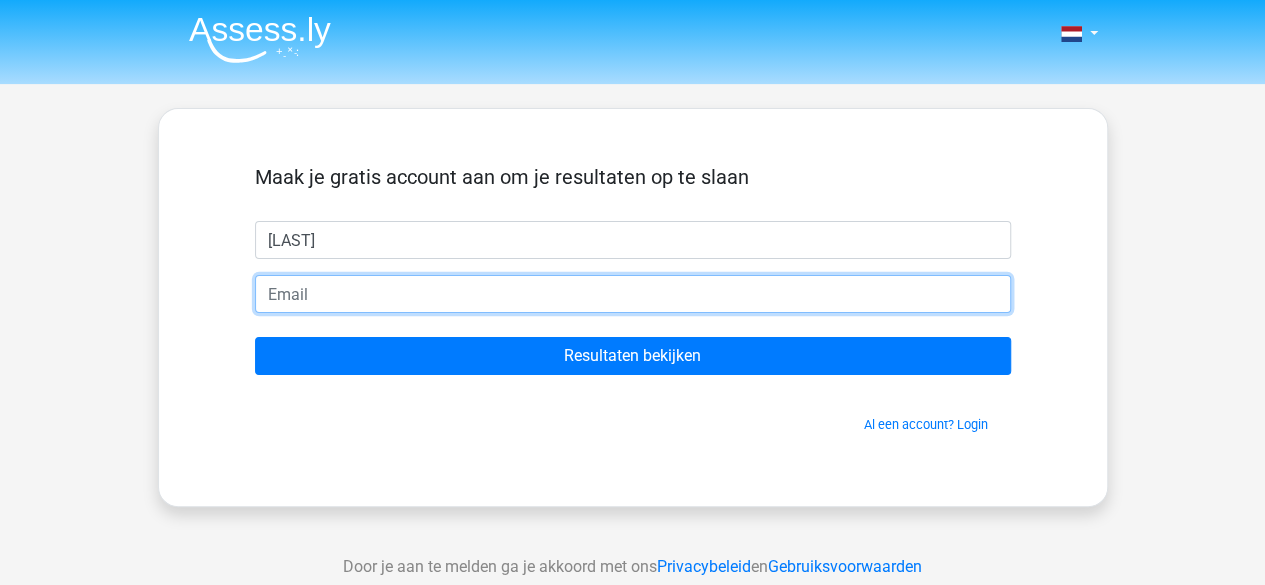 click at bounding box center [633, 294] 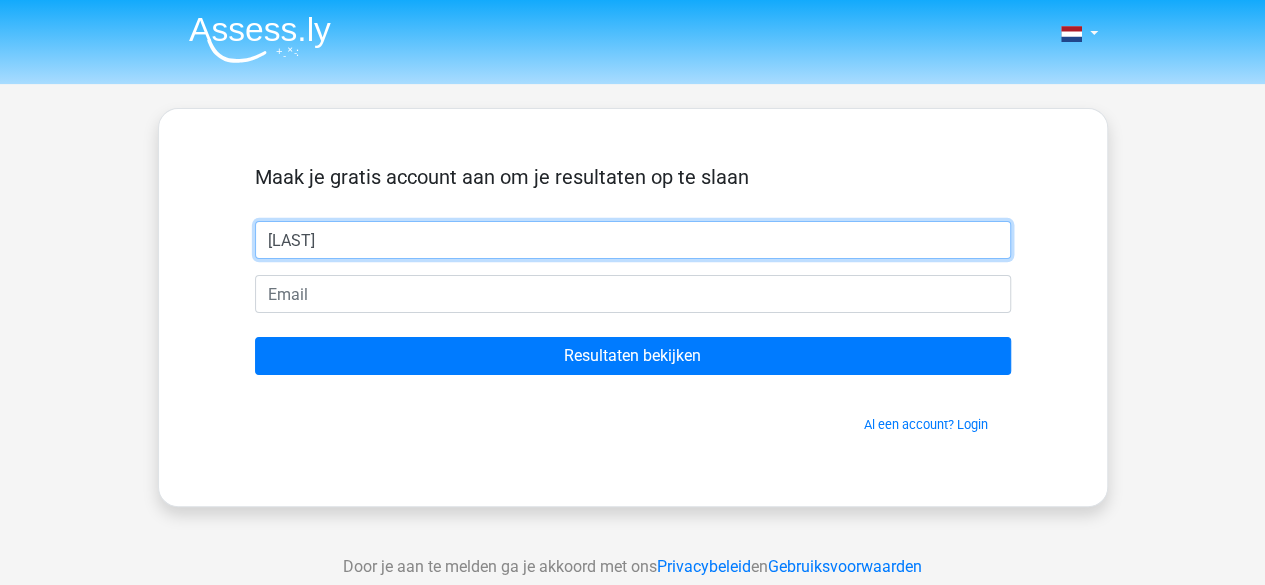 click on "juul" at bounding box center [633, 240] 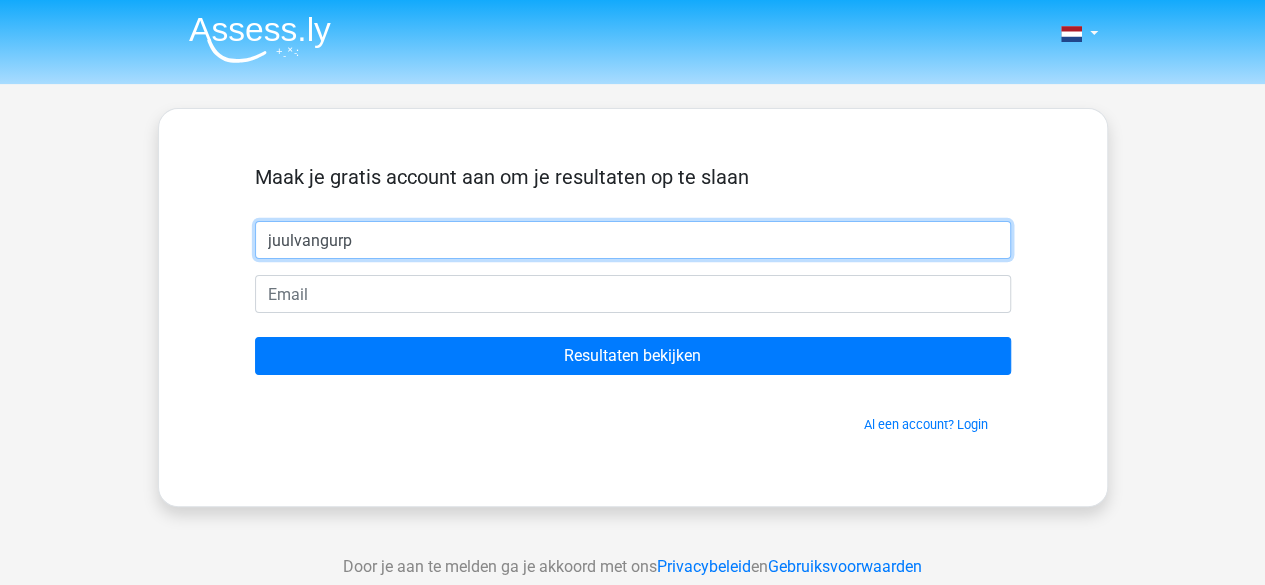 type on "juulvangurp" 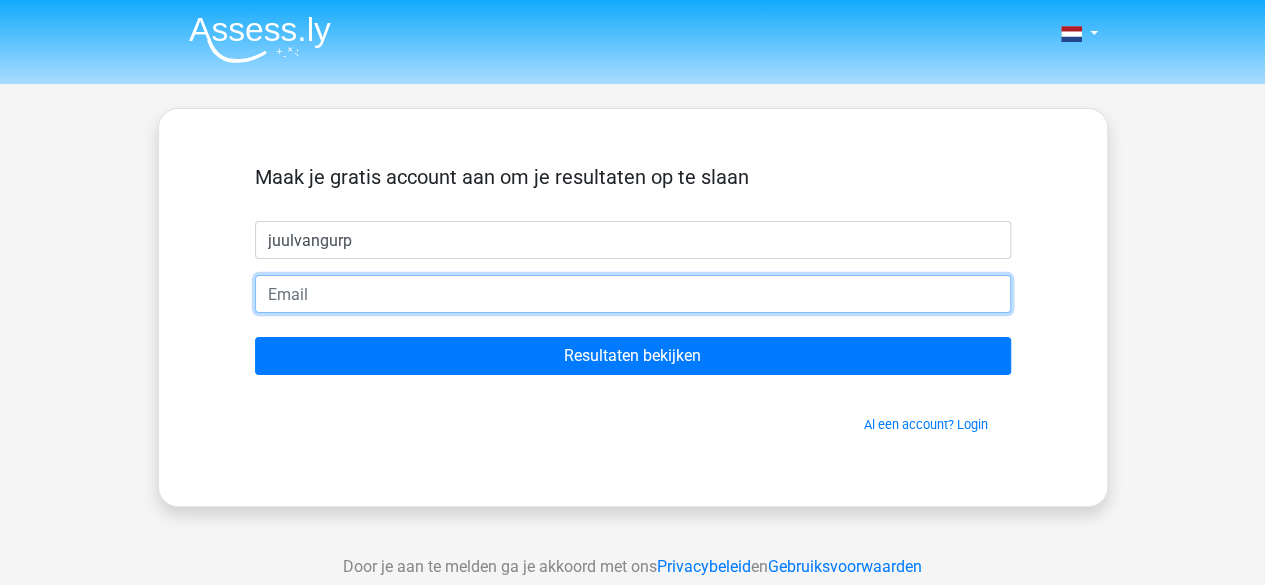 click at bounding box center (633, 294) 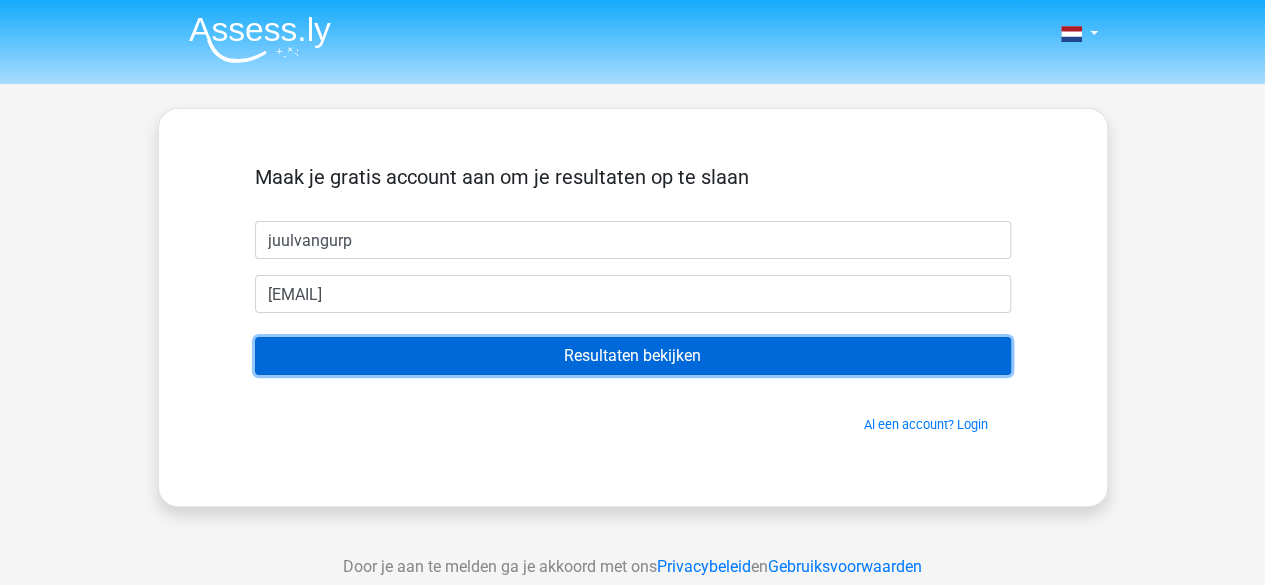 click on "Resultaten bekijken" at bounding box center [633, 356] 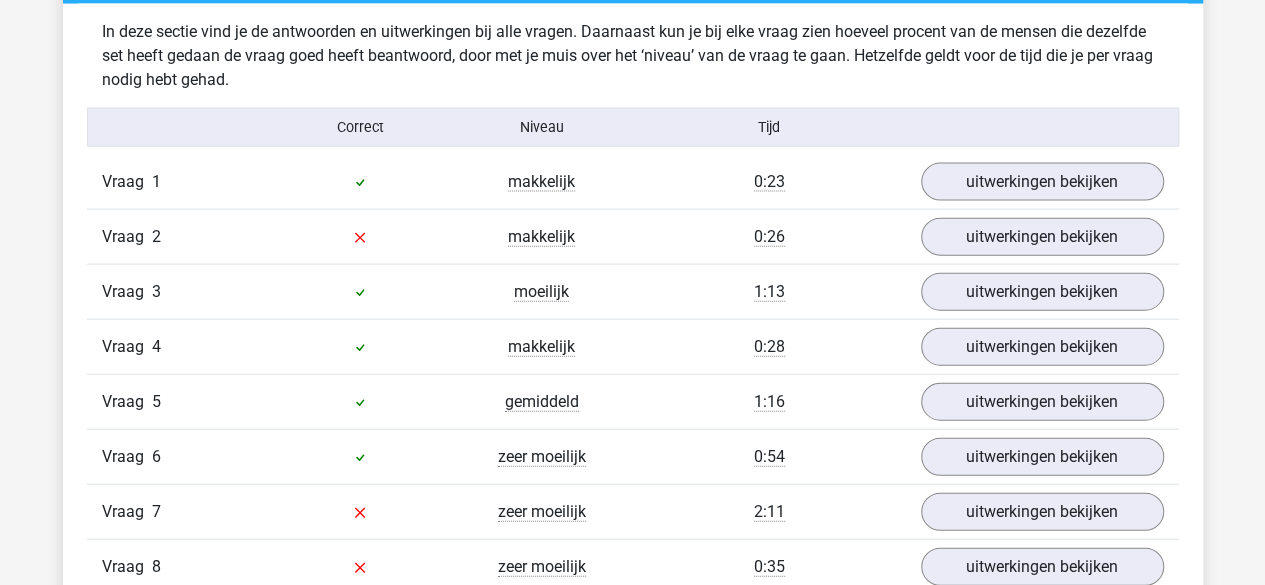 scroll, scrollTop: 2157, scrollLeft: 0, axis: vertical 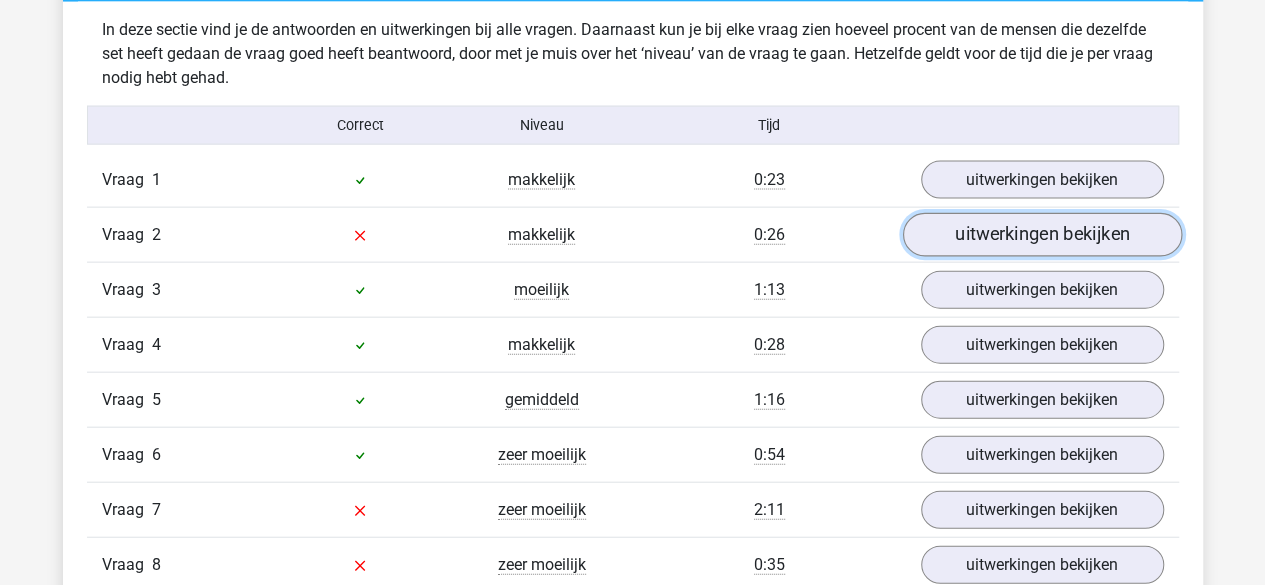 click on "uitwerkingen bekijken" at bounding box center (1041, 236) 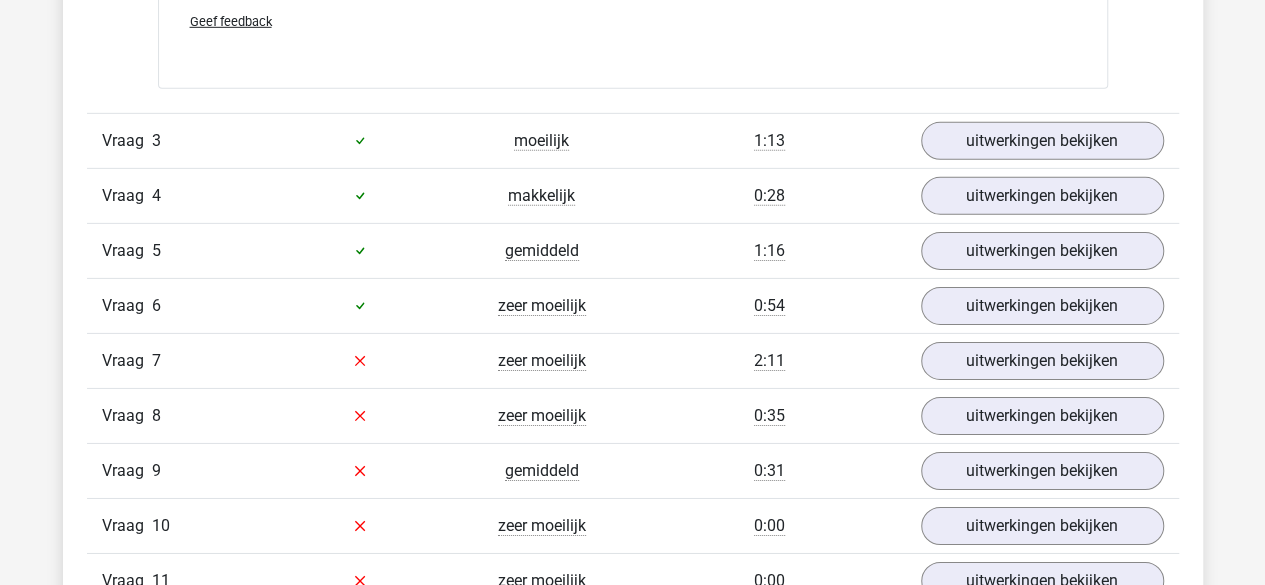 scroll, scrollTop: 3090, scrollLeft: 0, axis: vertical 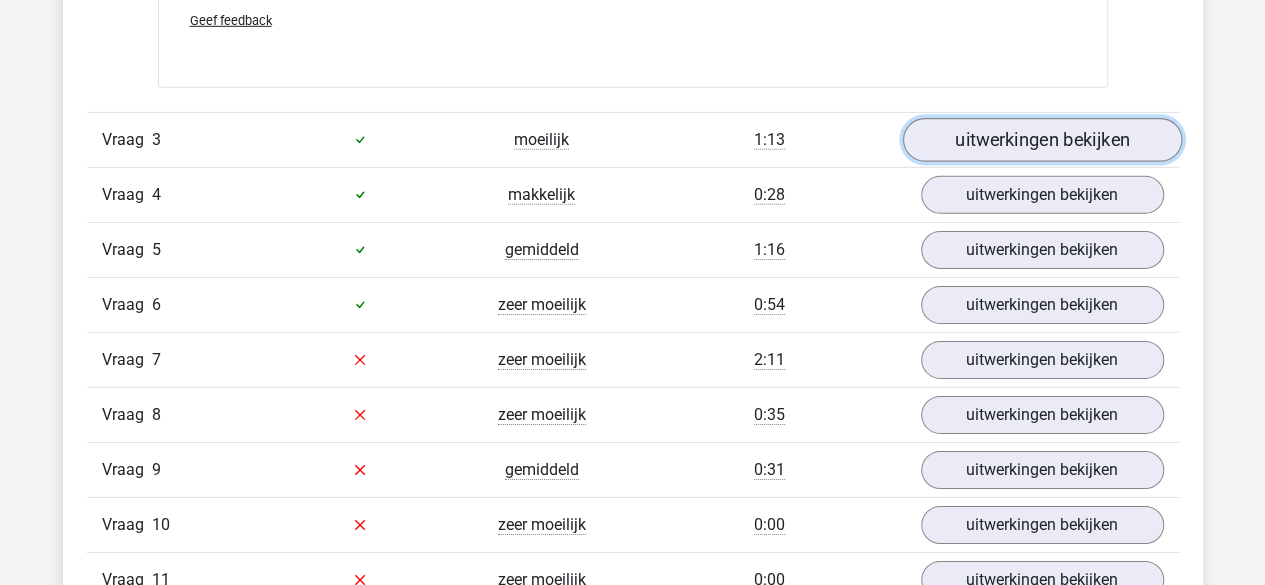 click on "uitwerkingen bekijken" at bounding box center [1041, 140] 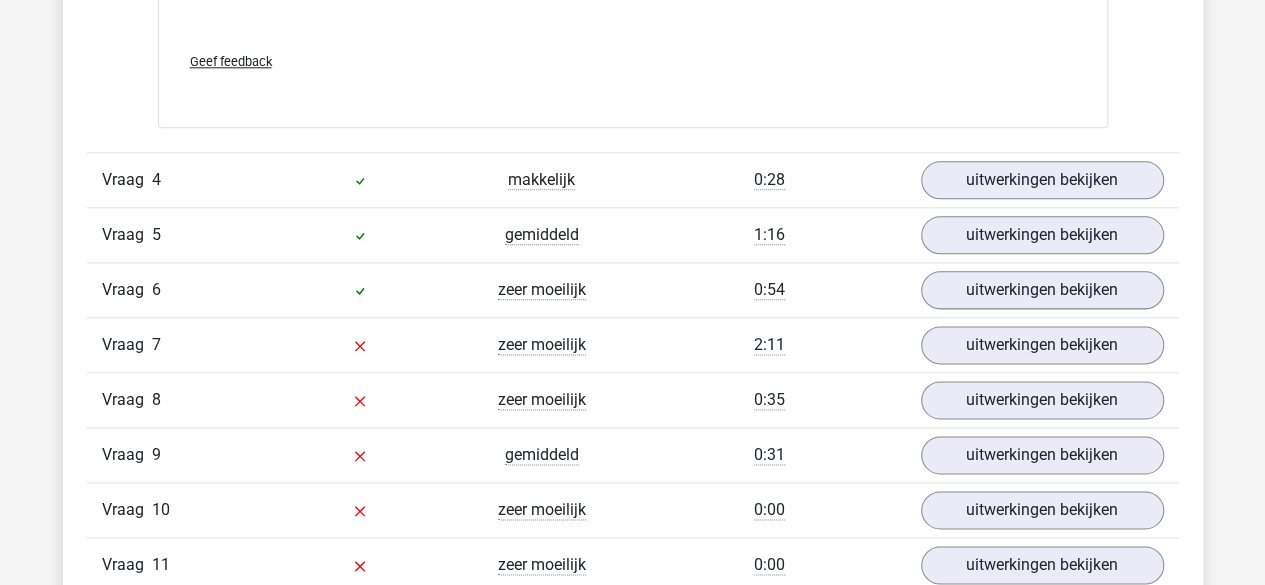 scroll, scrollTop: 4906, scrollLeft: 0, axis: vertical 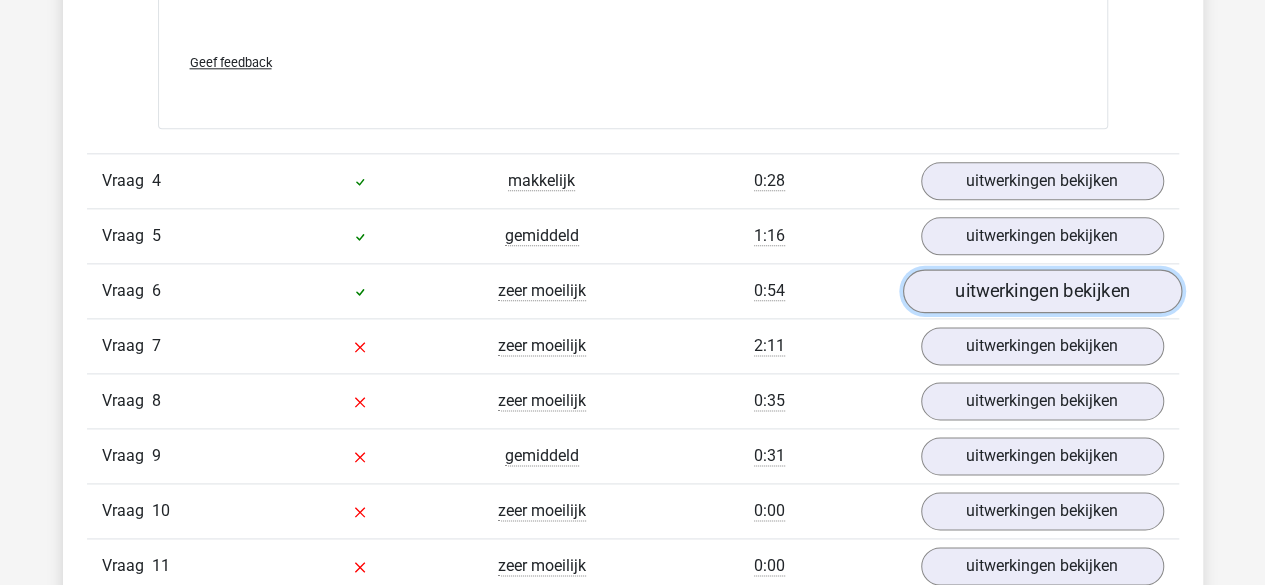click on "uitwerkingen bekijken" at bounding box center (1041, 291) 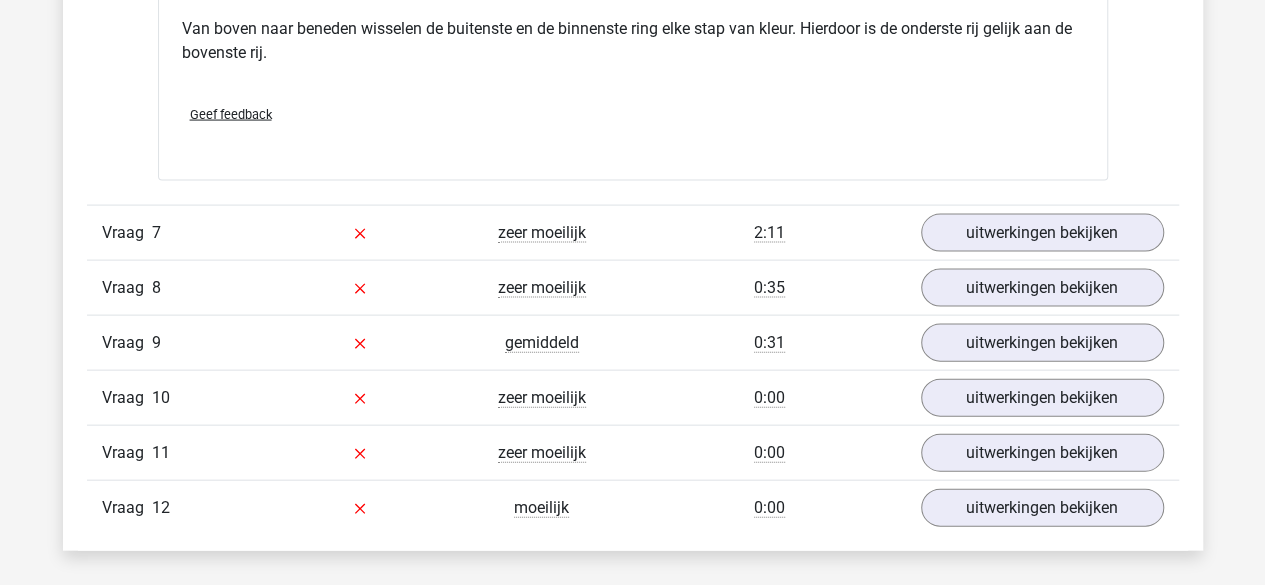 scroll, scrollTop: 5819, scrollLeft: 0, axis: vertical 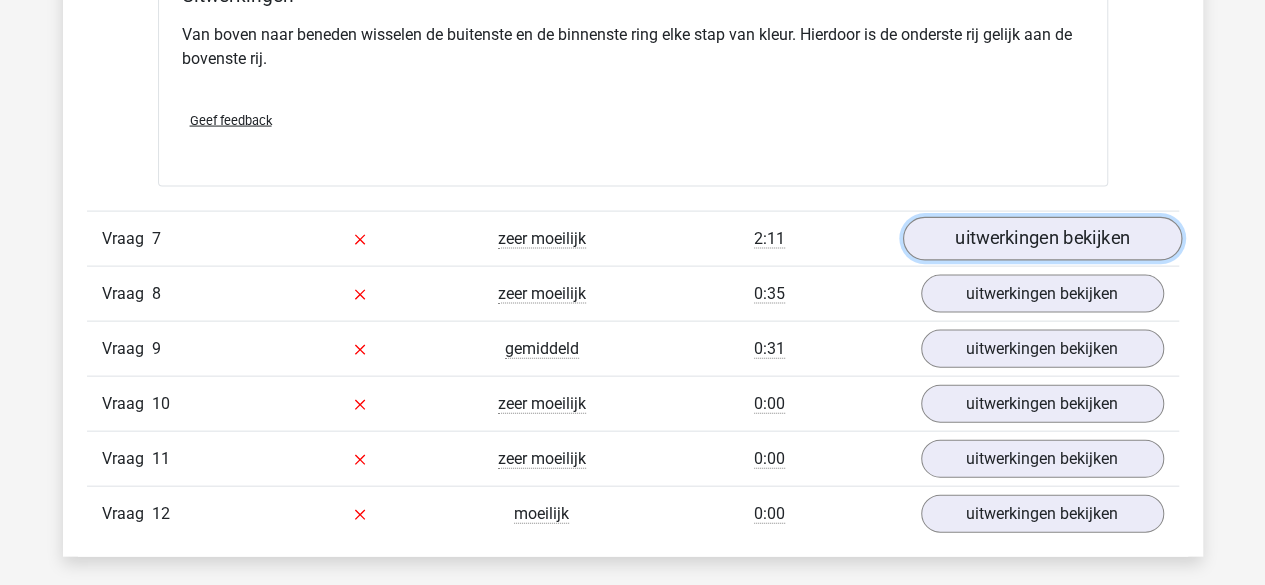 click on "uitwerkingen bekijken" at bounding box center (1041, 239) 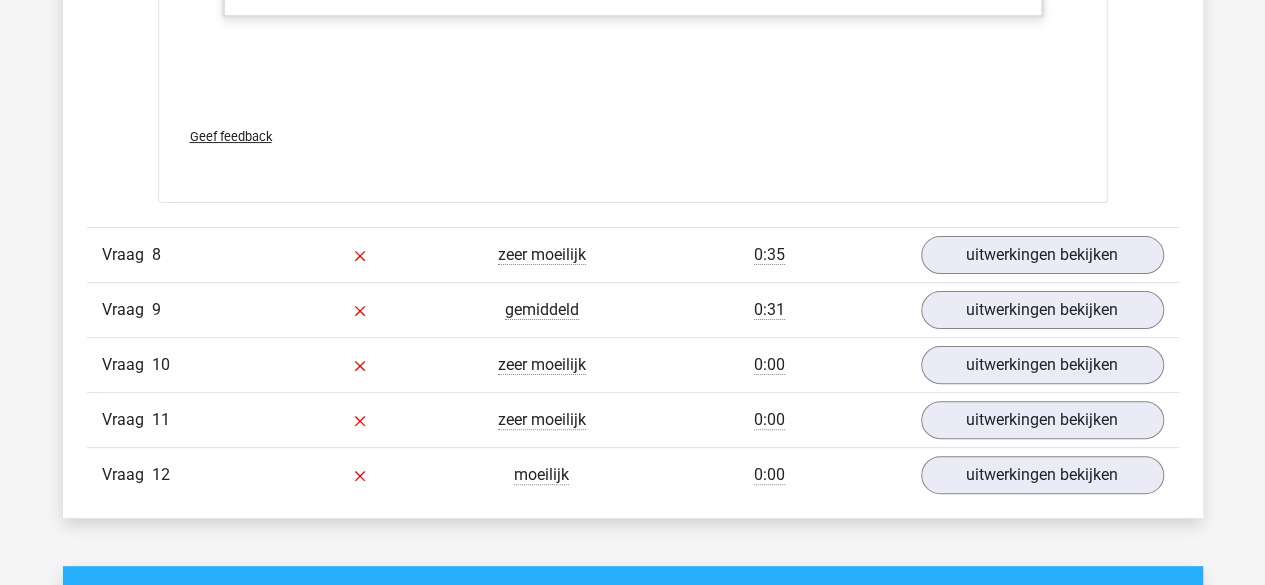 scroll, scrollTop: 7692, scrollLeft: 0, axis: vertical 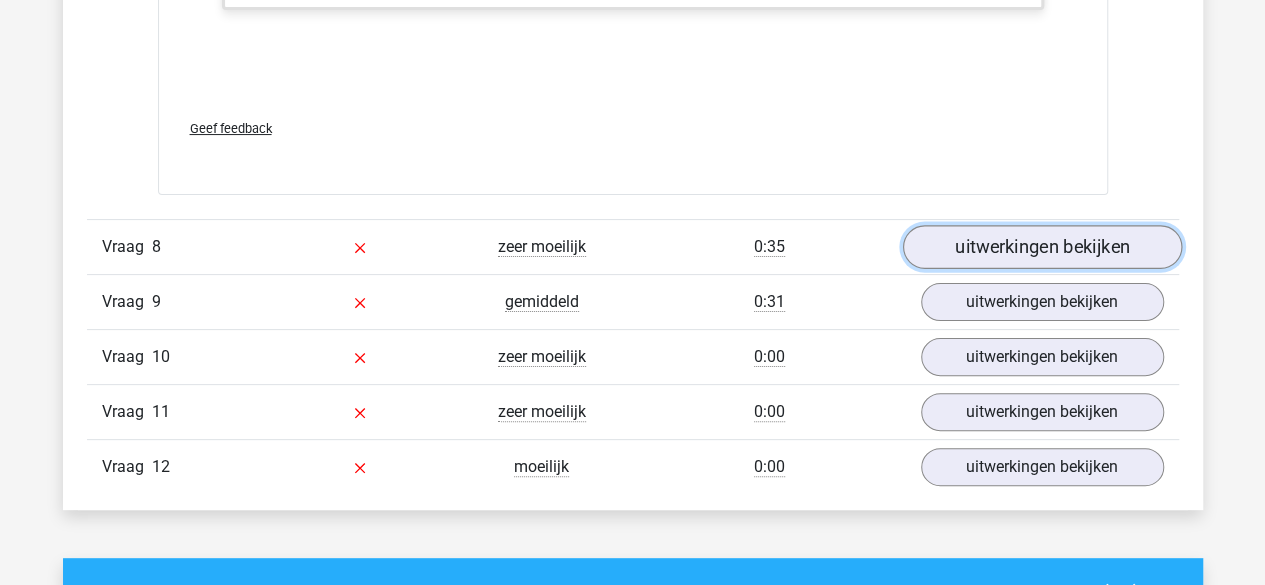 click on "uitwerkingen bekijken" at bounding box center (1041, 247) 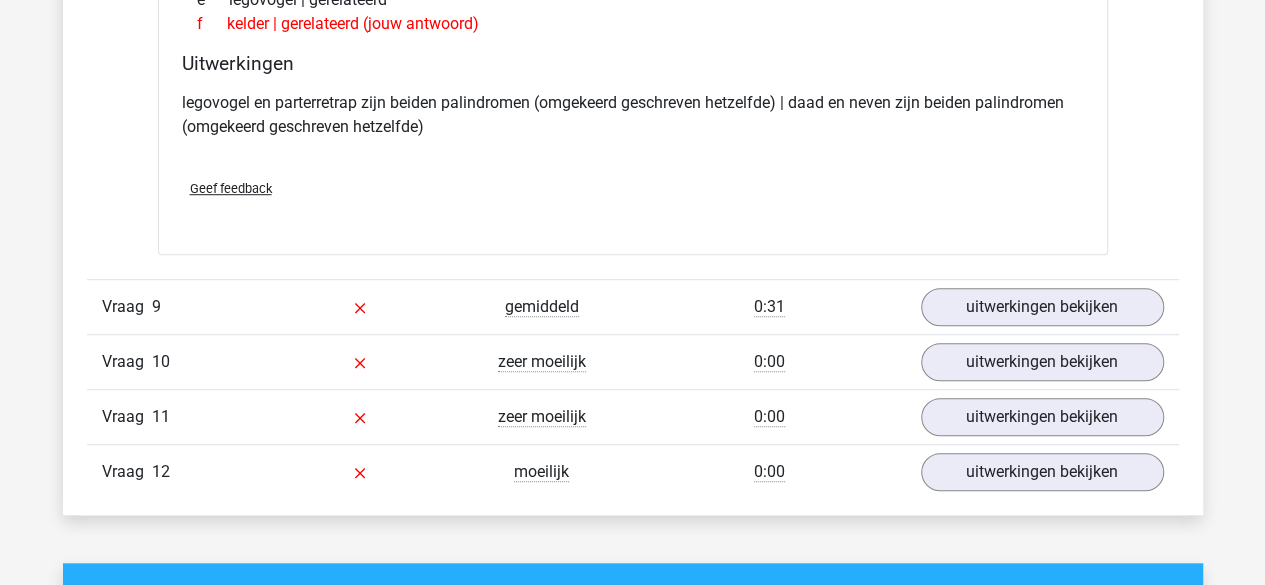 scroll, scrollTop: 8166, scrollLeft: 0, axis: vertical 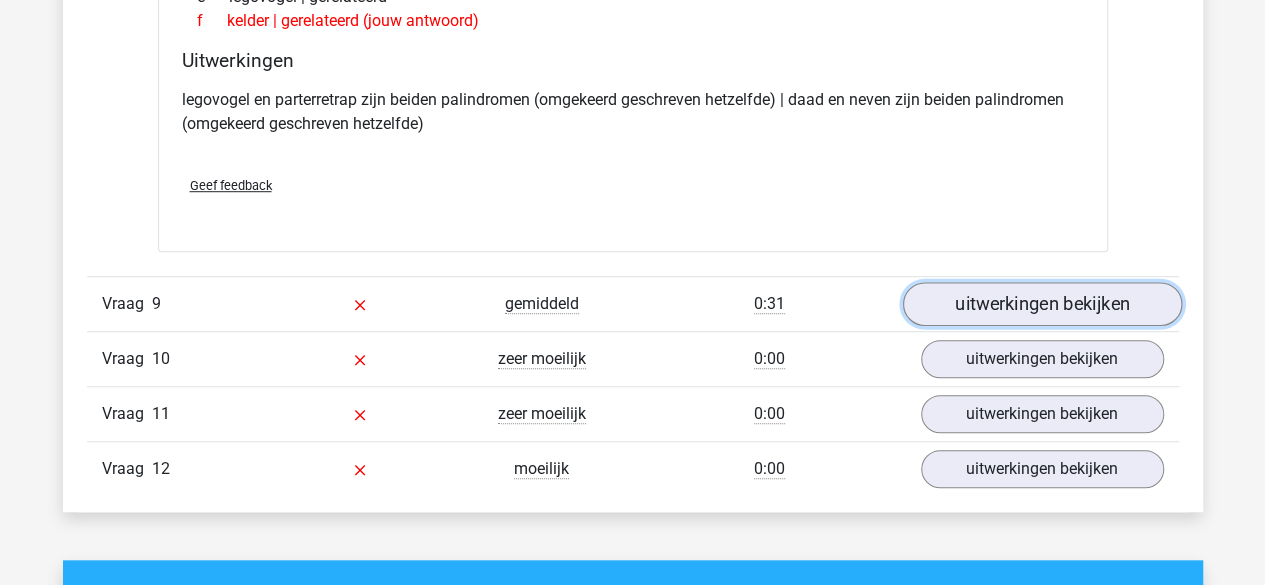click on "uitwerkingen bekijken" at bounding box center [1041, 305] 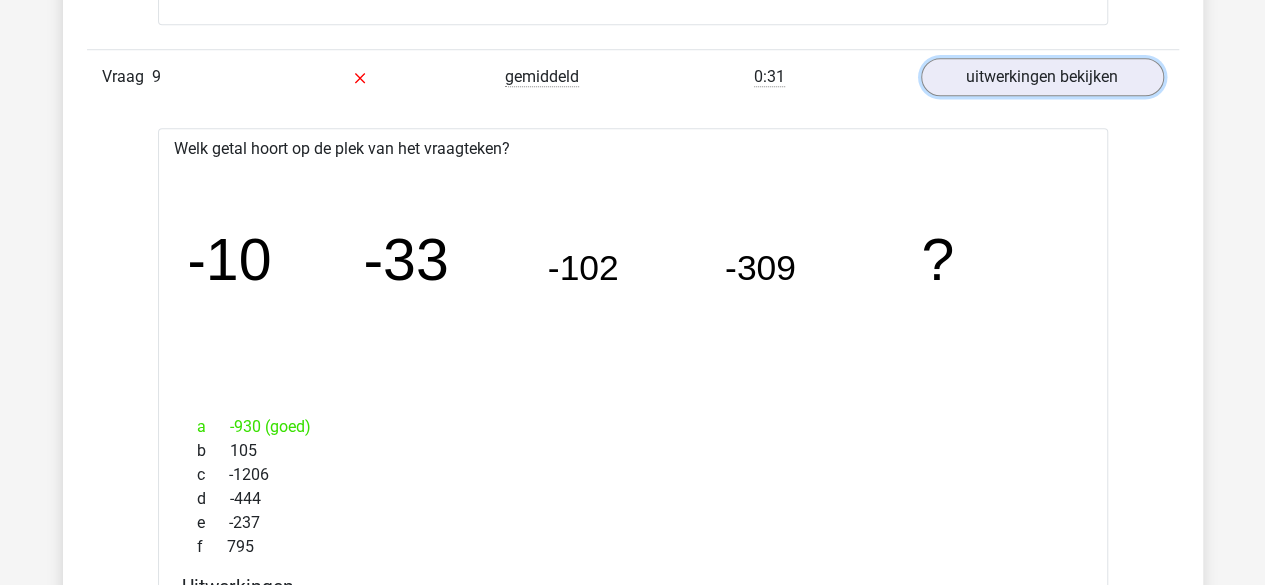 scroll, scrollTop: 8392, scrollLeft: 0, axis: vertical 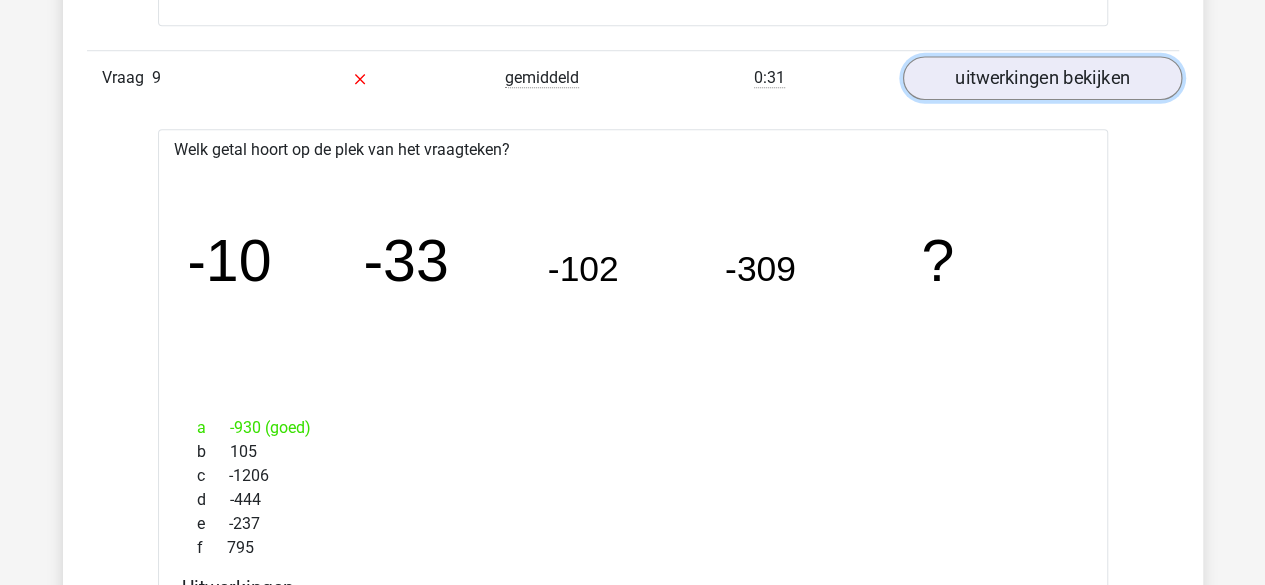 click on "uitwerkingen bekijken" at bounding box center [1041, 79] 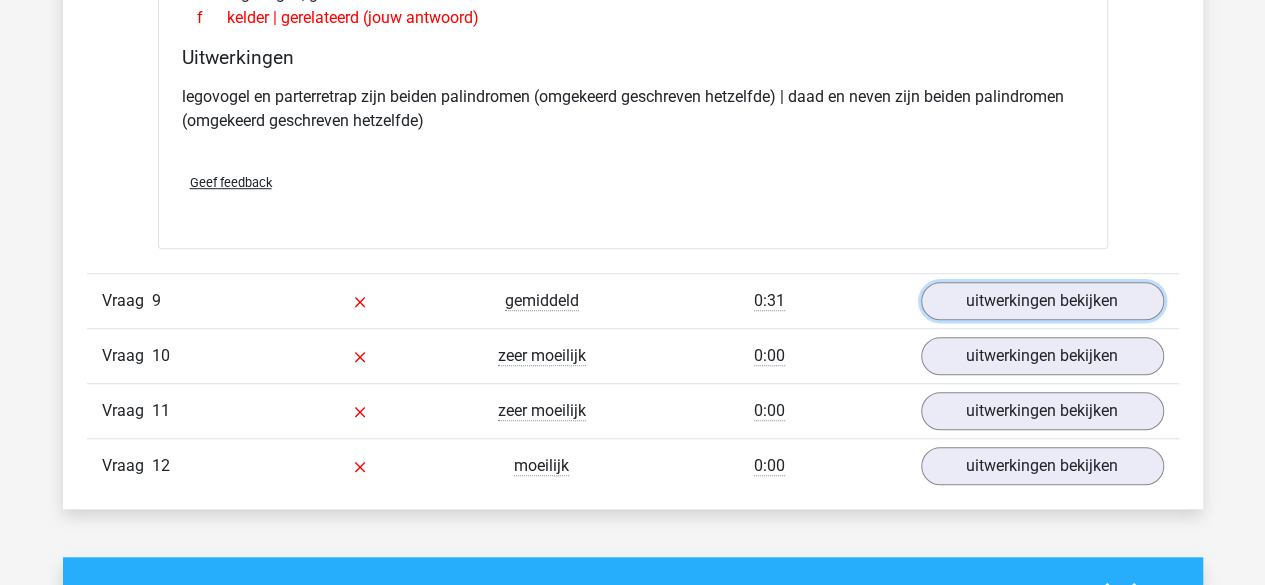scroll, scrollTop: 8168, scrollLeft: 0, axis: vertical 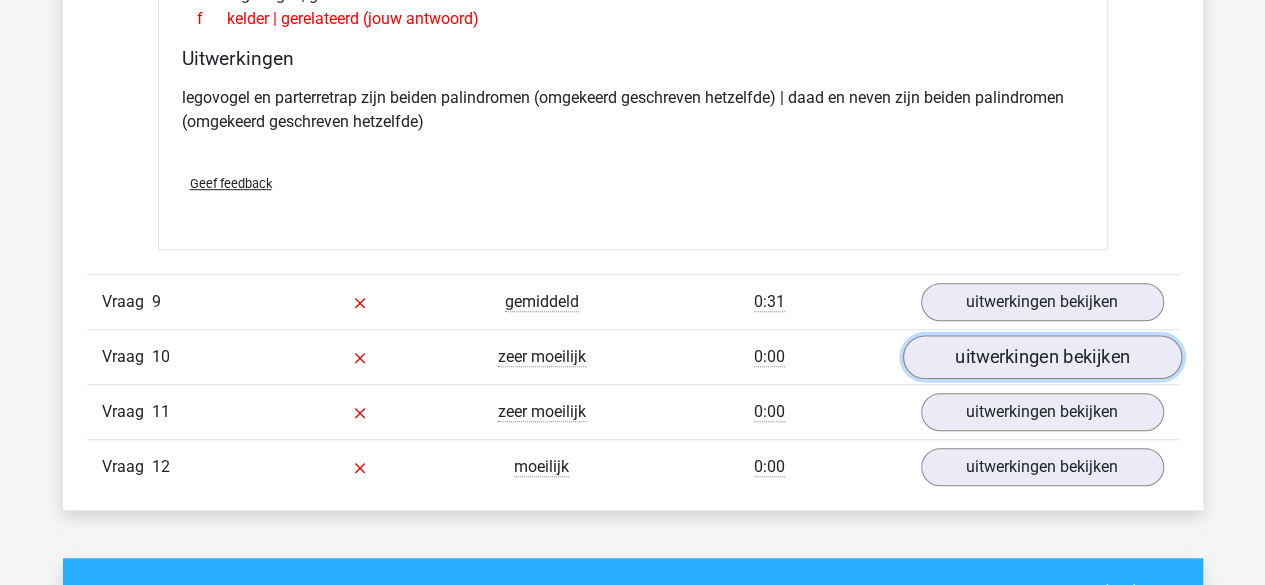 click on "uitwerkingen bekijken" at bounding box center (1041, 358) 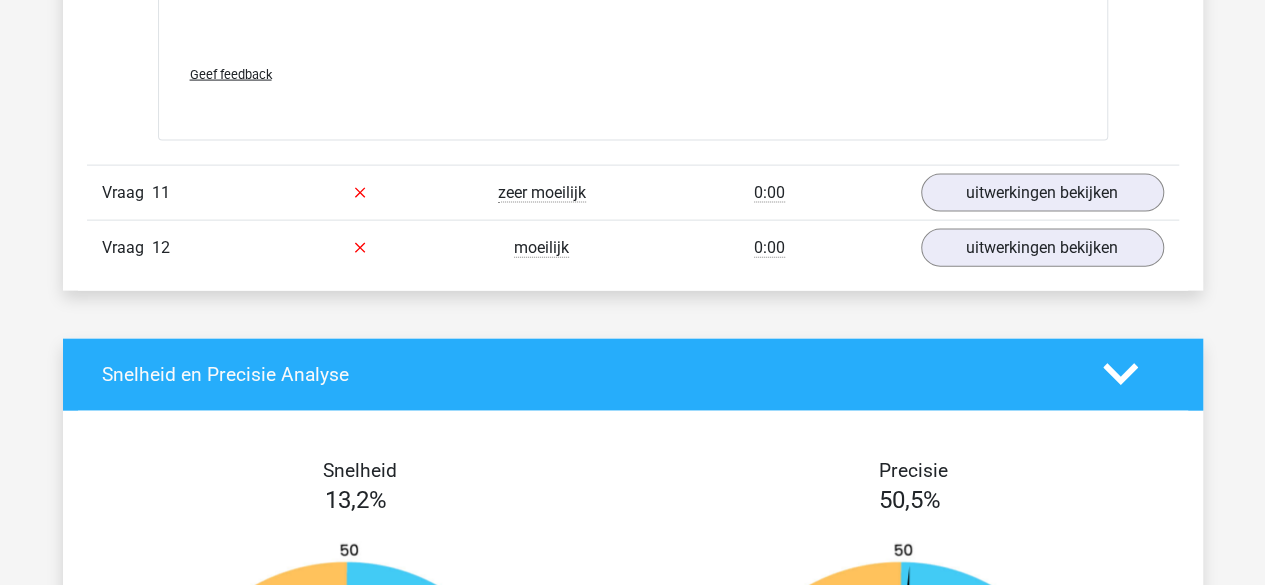 scroll, scrollTop: 9715, scrollLeft: 0, axis: vertical 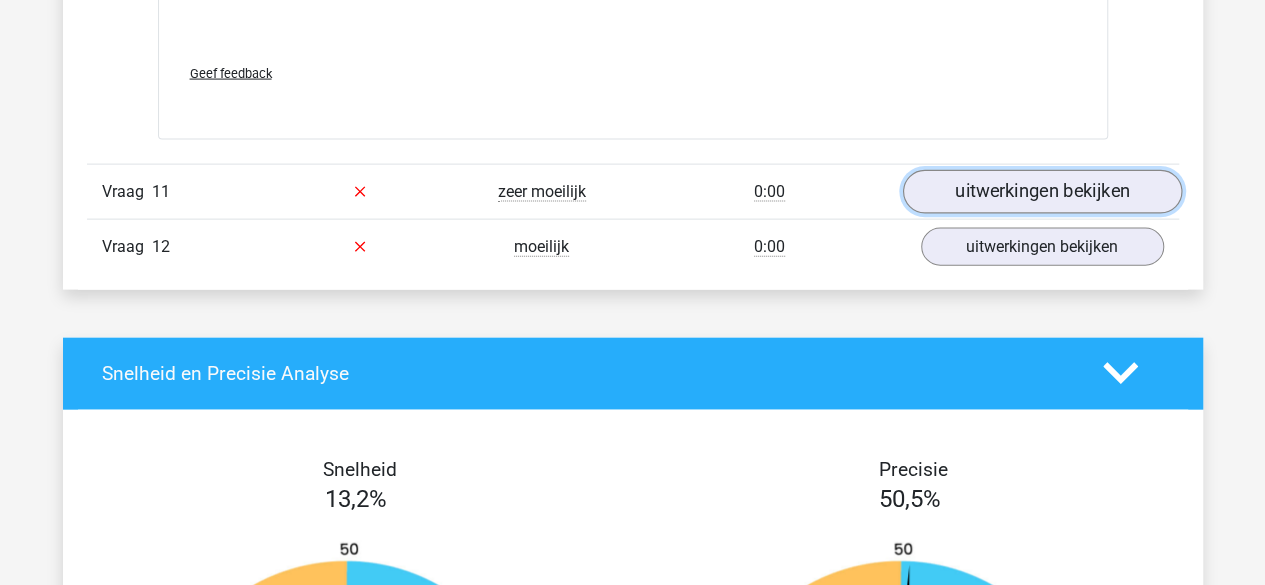 click on "uitwerkingen bekijken" at bounding box center (1041, 192) 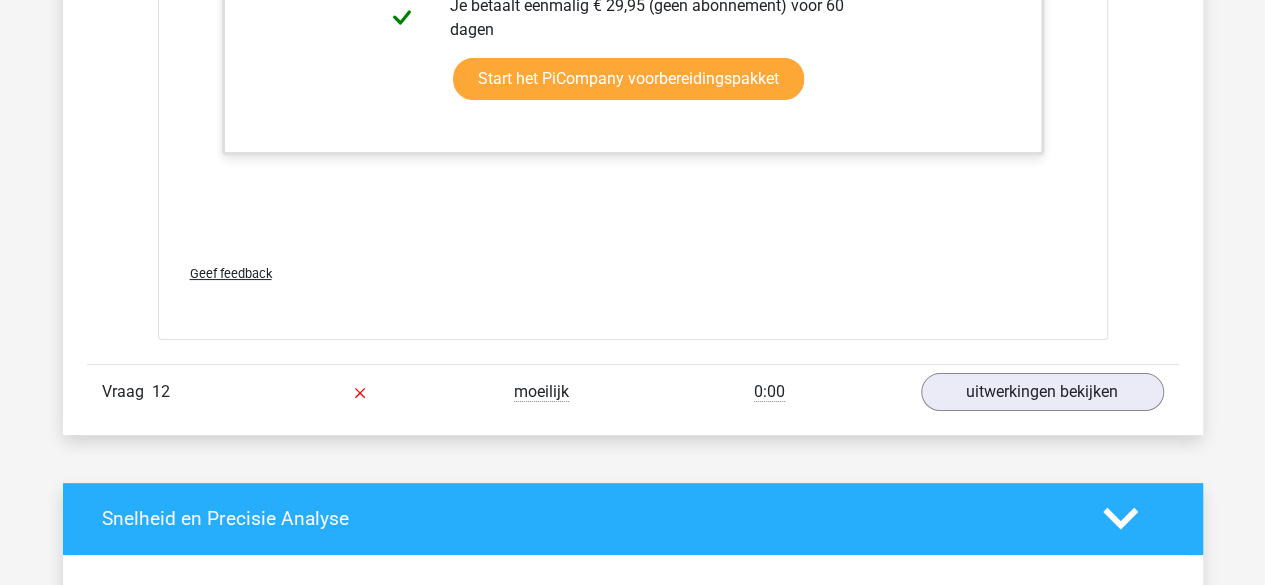 scroll, scrollTop: 11374, scrollLeft: 0, axis: vertical 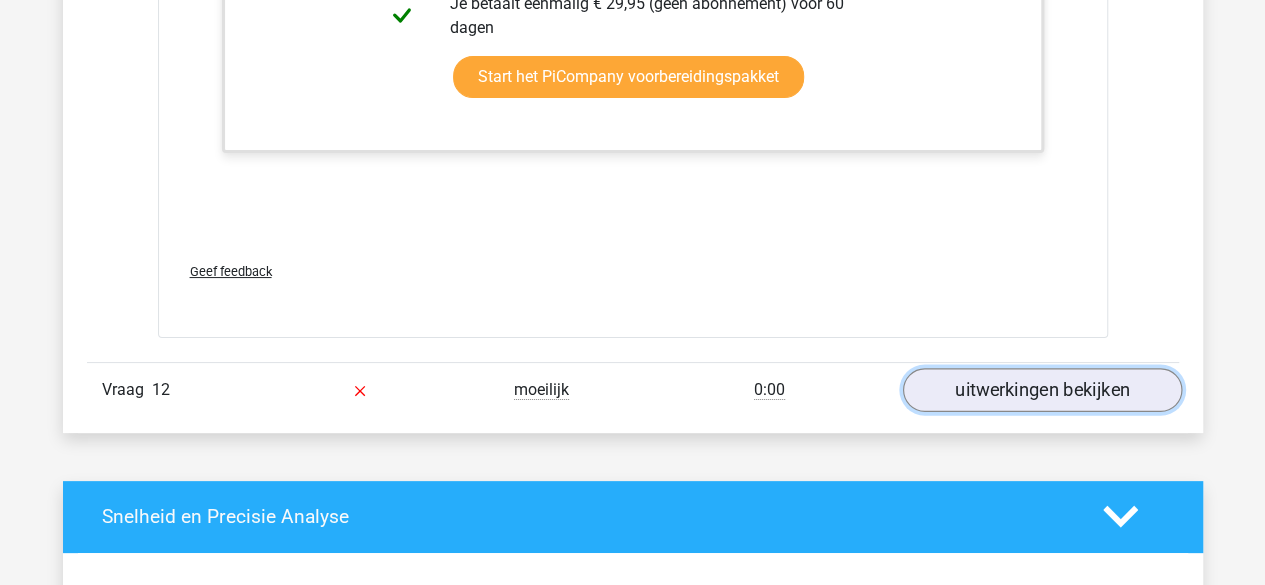click on "uitwerkingen bekijken" at bounding box center (1041, 390) 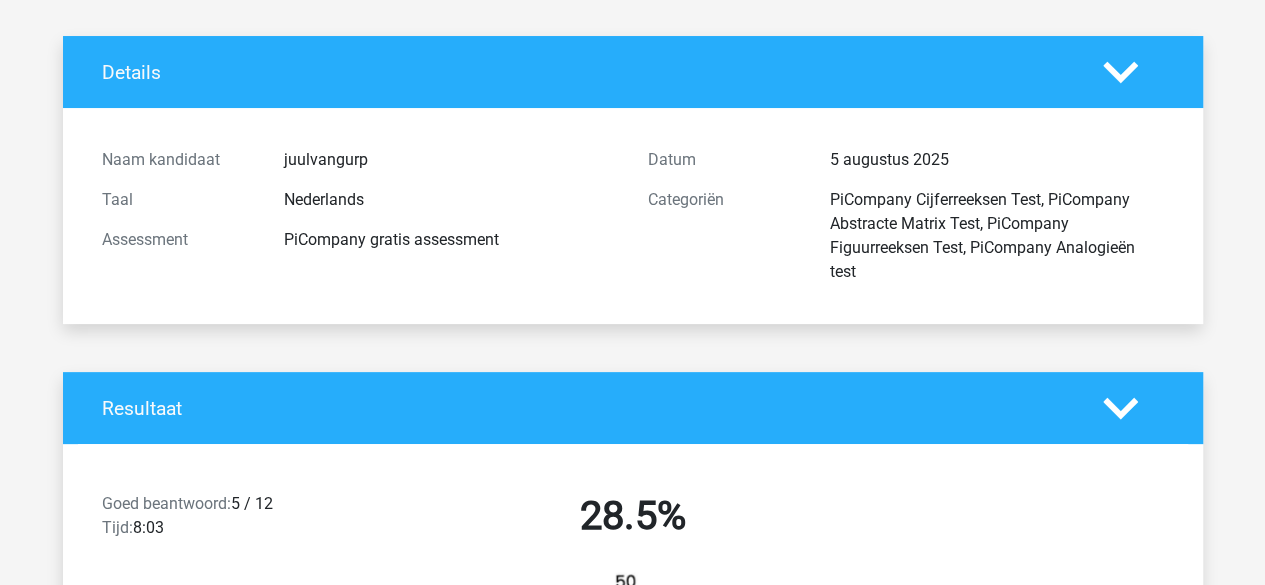 scroll, scrollTop: 0, scrollLeft: 0, axis: both 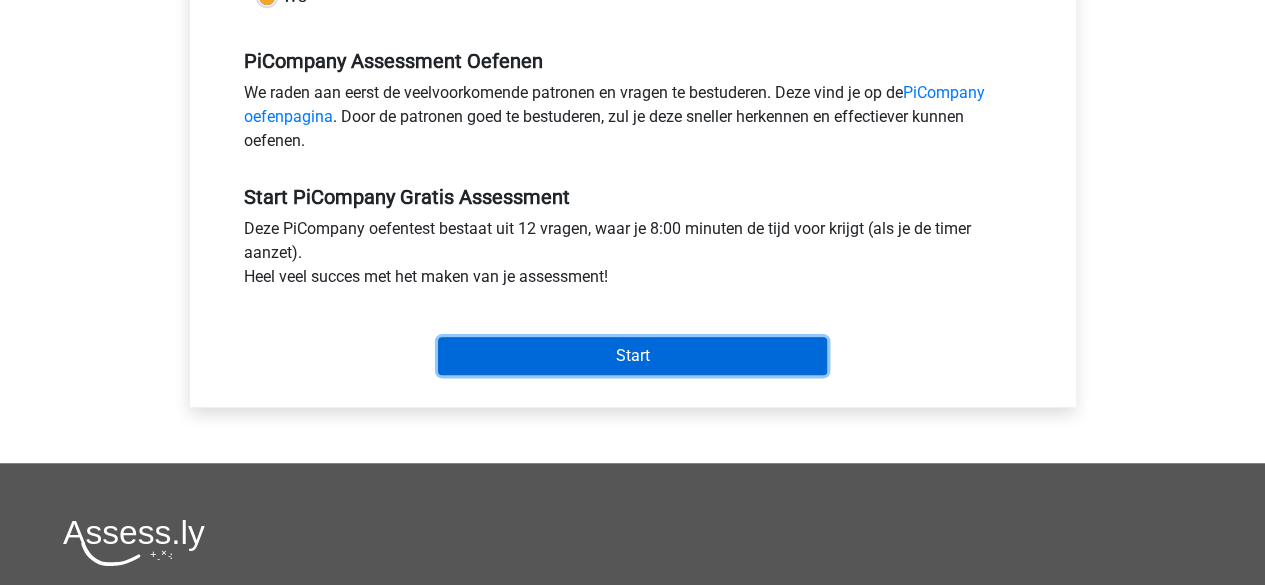 click on "Start" at bounding box center [632, 356] 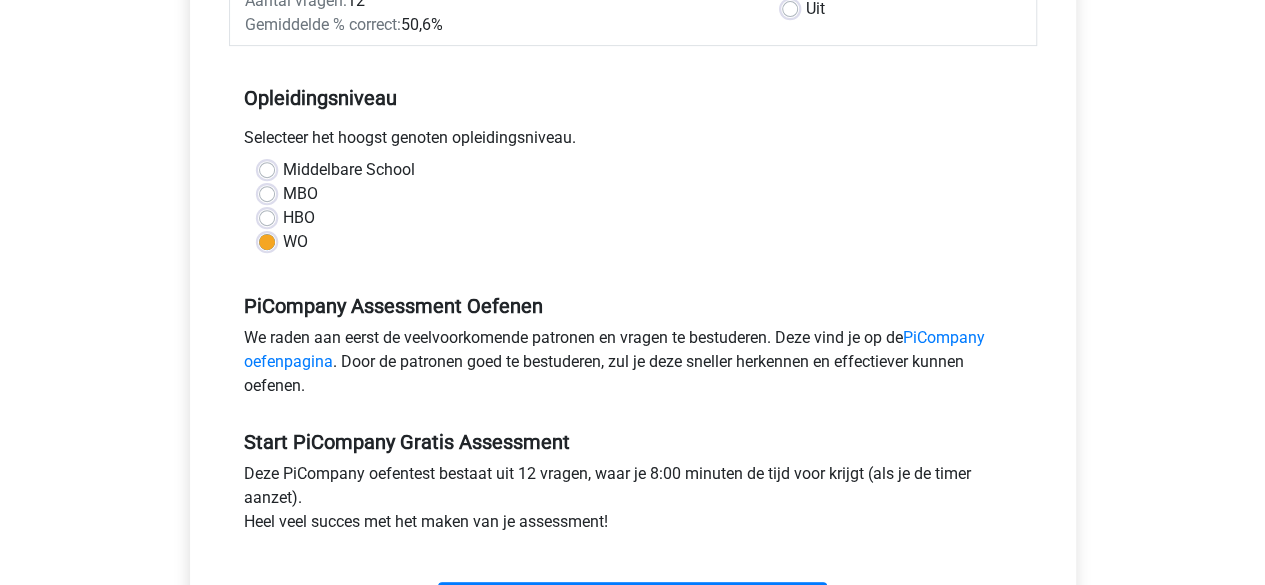 scroll, scrollTop: 0, scrollLeft: 0, axis: both 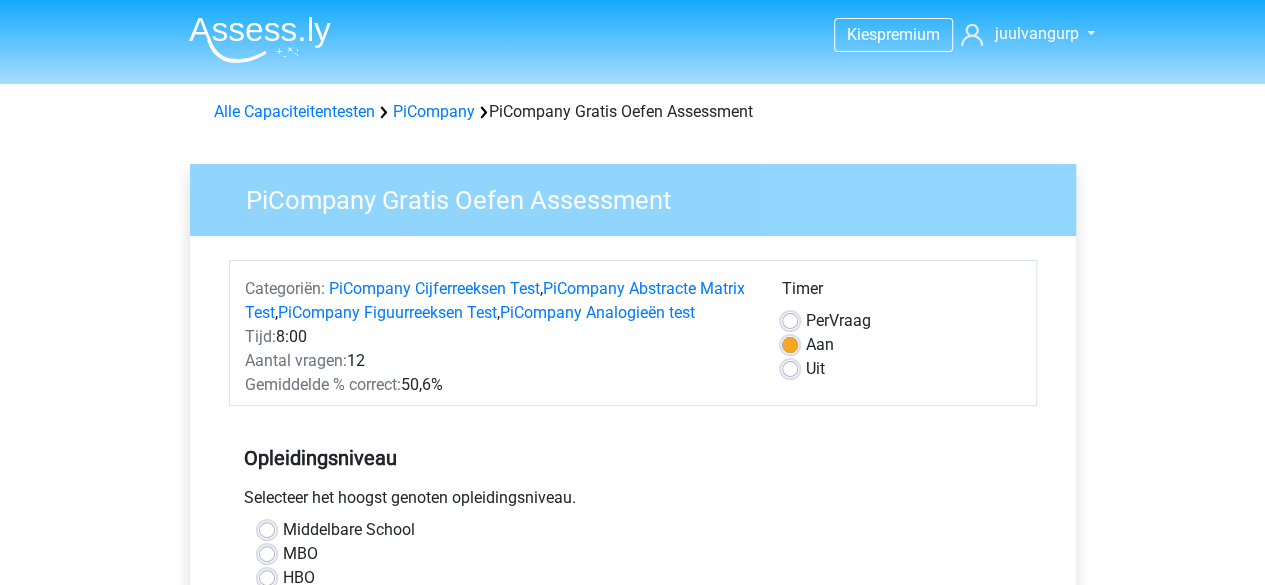 click at bounding box center (260, 39) 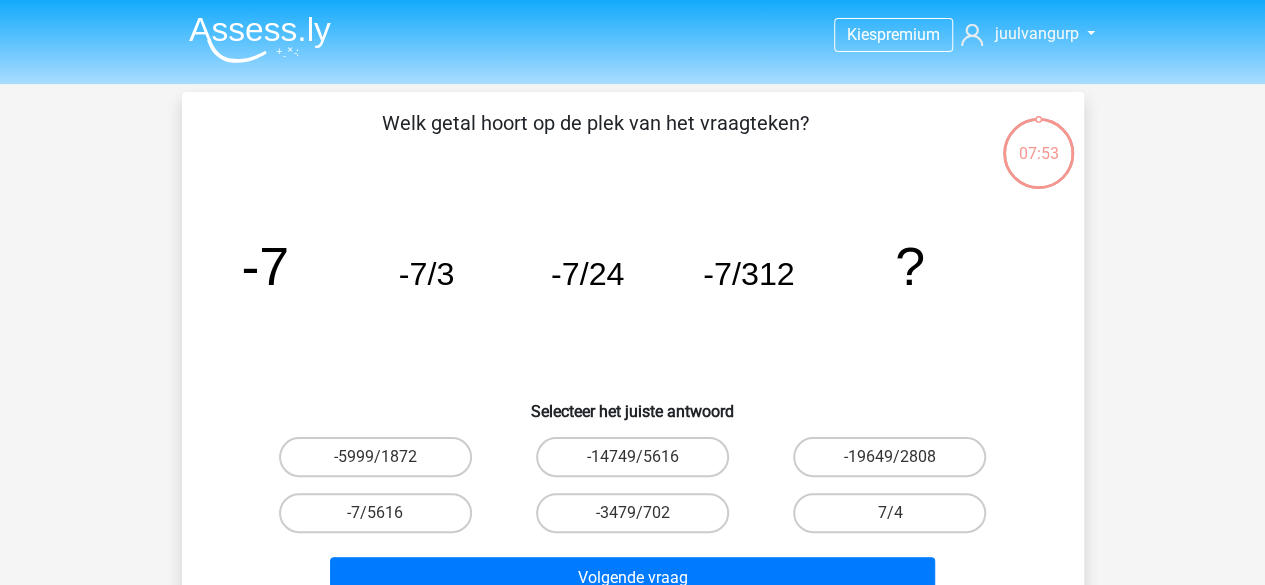 scroll, scrollTop: 33, scrollLeft: 0, axis: vertical 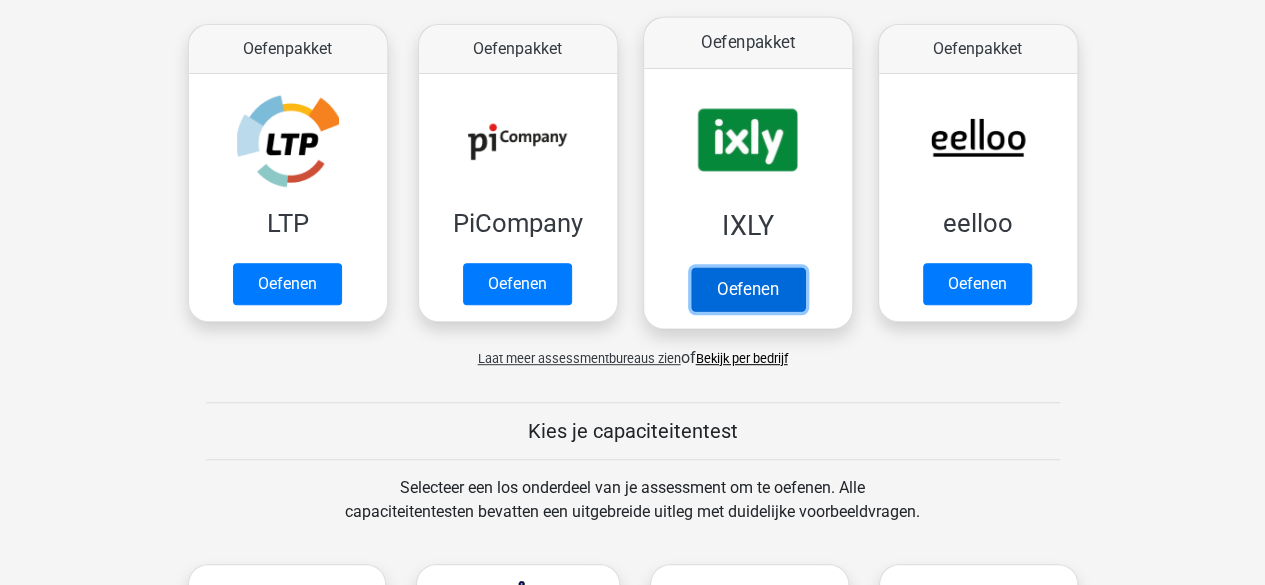 click on "Oefenen" at bounding box center (747, 289) 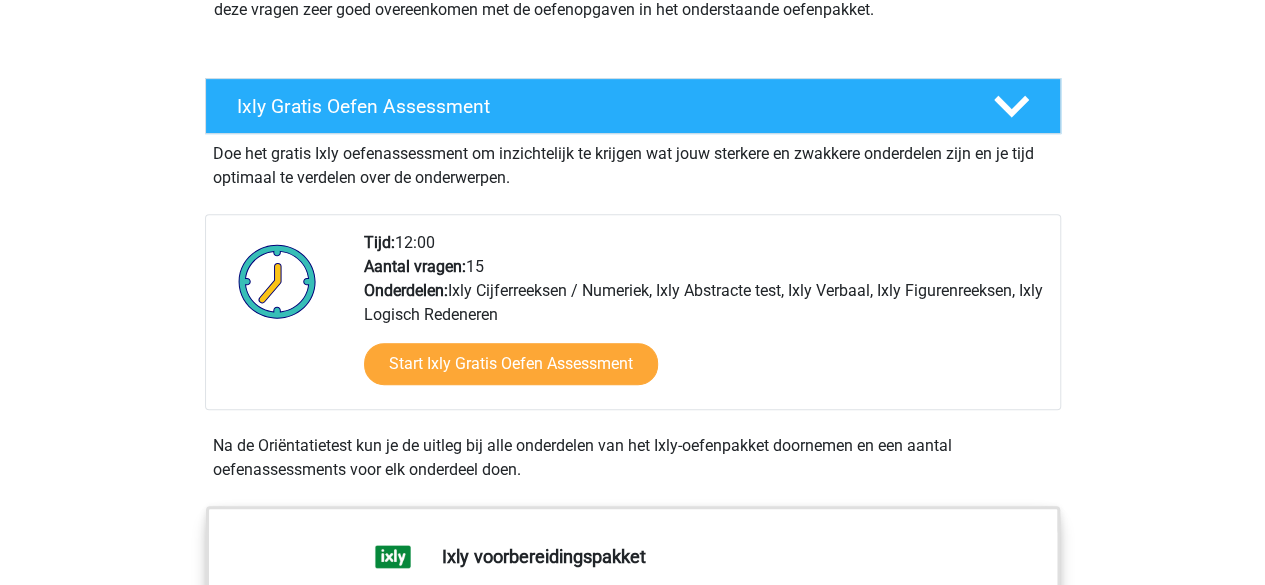 scroll, scrollTop: 323, scrollLeft: 0, axis: vertical 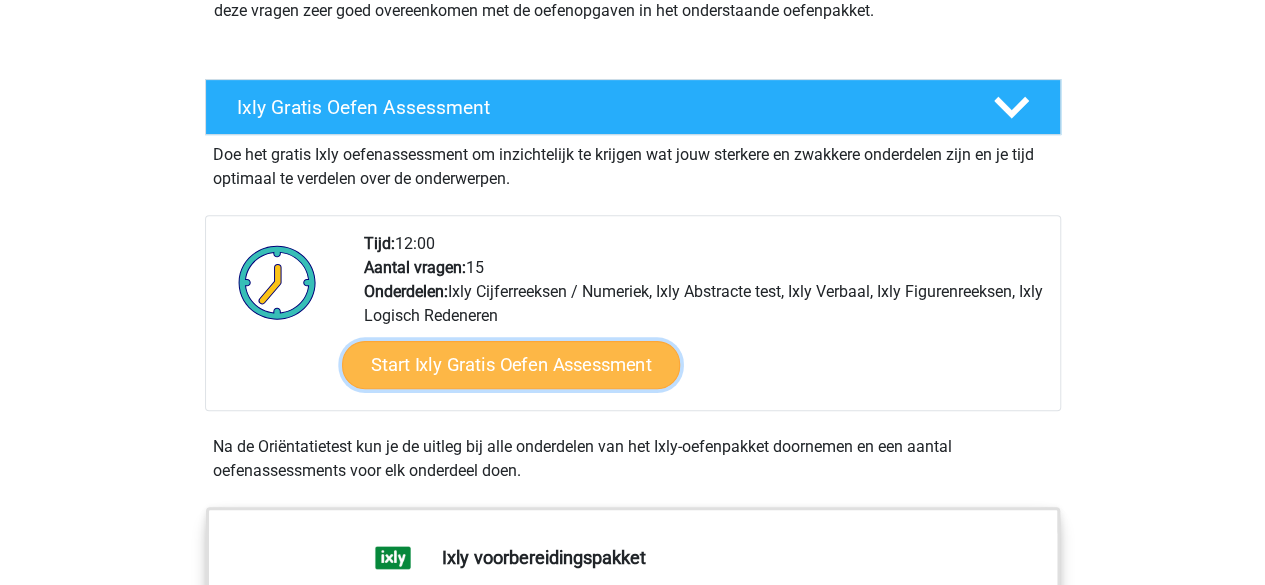 click on "Start Ixly Gratis Oefen Assessment" at bounding box center [510, 365] 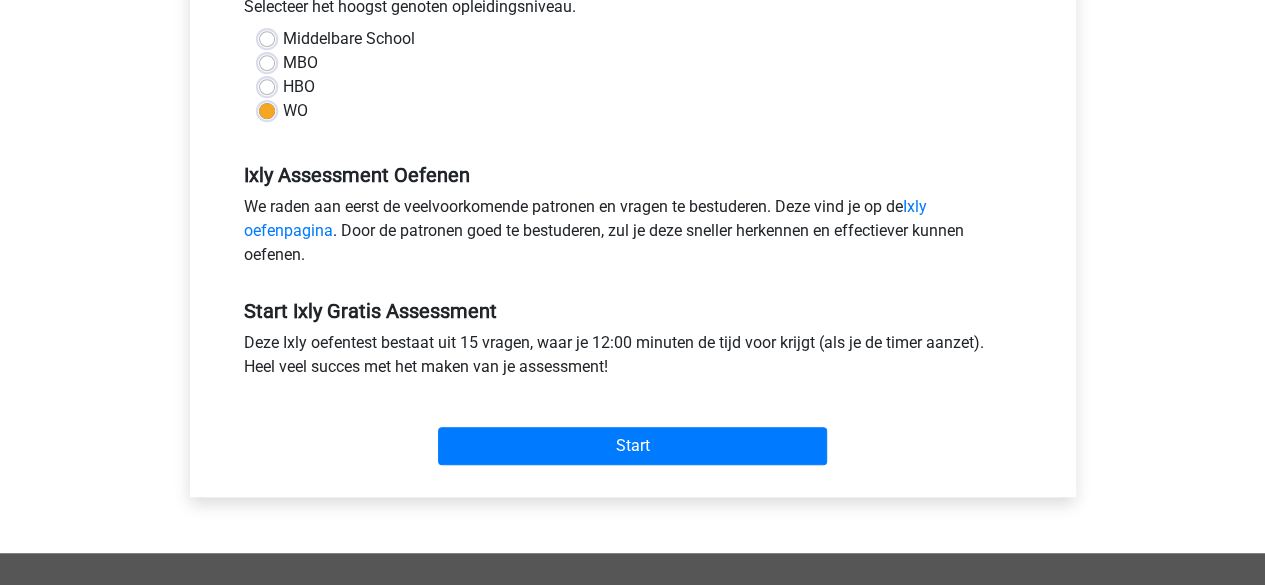scroll, scrollTop: 516, scrollLeft: 0, axis: vertical 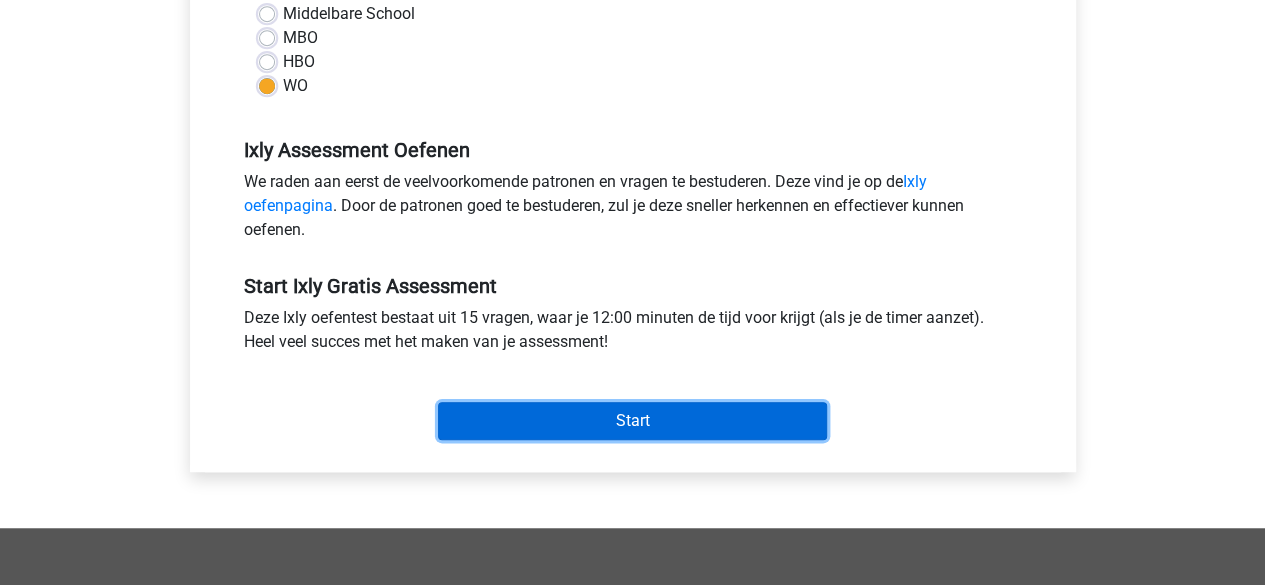 click on "Start" at bounding box center [632, 421] 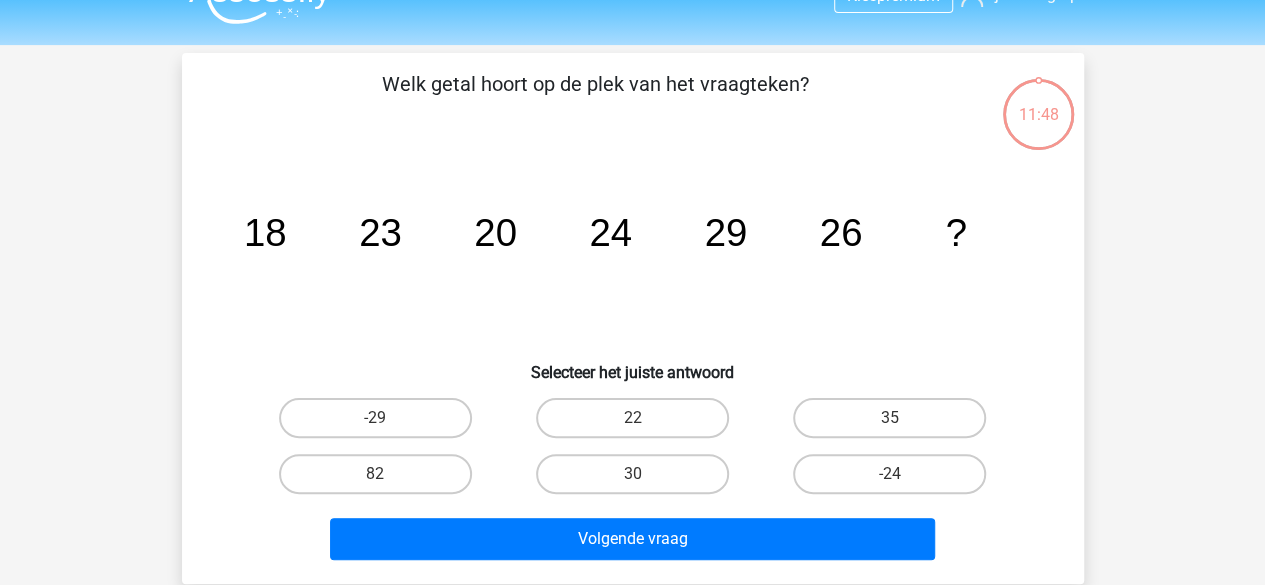 scroll, scrollTop: 42, scrollLeft: 0, axis: vertical 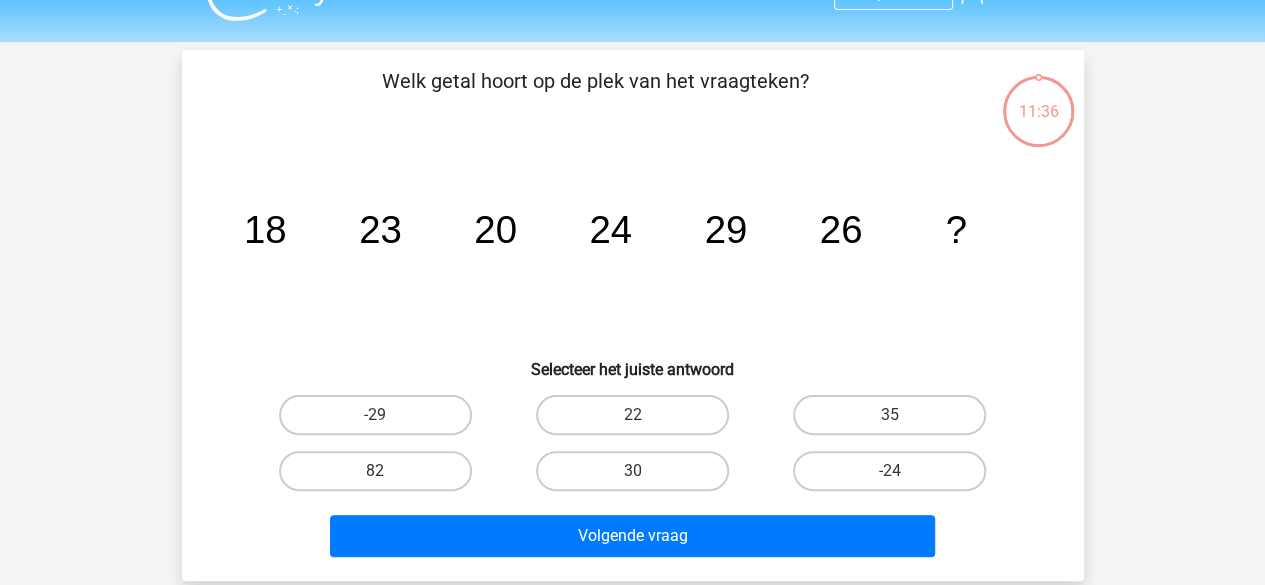 click on "22" at bounding box center (638, 421) 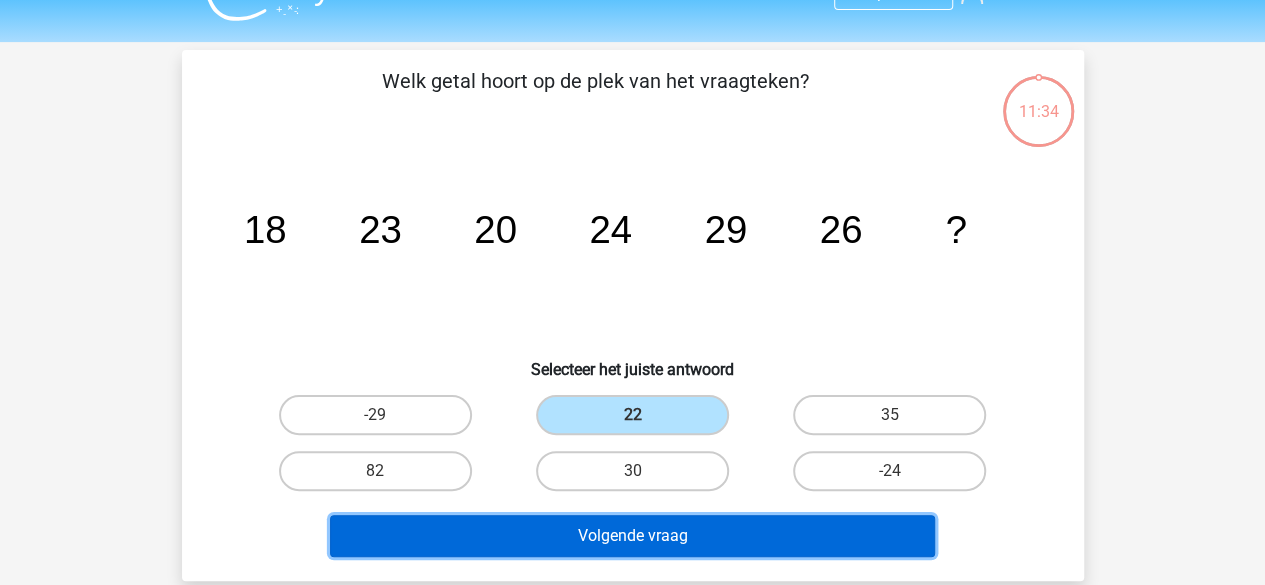 click on "Volgende vraag" at bounding box center [632, 536] 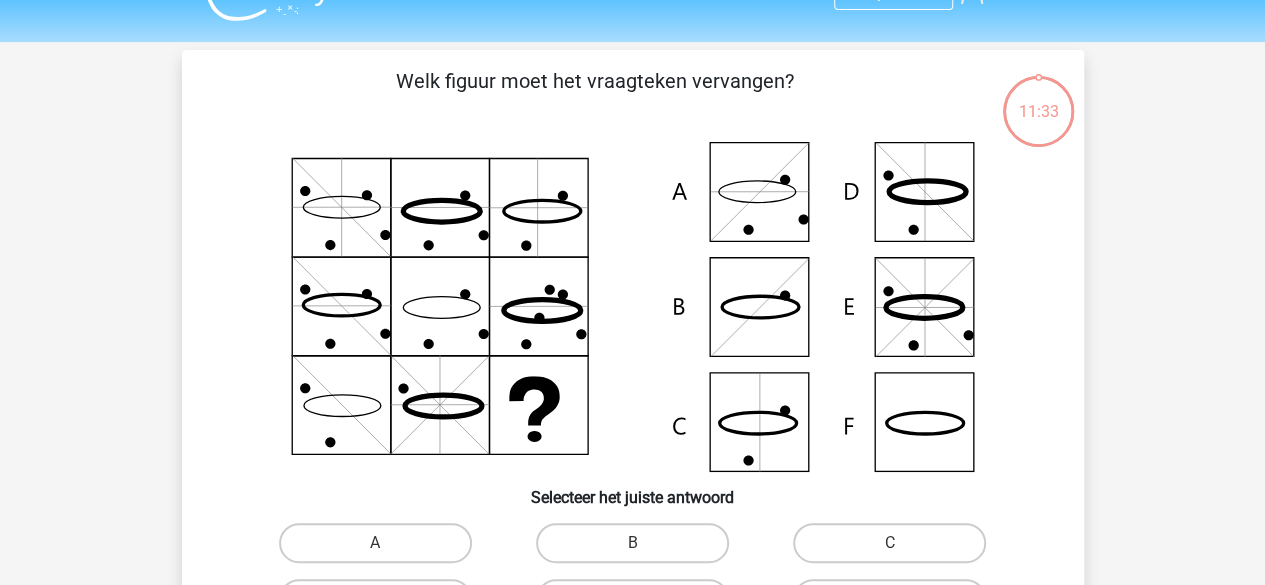 scroll, scrollTop: 92, scrollLeft: 0, axis: vertical 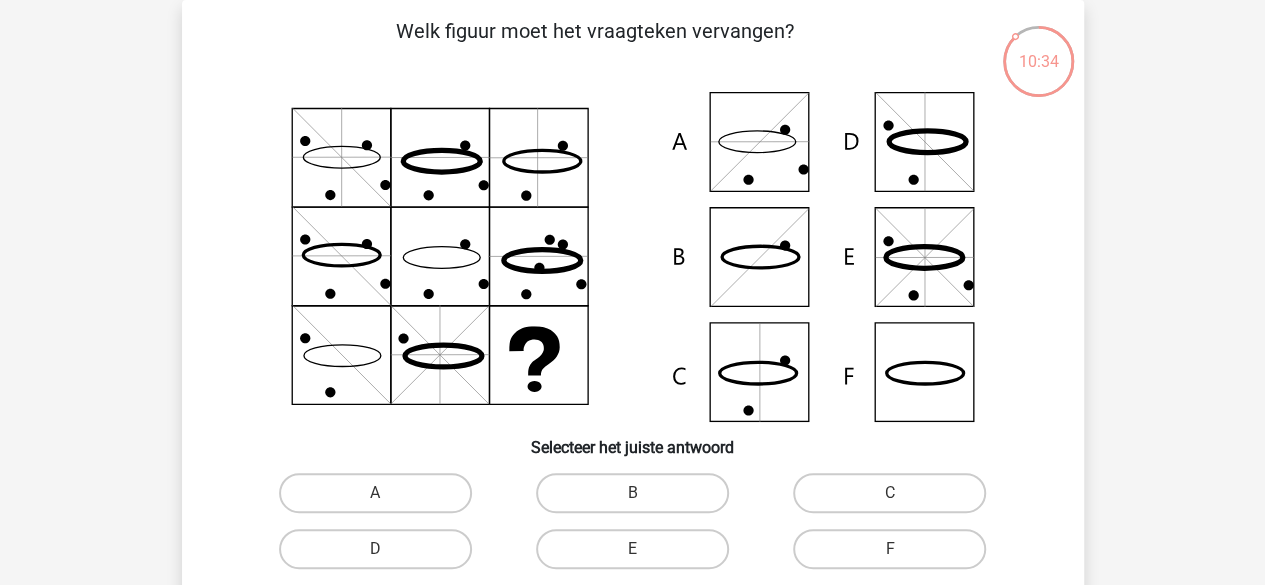 click 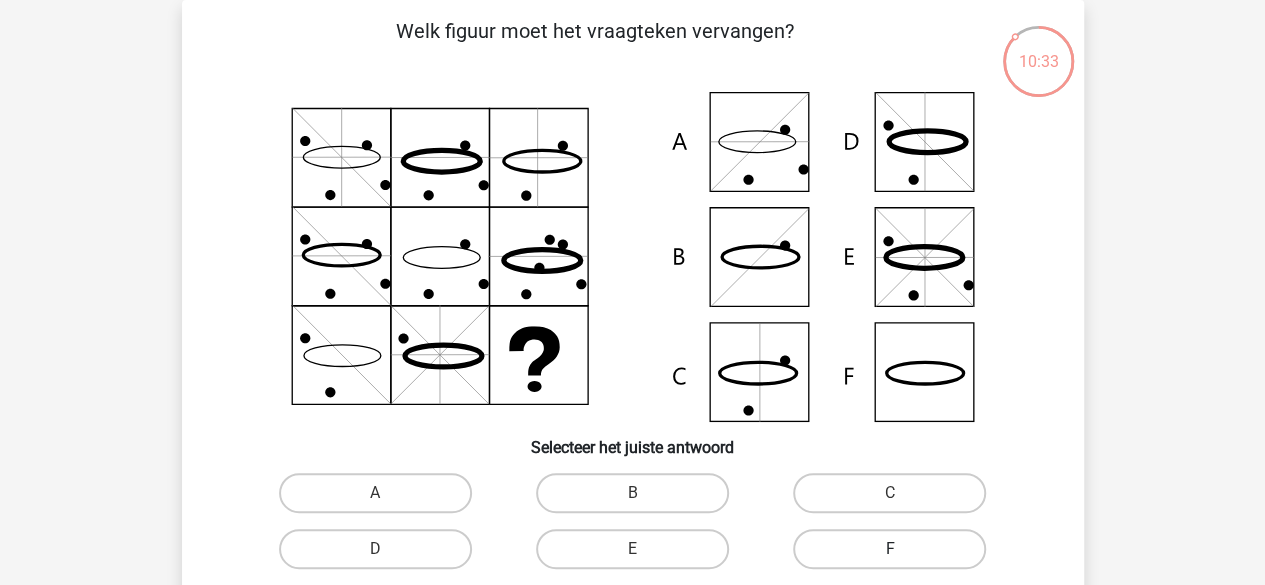 click on "F" at bounding box center [889, 549] 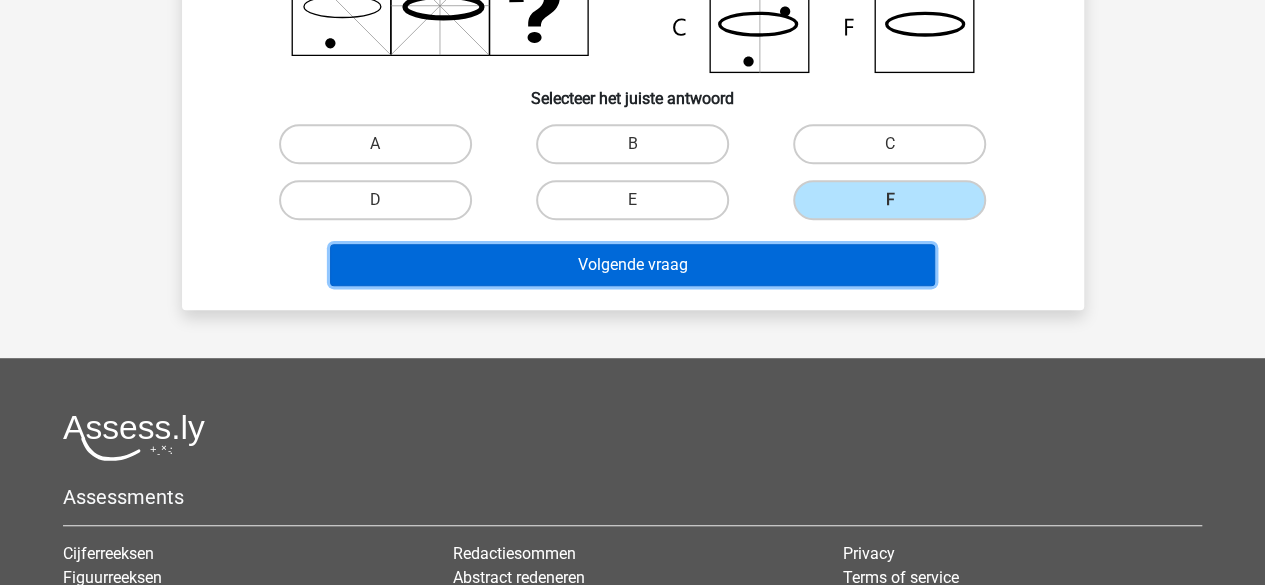 click on "Volgende vraag" at bounding box center [632, 265] 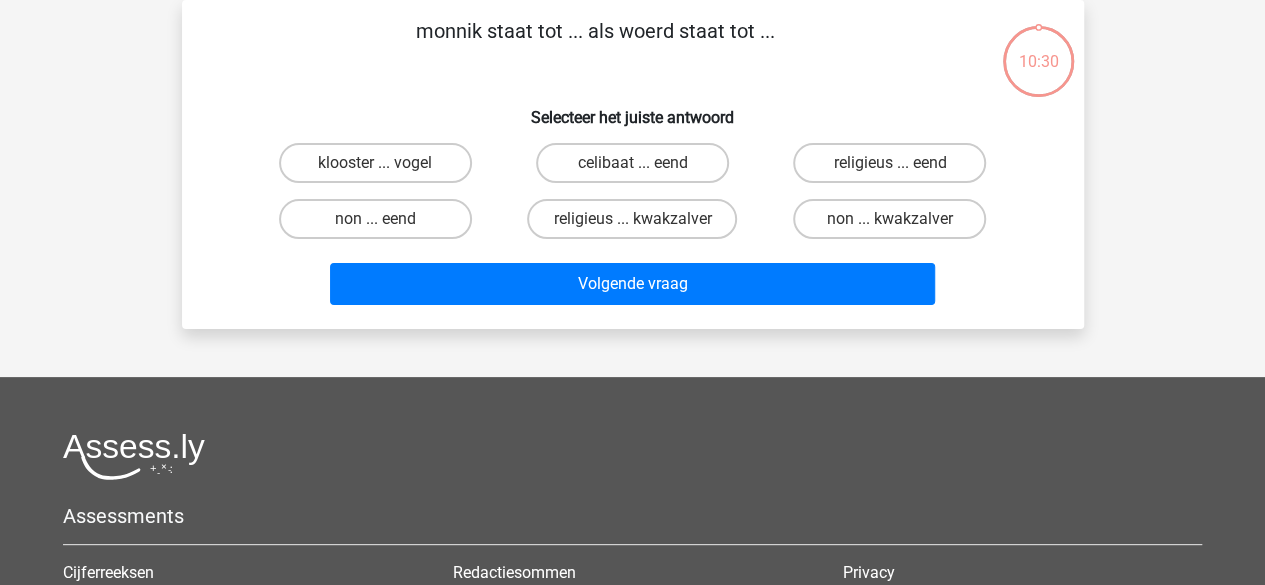 scroll, scrollTop: 0, scrollLeft: 0, axis: both 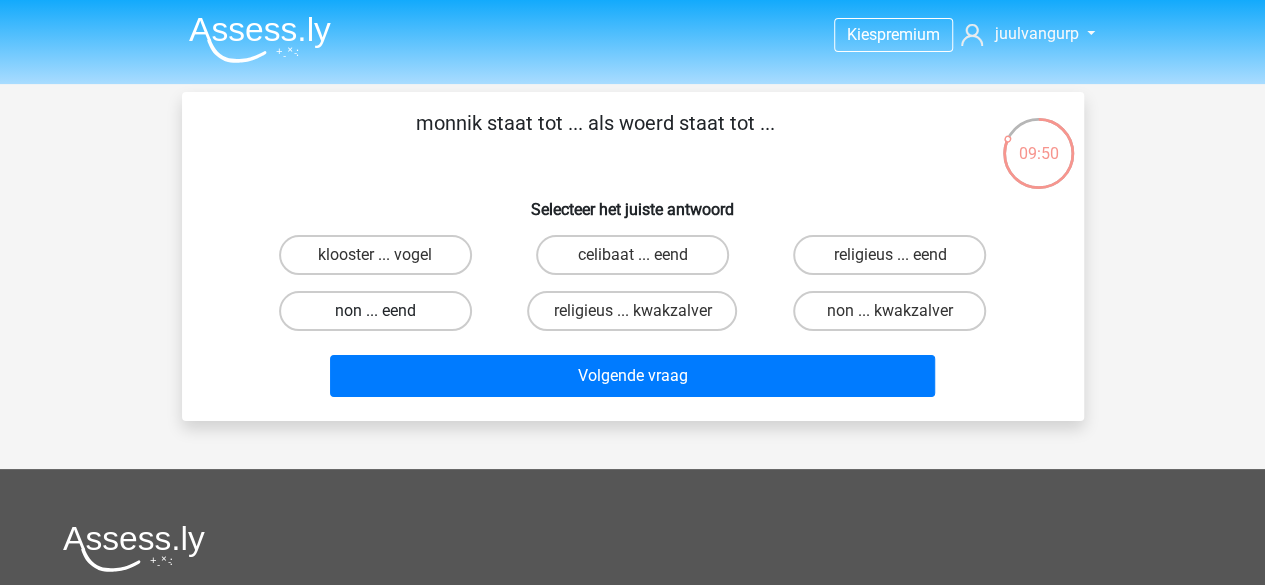click on "non ... eend" at bounding box center [375, 311] 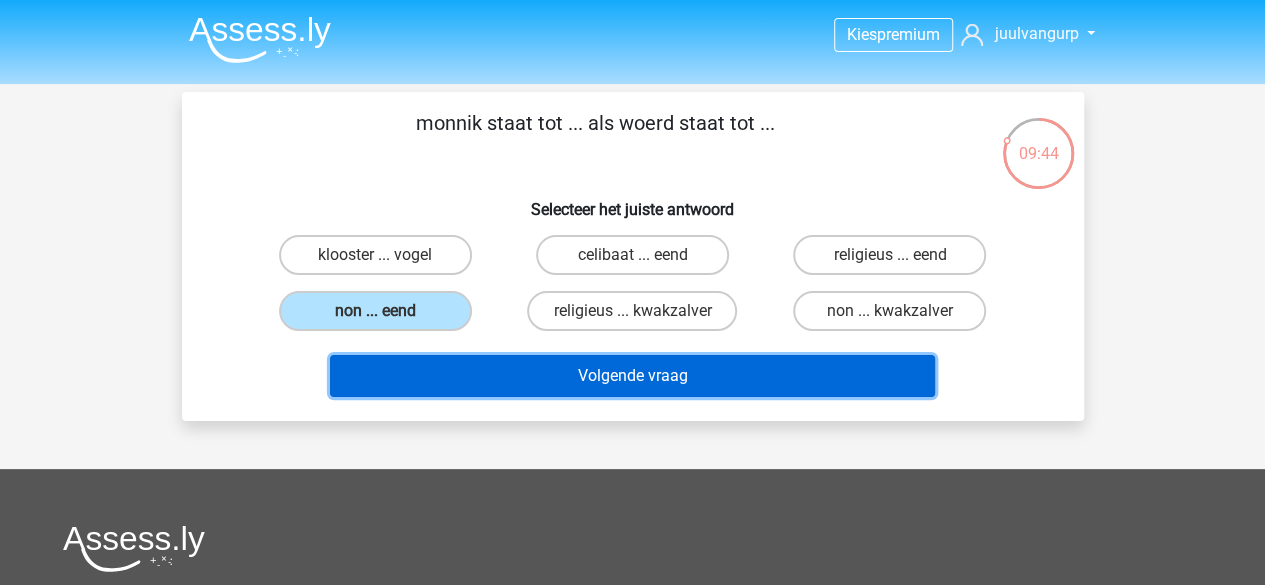 click on "Volgende vraag" at bounding box center (632, 376) 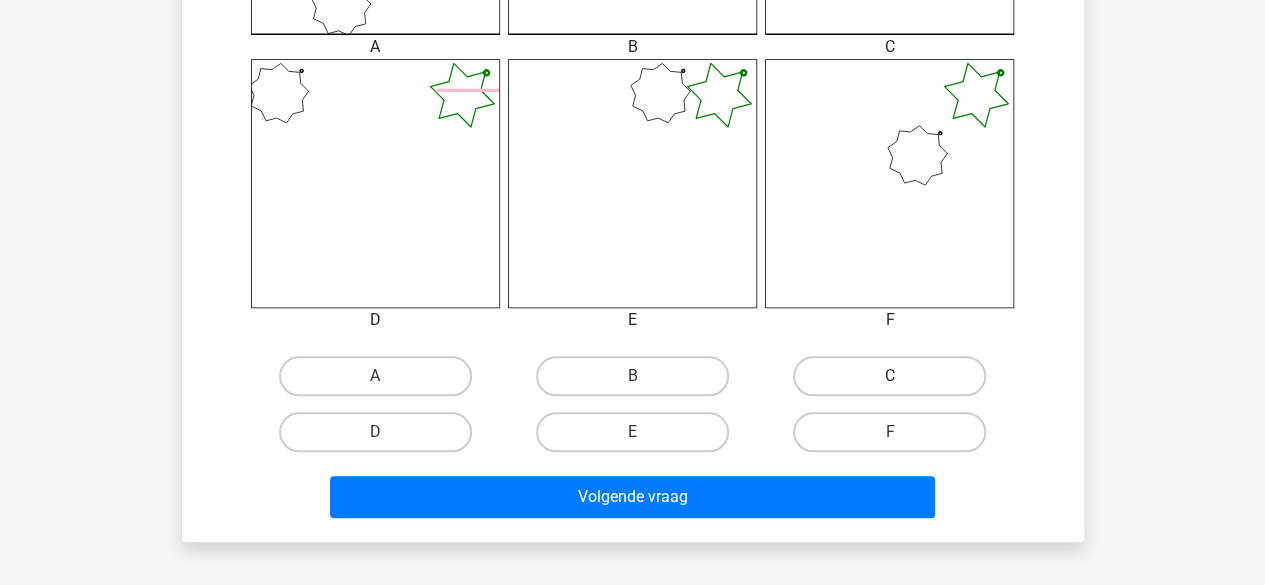 scroll, scrollTop: 785, scrollLeft: 0, axis: vertical 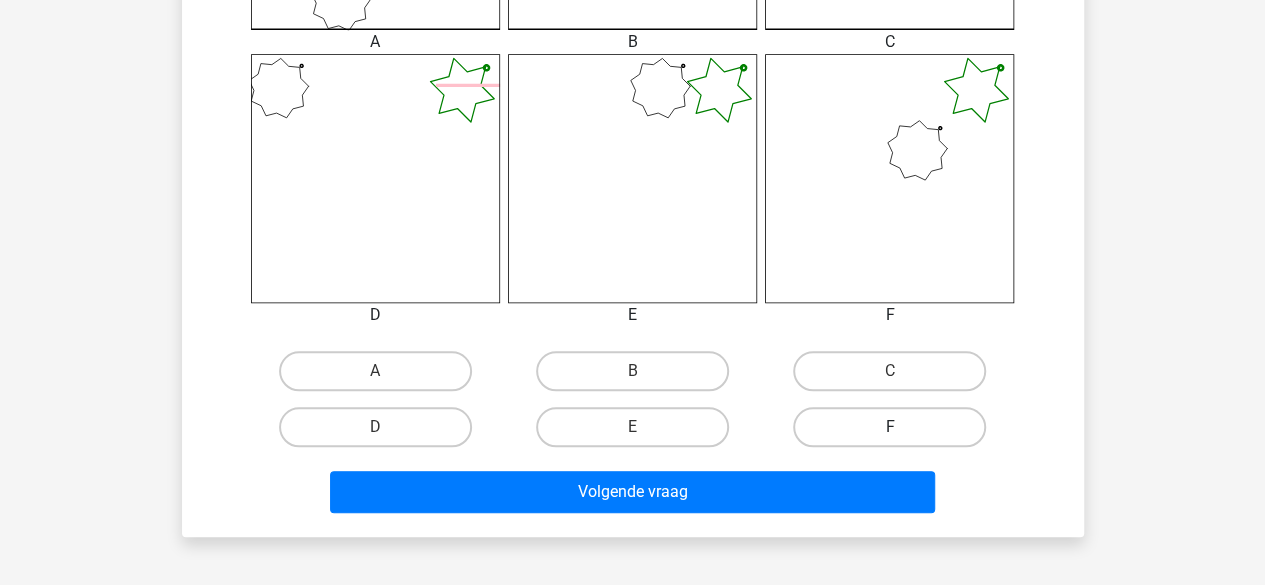 click on "F" at bounding box center (889, 427) 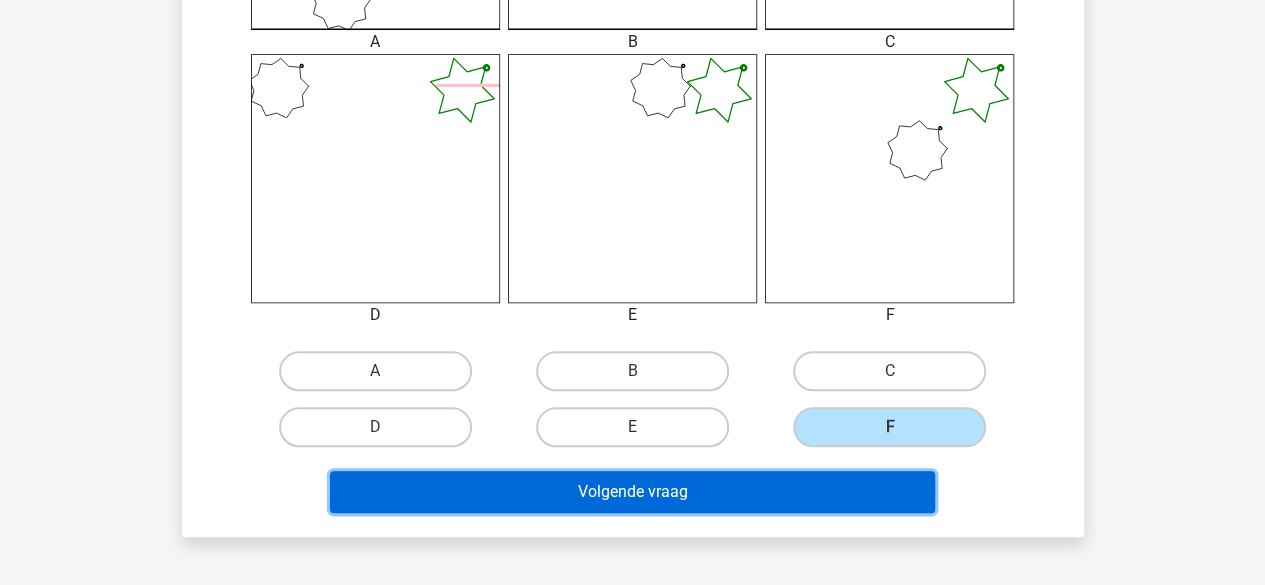 click on "Volgende vraag" at bounding box center (632, 492) 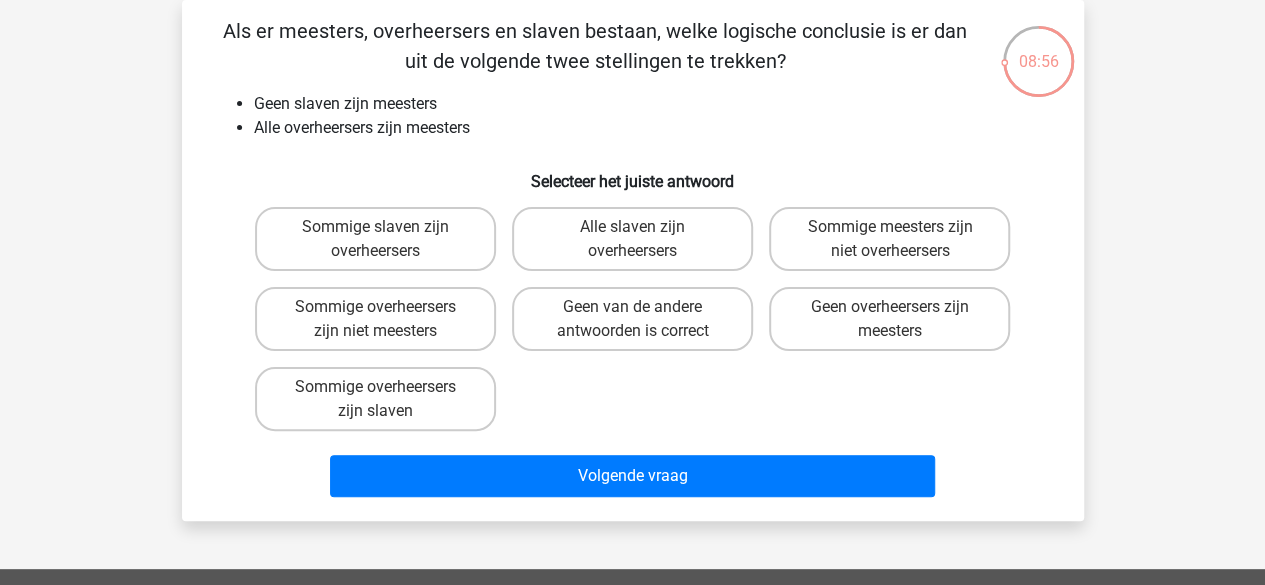 scroll, scrollTop: 60, scrollLeft: 0, axis: vertical 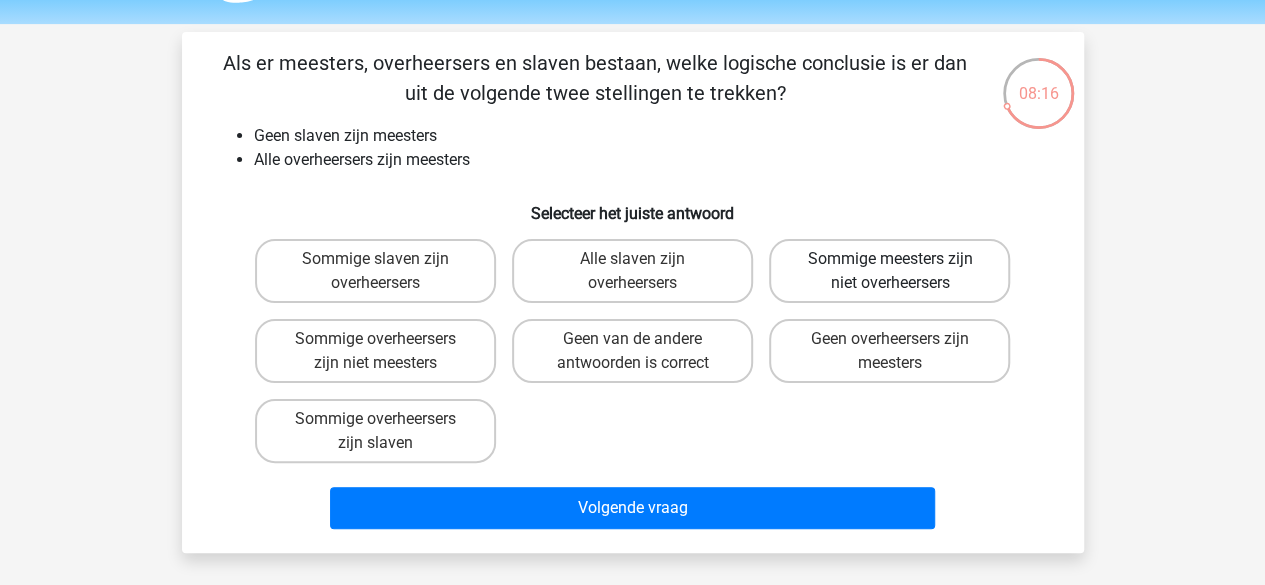click on "Sommige meesters zijn niet overheersers" at bounding box center [889, 271] 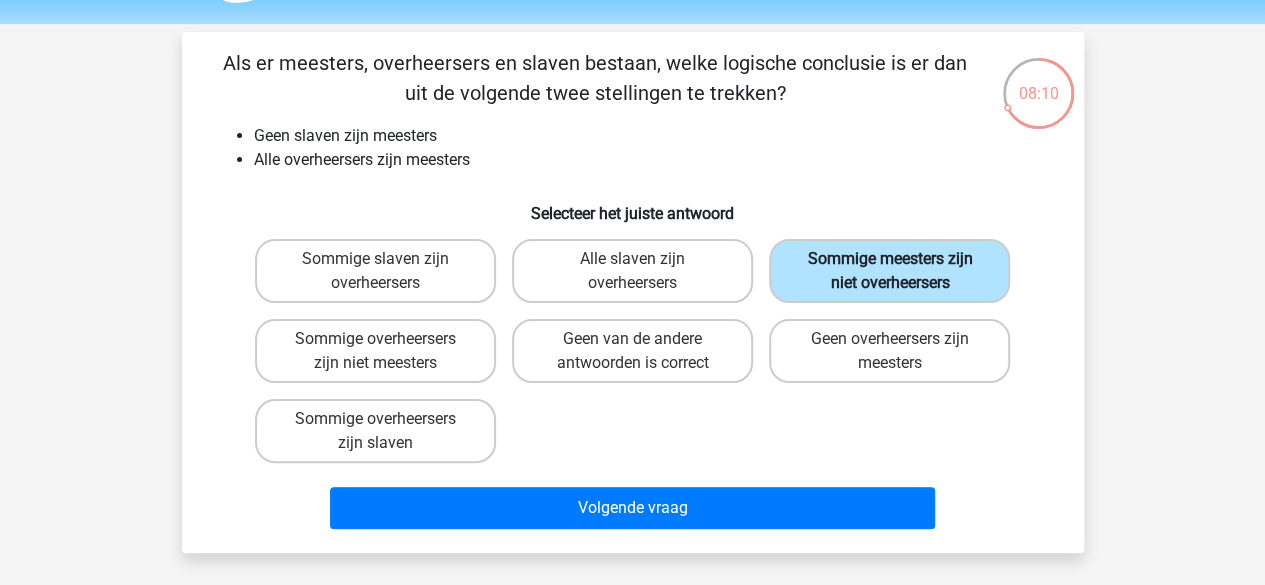 click on "Sommige meesters zijn niet overheersers" at bounding box center (889, 271) 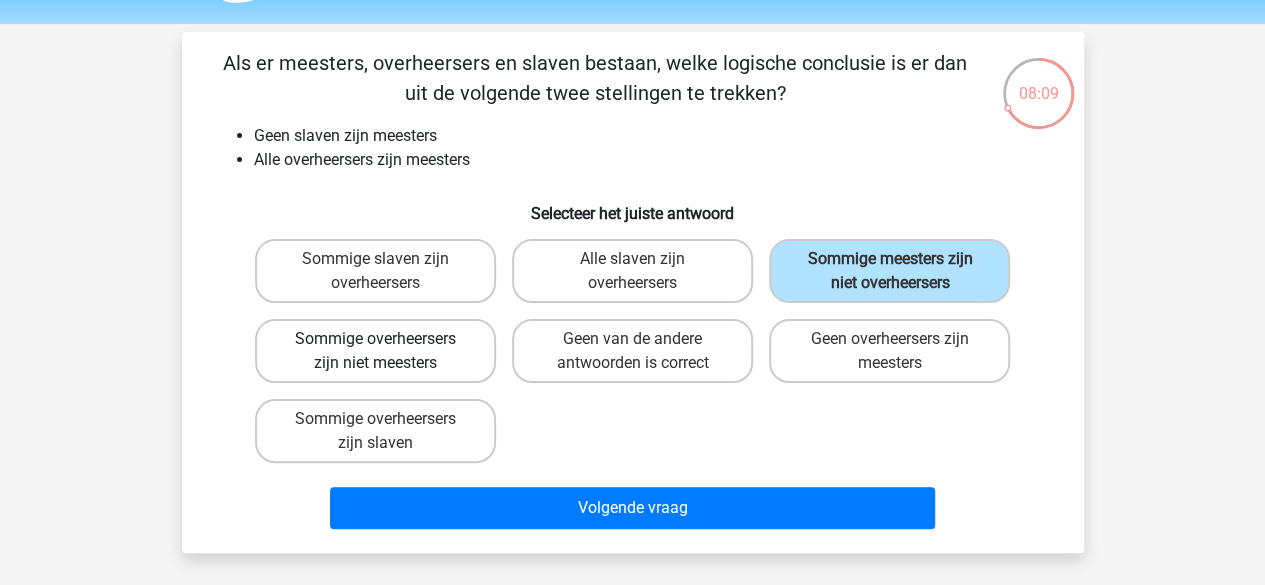 click on "Sommige overheersers zijn niet meesters" at bounding box center (375, 351) 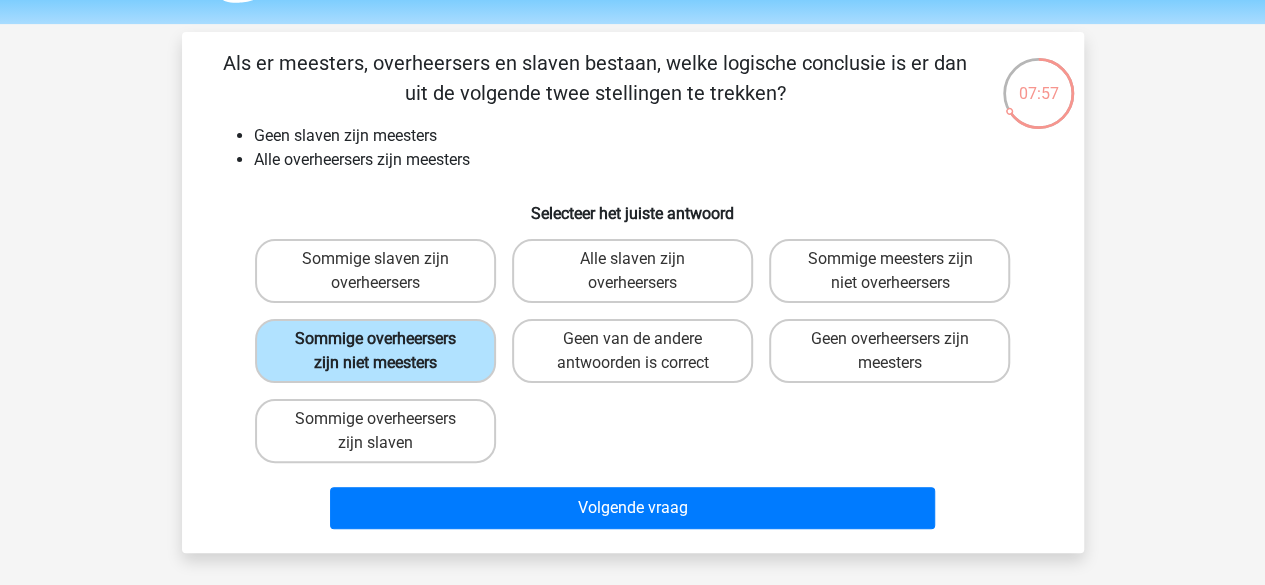 click on "Sommige overheersers zijn niet meesters" at bounding box center (375, 351) 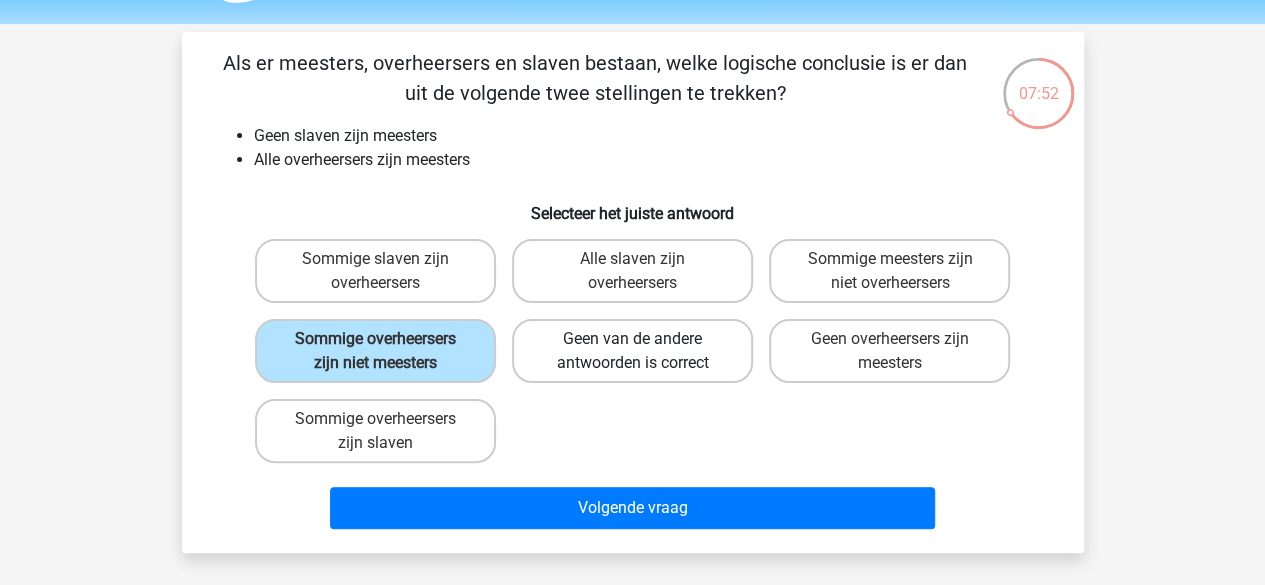 click on "Geen van de andere antwoorden is correct" at bounding box center [632, 351] 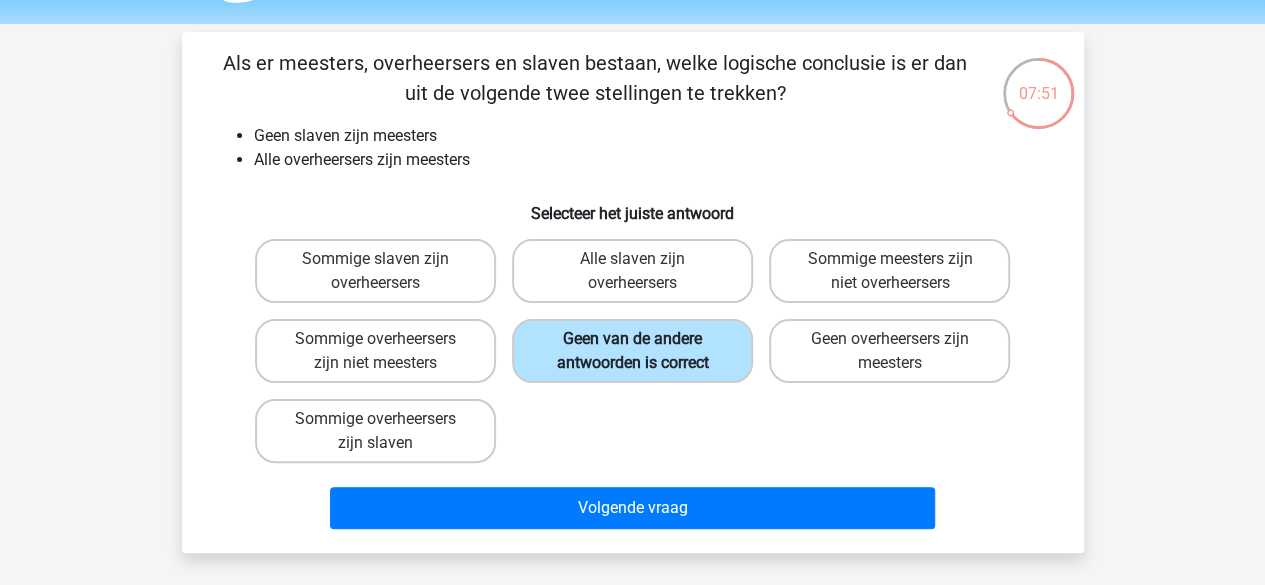 click on "Geen van de andere antwoorden is correct" at bounding box center (632, 351) 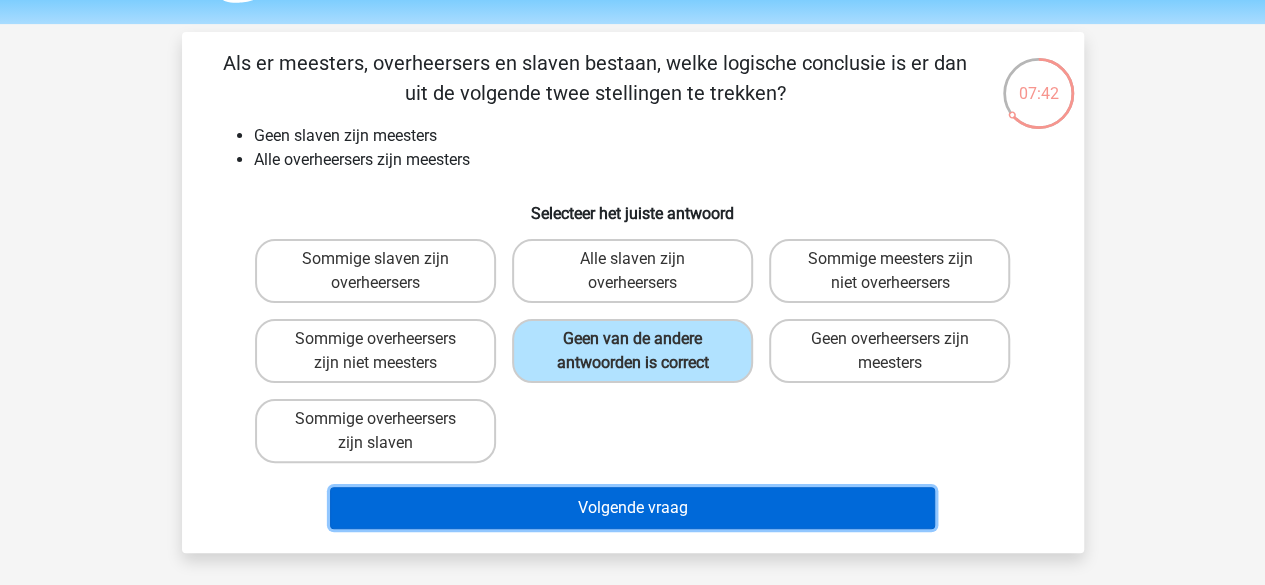 click on "Volgende vraag" at bounding box center (632, 508) 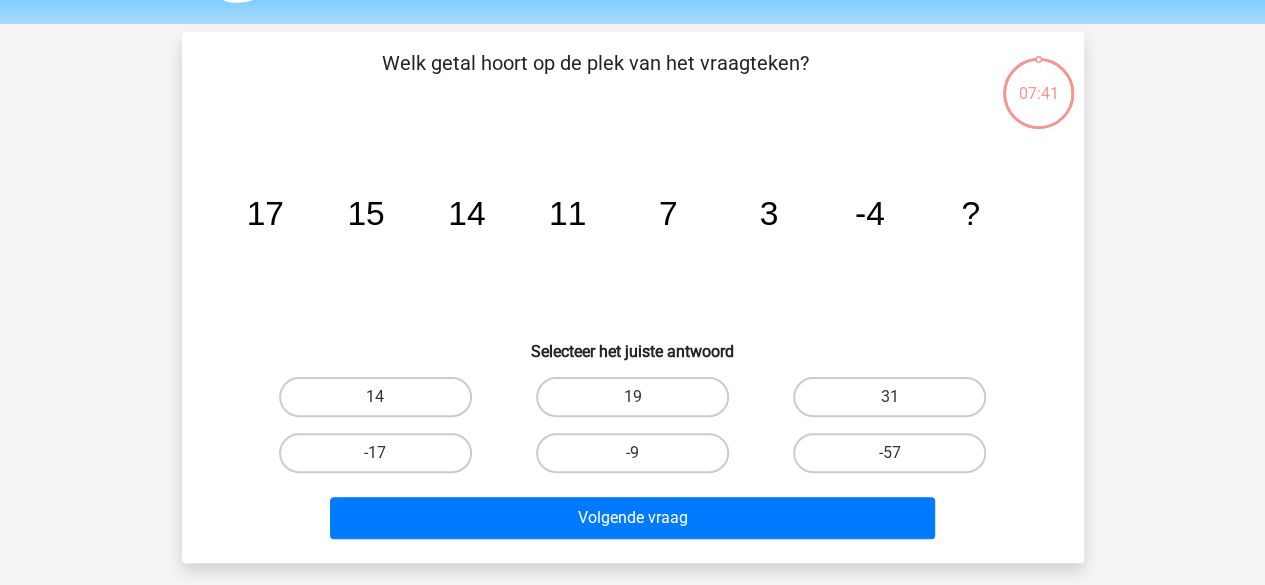 scroll, scrollTop: 92, scrollLeft: 0, axis: vertical 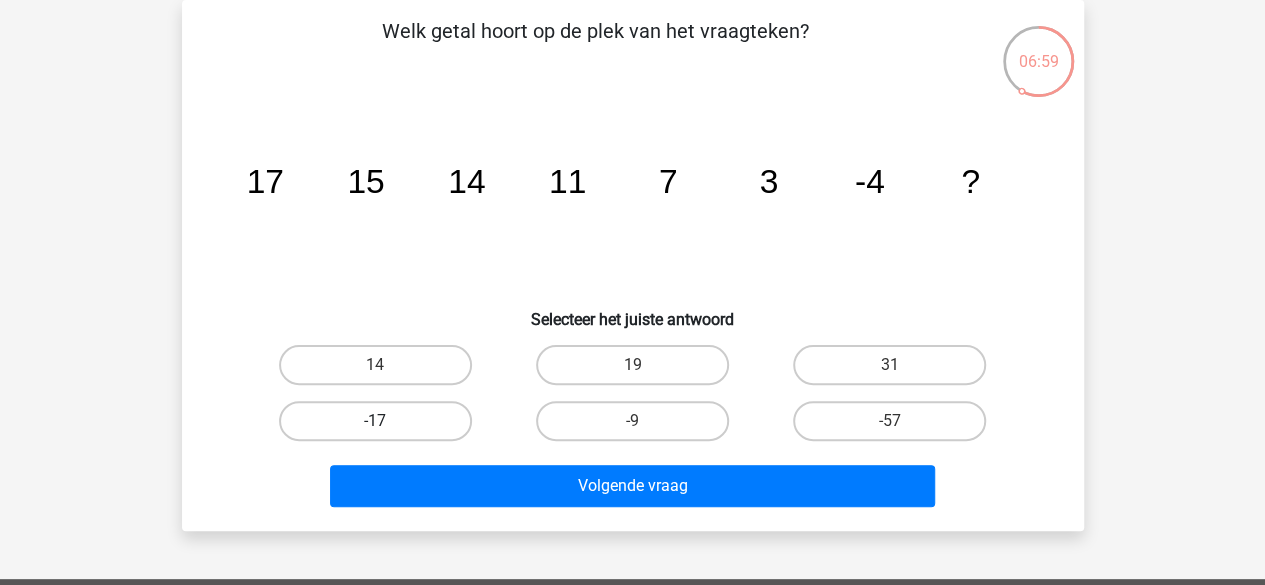 click on "-17" at bounding box center [375, 421] 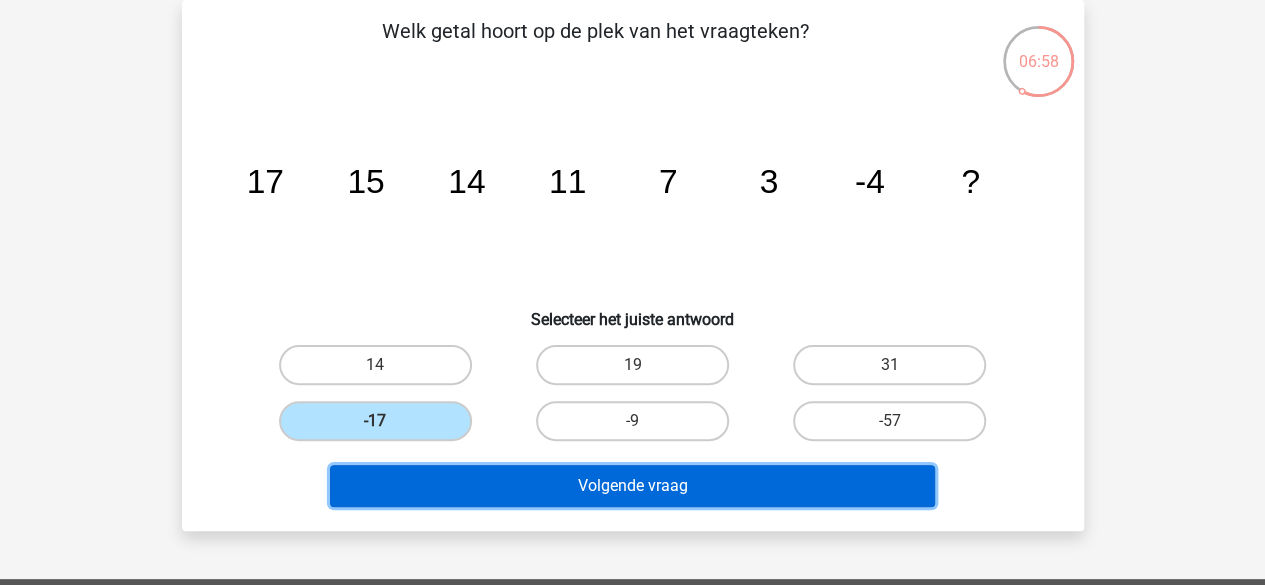 click on "Volgende vraag" at bounding box center (632, 486) 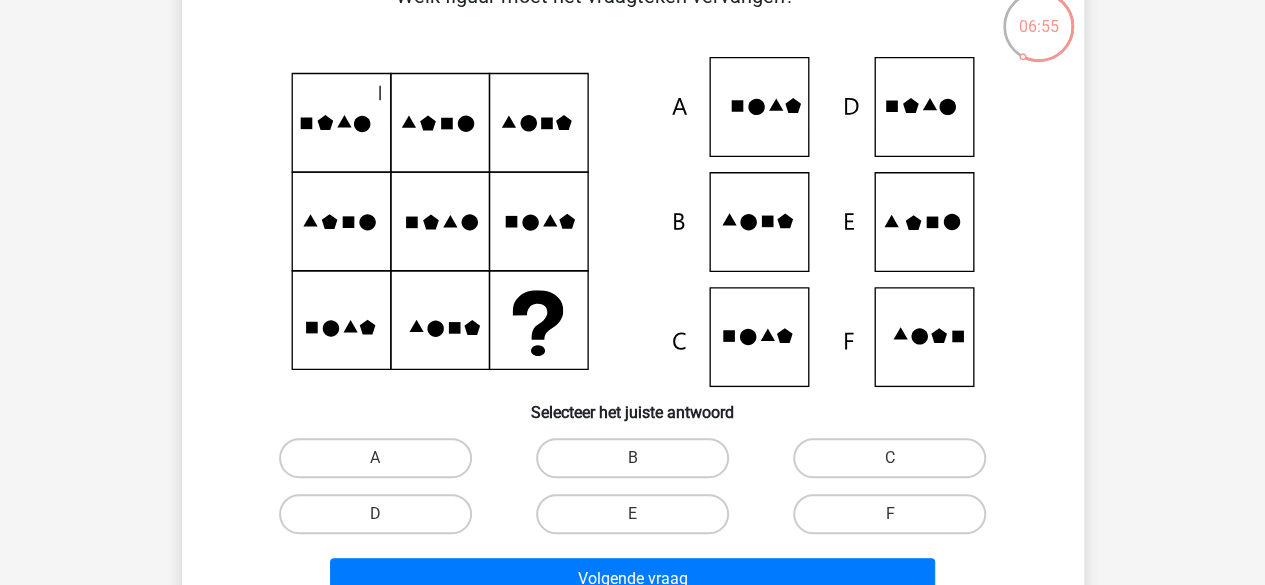 scroll, scrollTop: 128, scrollLeft: 0, axis: vertical 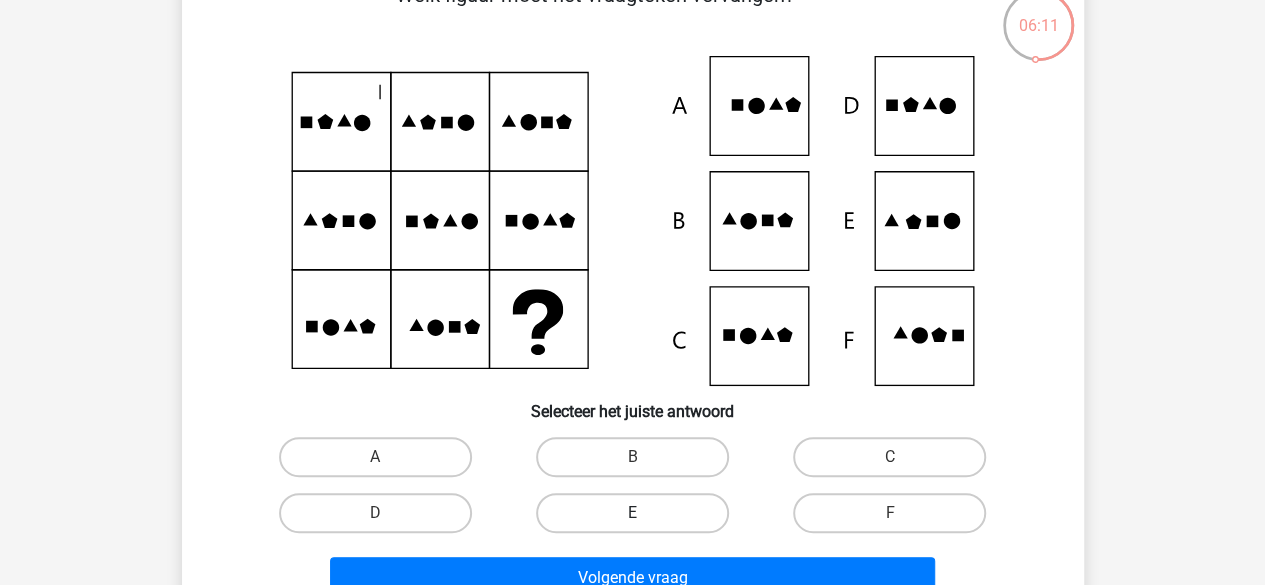 click on "E" at bounding box center [632, 513] 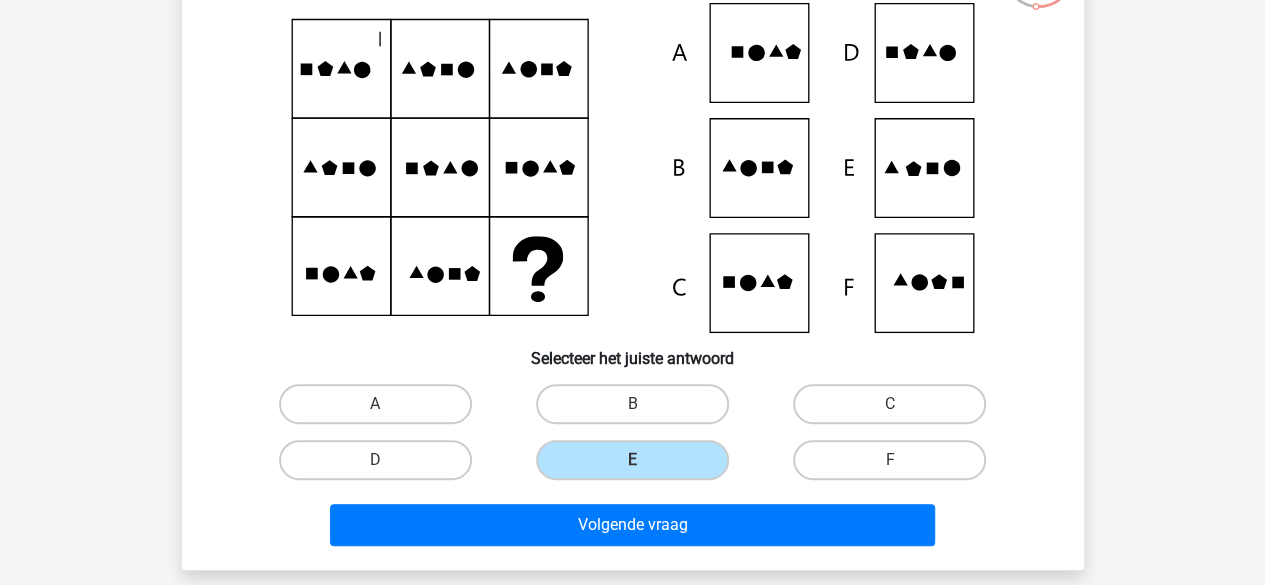 scroll, scrollTop: 184, scrollLeft: 0, axis: vertical 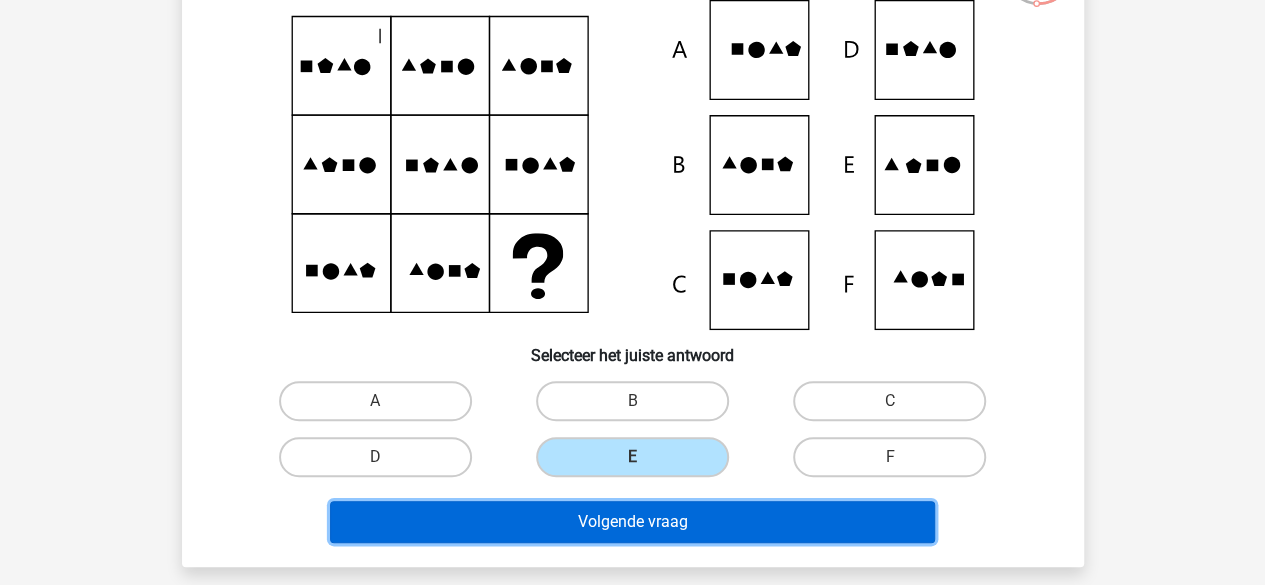 click on "Volgende vraag" at bounding box center [632, 522] 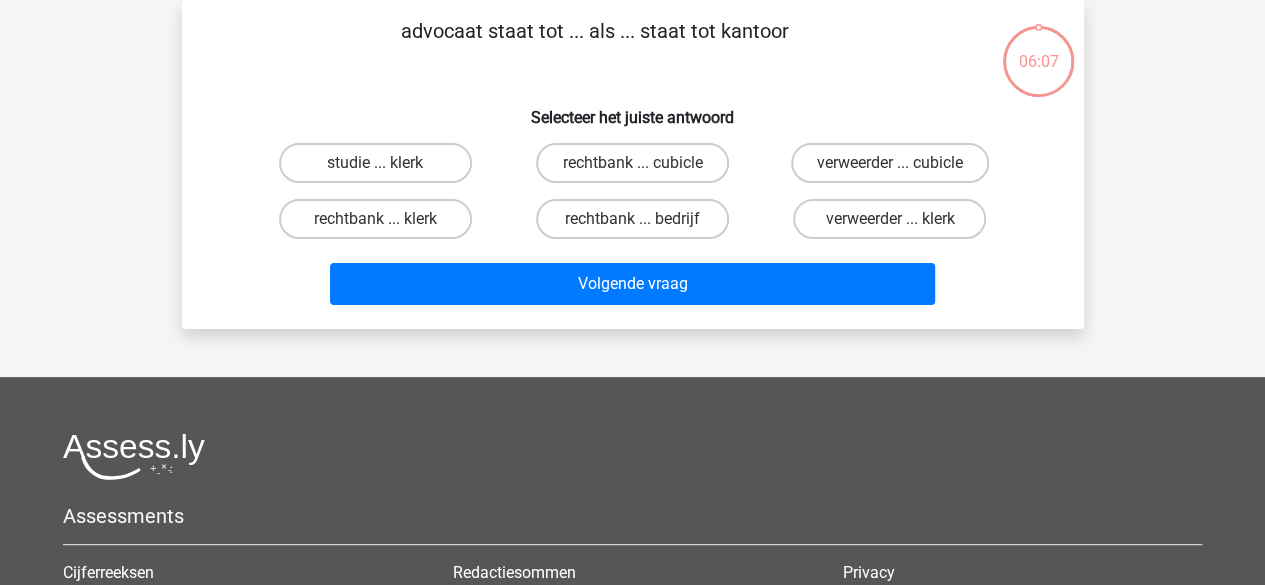 scroll, scrollTop: 4, scrollLeft: 0, axis: vertical 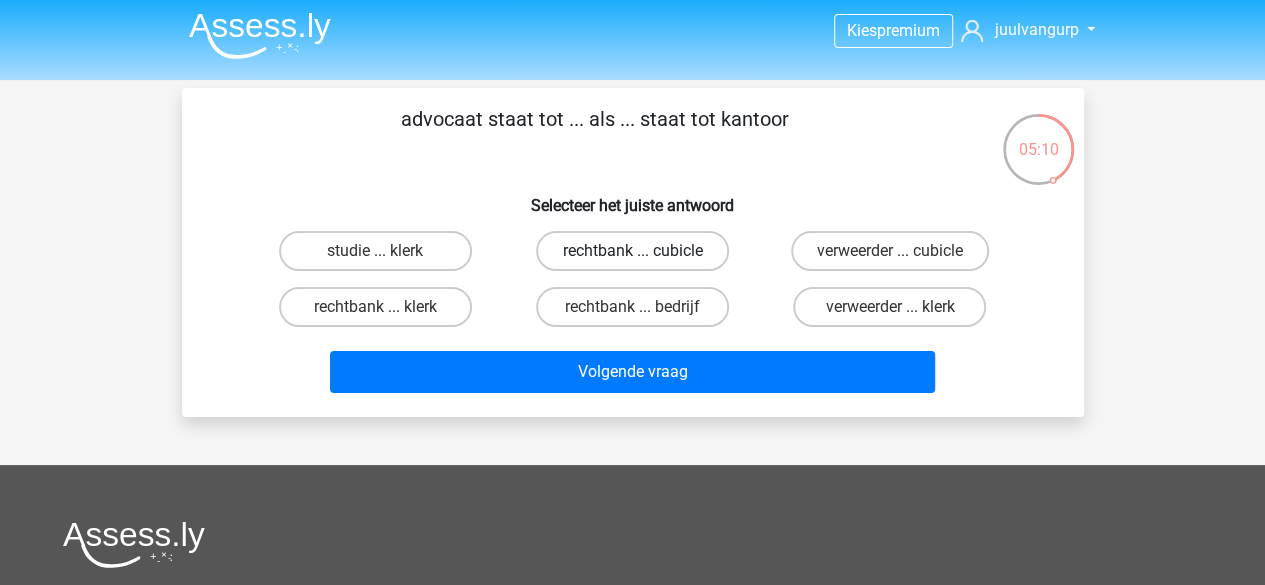 click on "rechtbank ... cubicle" at bounding box center [632, 251] 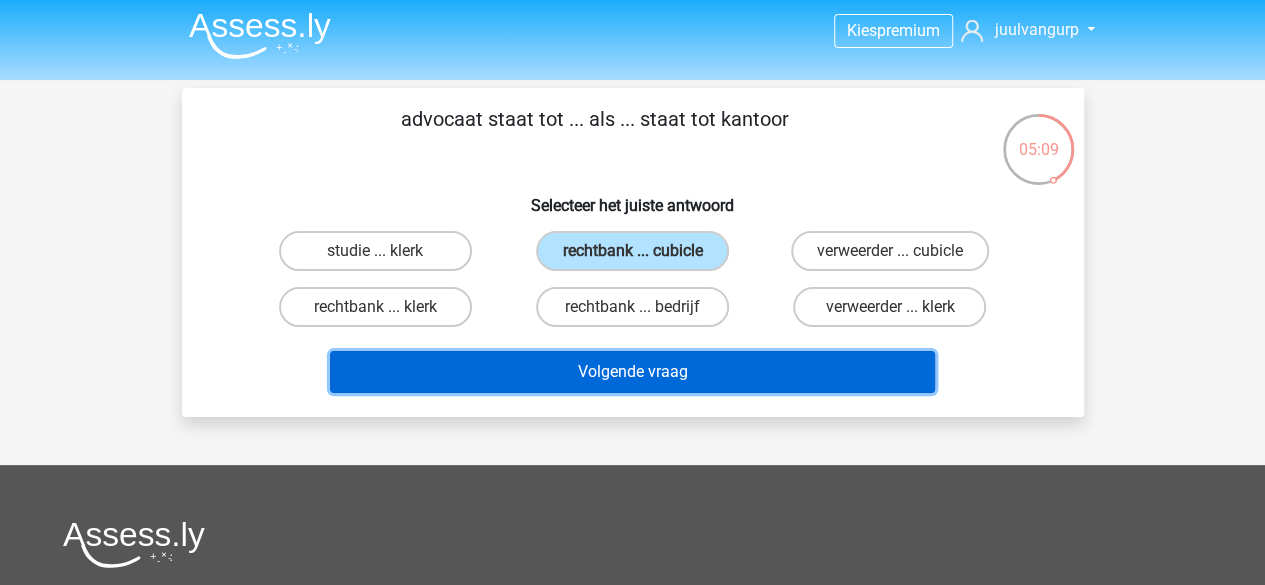 click on "Volgende vraag" at bounding box center (632, 372) 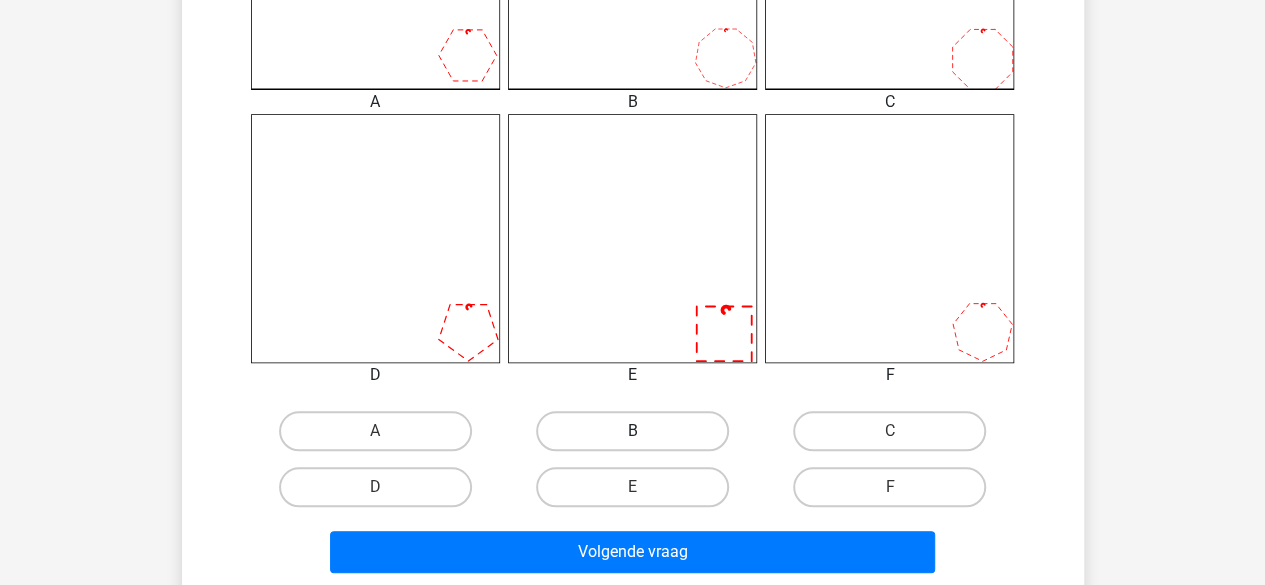 scroll, scrollTop: 726, scrollLeft: 0, axis: vertical 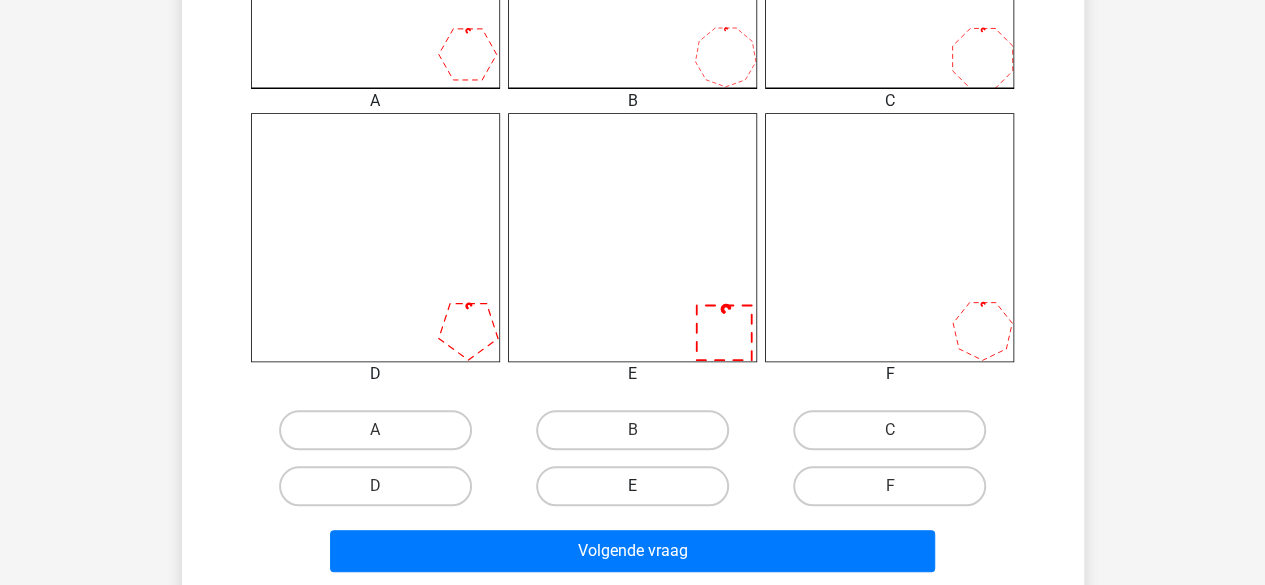 click on "E" at bounding box center (632, 486) 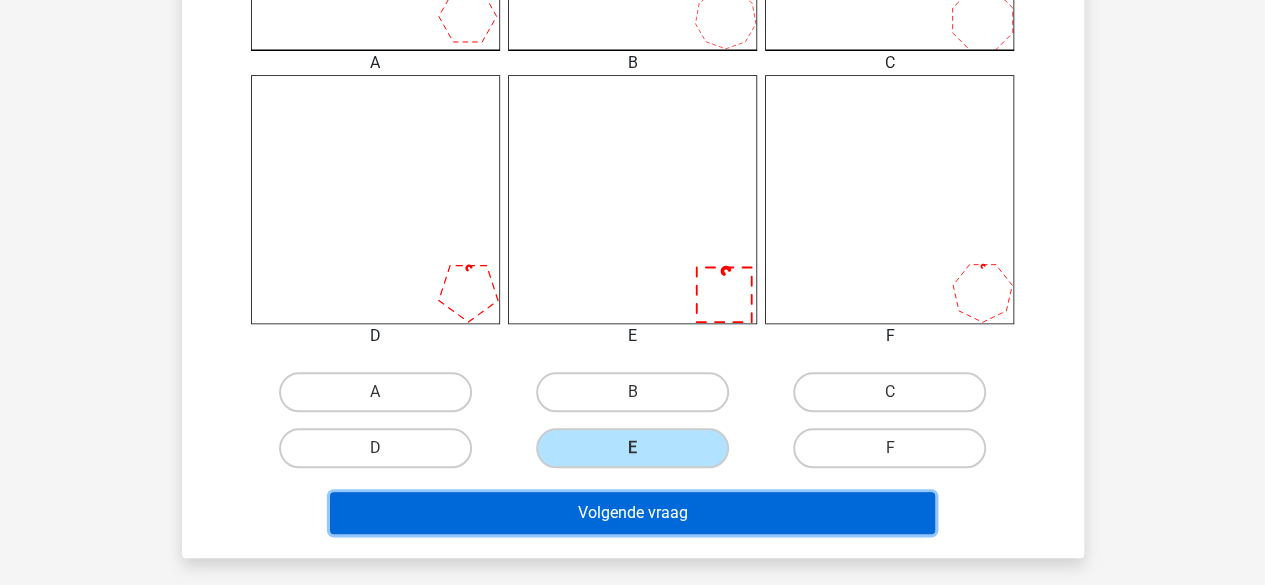 click on "Volgende vraag" at bounding box center (632, 513) 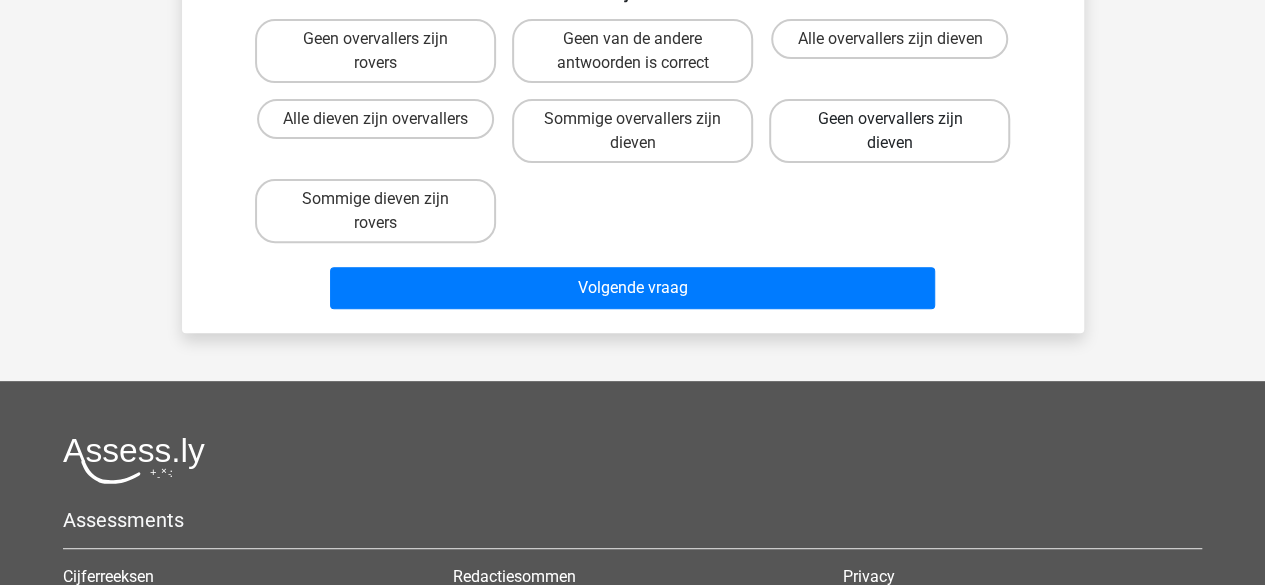 scroll, scrollTop: 92, scrollLeft: 0, axis: vertical 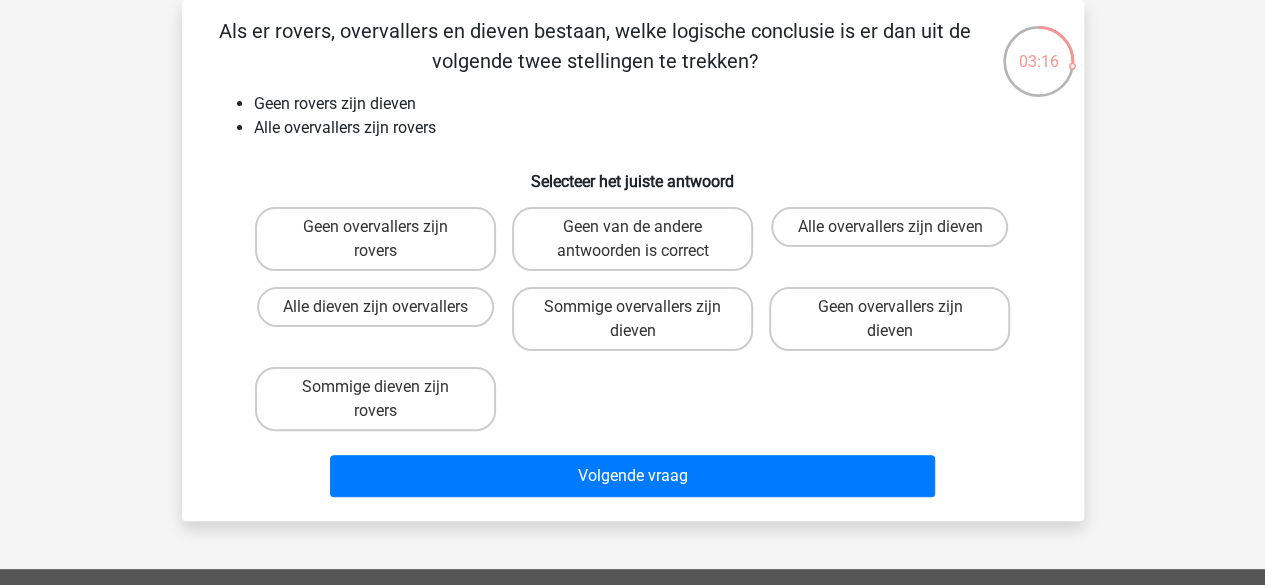 click on "Alle dieven zijn overvallers" at bounding box center [381, 313] 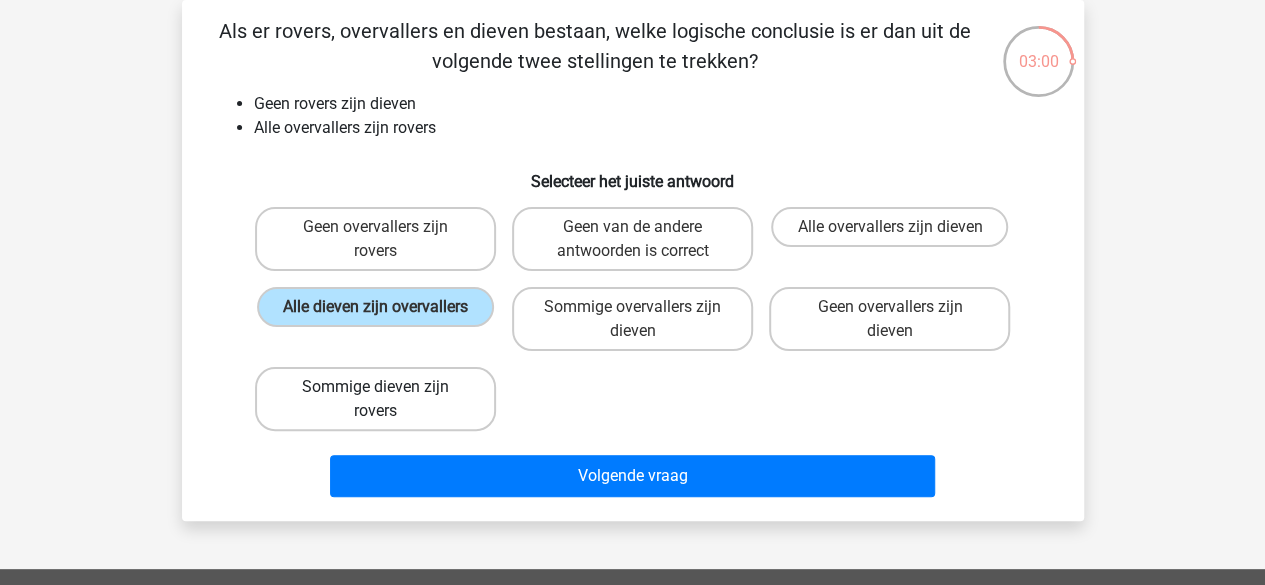 click on "Sommige dieven zijn rovers" at bounding box center [375, 399] 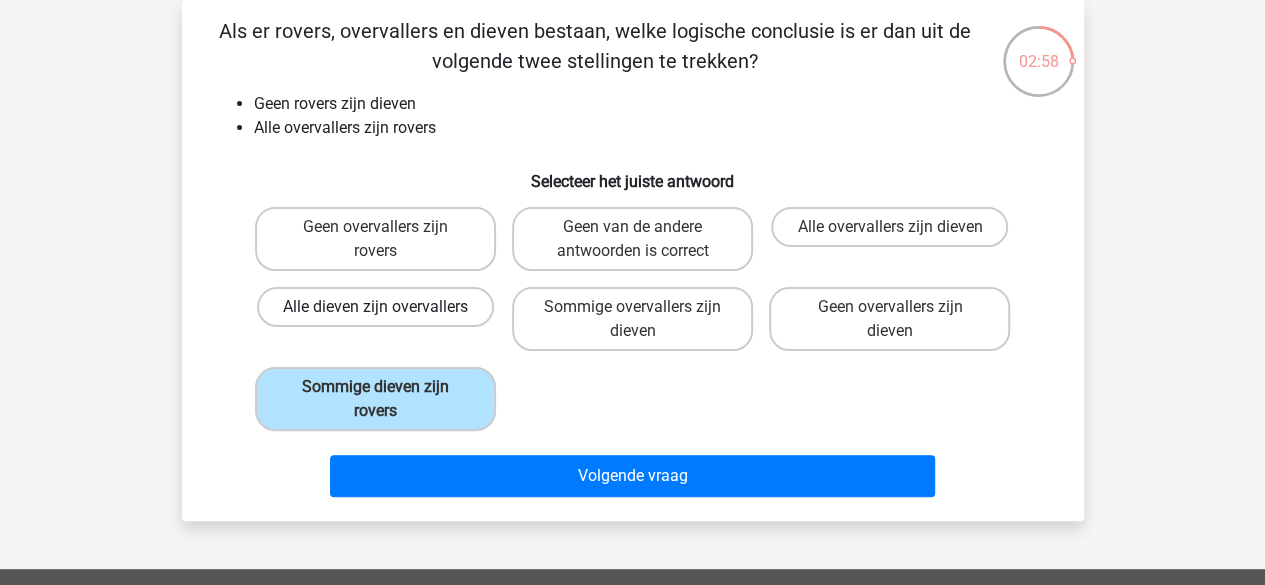 click on "Alle dieven zijn overvallers" at bounding box center [375, 307] 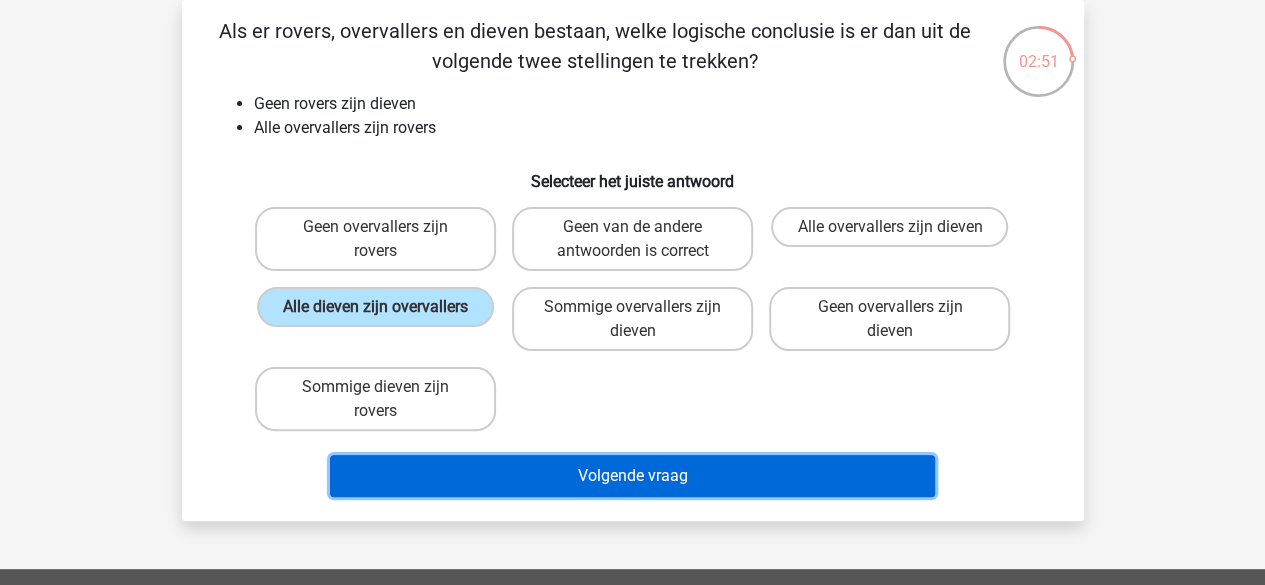 click on "Volgende vraag" at bounding box center (632, 476) 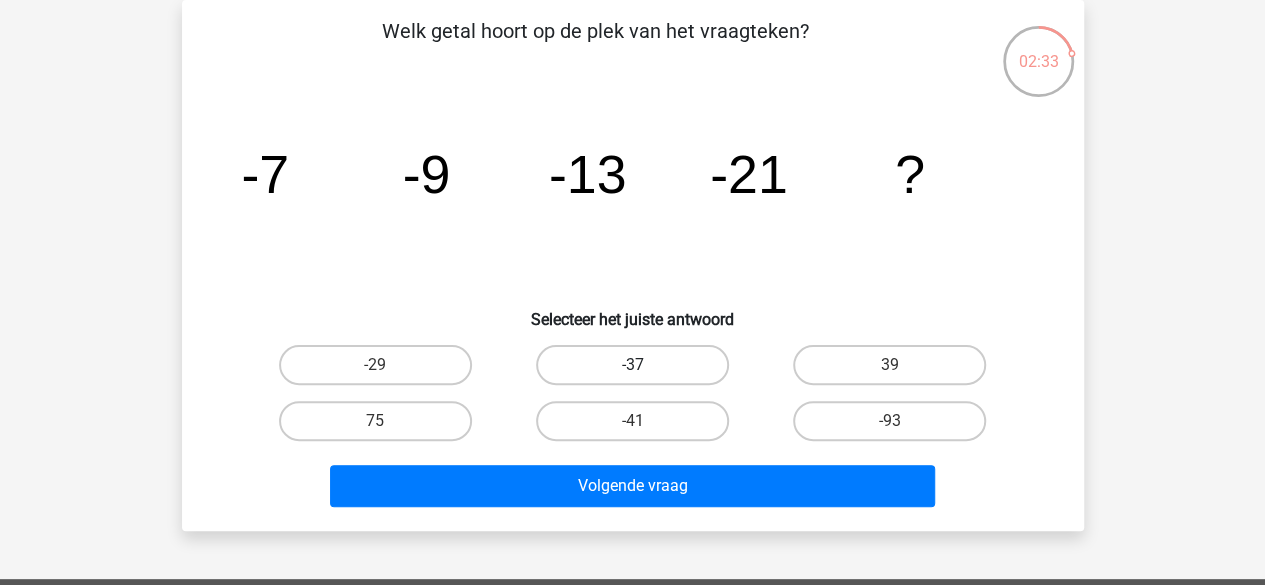 click on "-37" at bounding box center [632, 365] 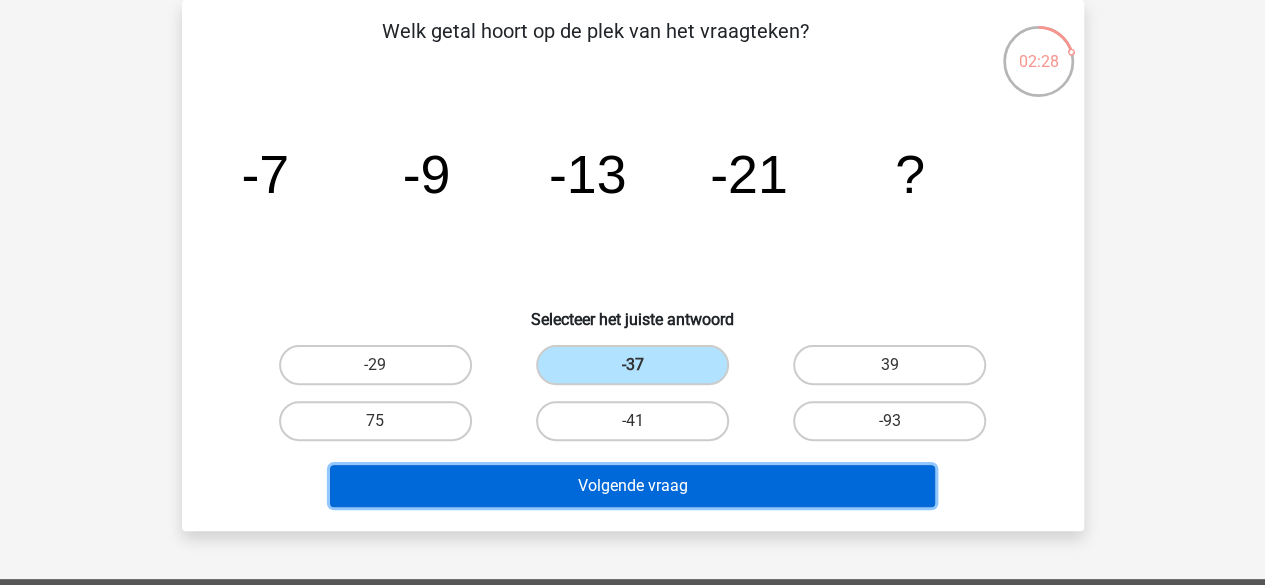 click on "Volgende vraag" at bounding box center [632, 486] 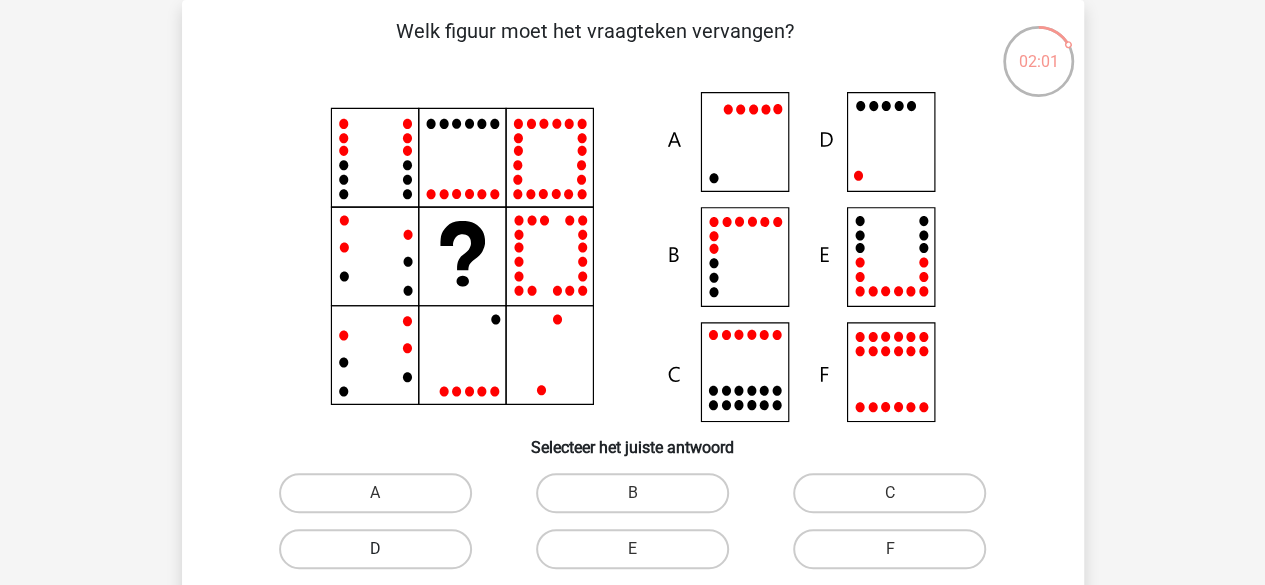 click on "D" at bounding box center (375, 549) 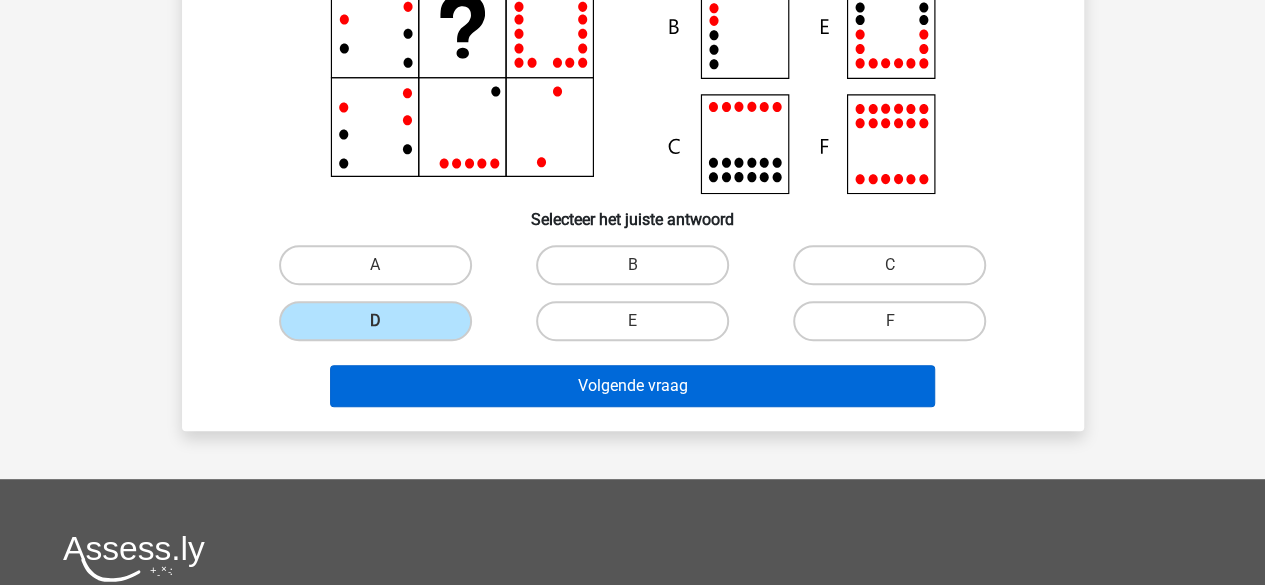 scroll, scrollTop: 321, scrollLeft: 0, axis: vertical 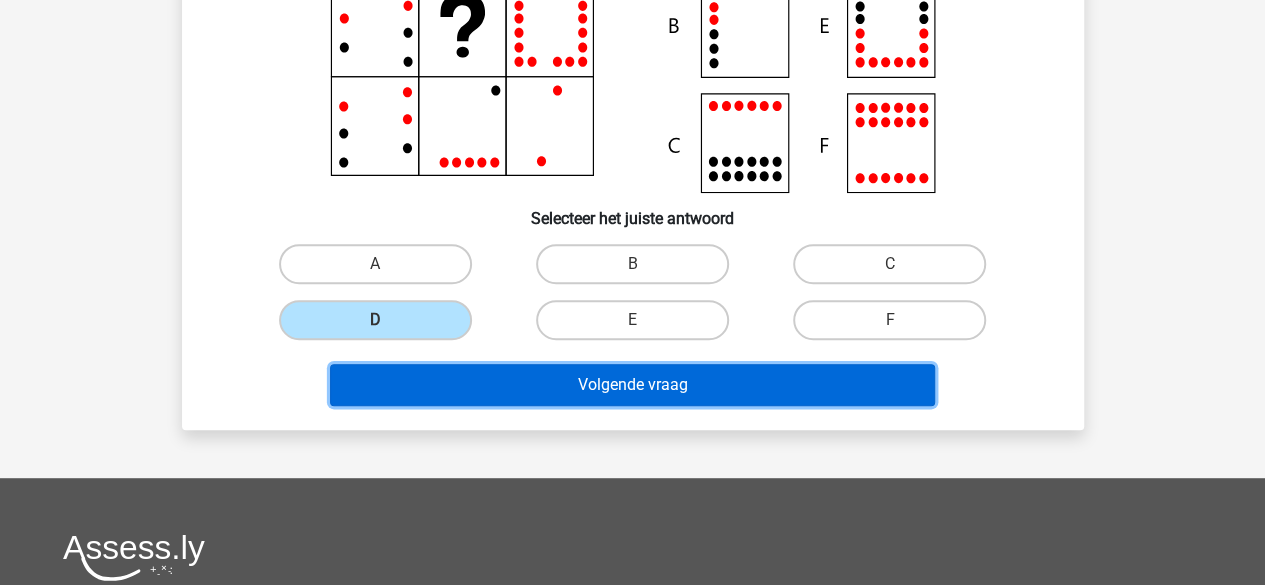 click on "Volgende vraag" at bounding box center (632, 385) 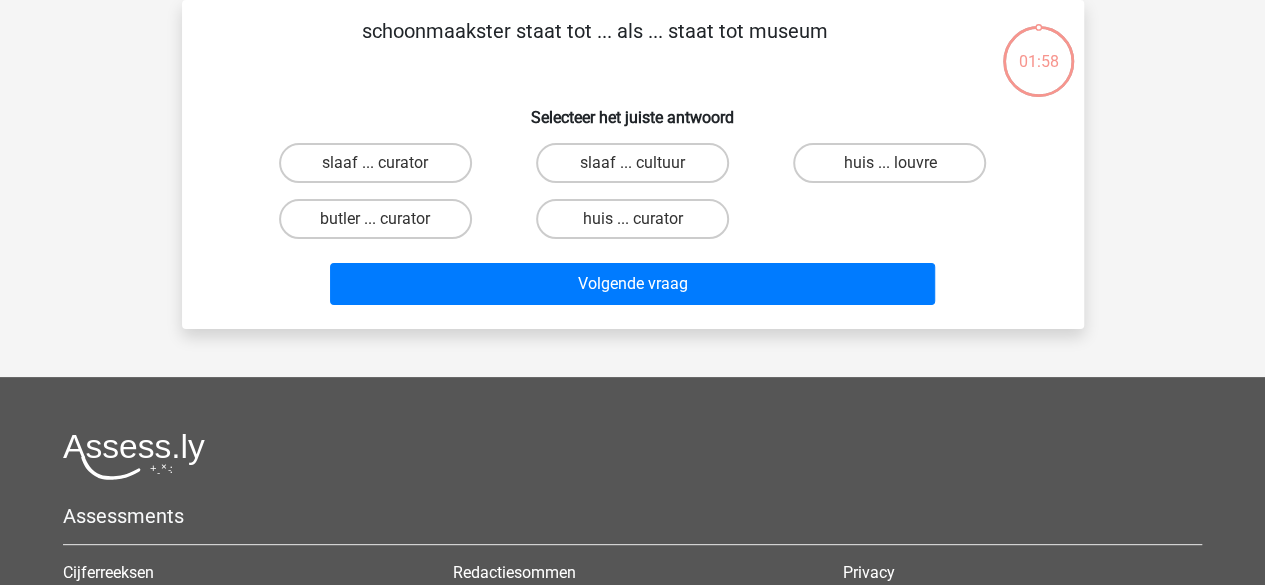 scroll, scrollTop: 0, scrollLeft: 0, axis: both 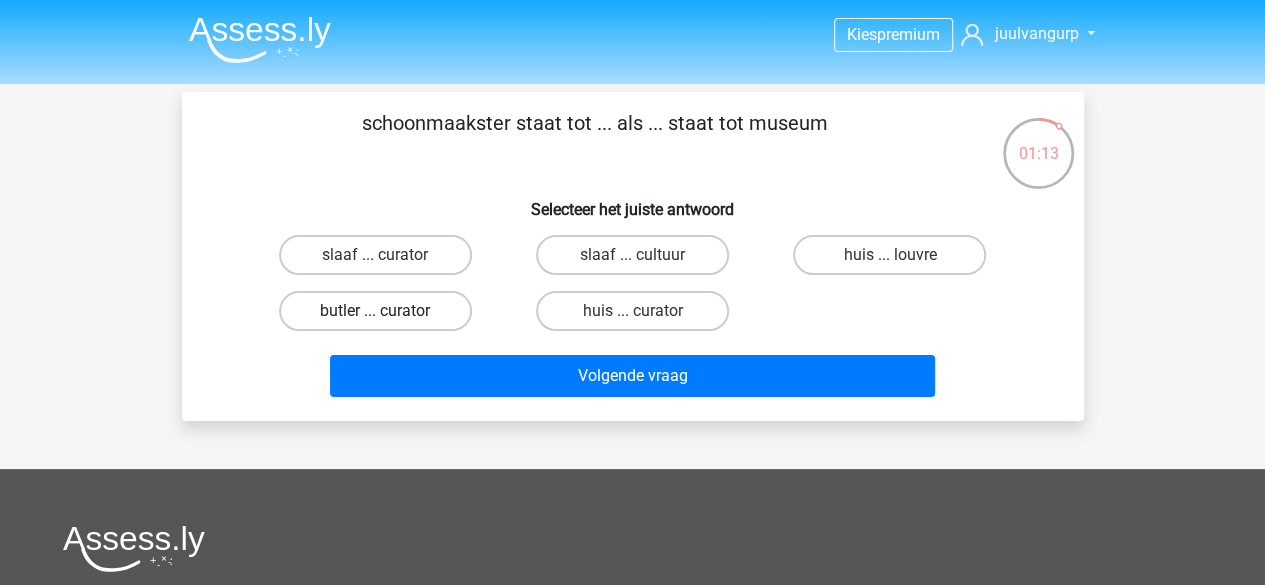 click on "butler ... curator" at bounding box center (375, 311) 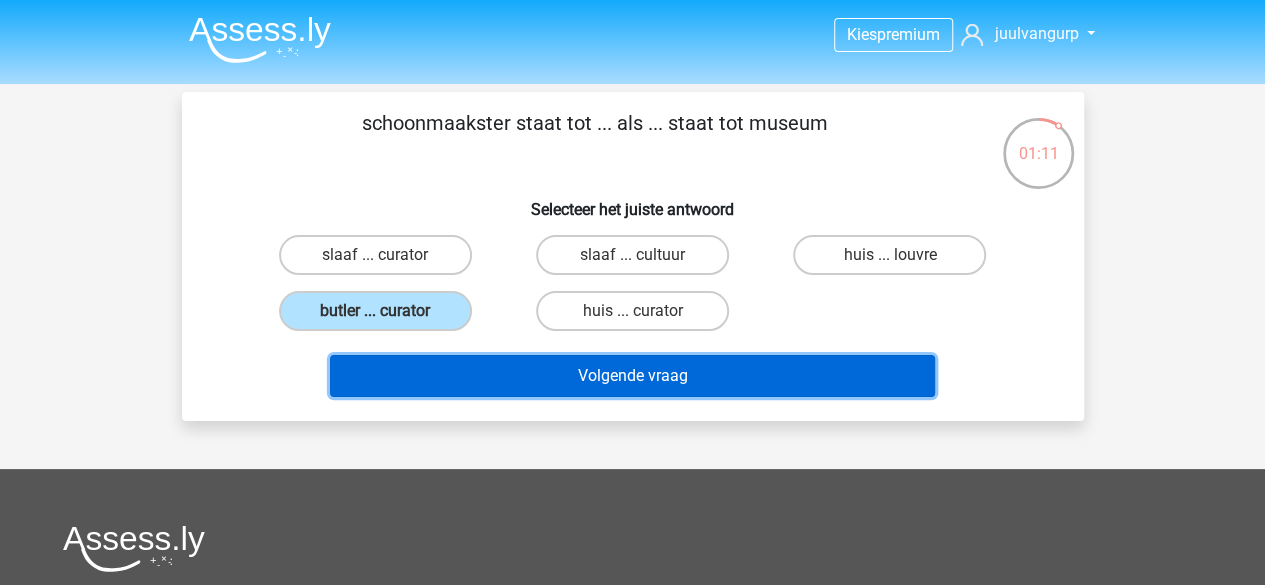 click on "Volgende vraag" at bounding box center [632, 376] 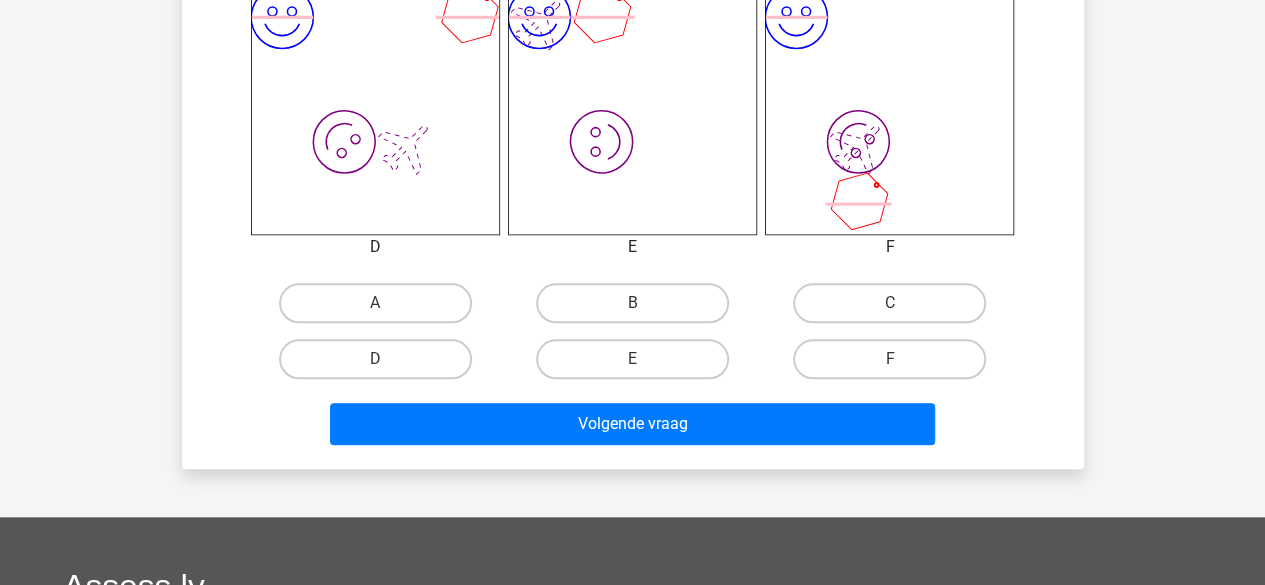 scroll, scrollTop: 854, scrollLeft: 0, axis: vertical 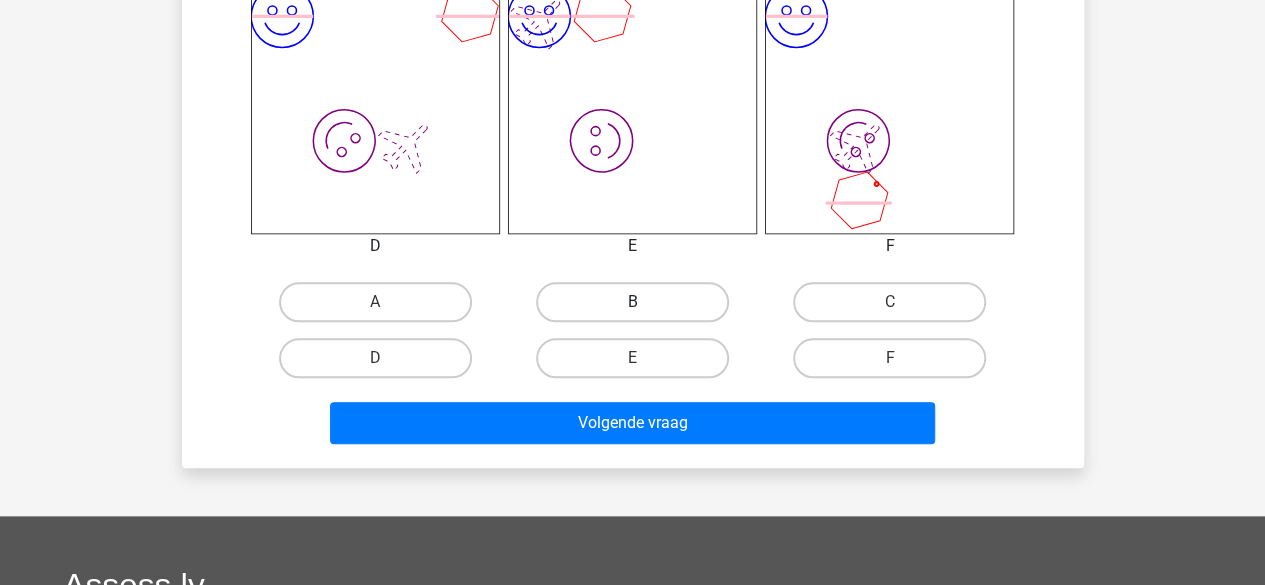click on "B" at bounding box center (632, 302) 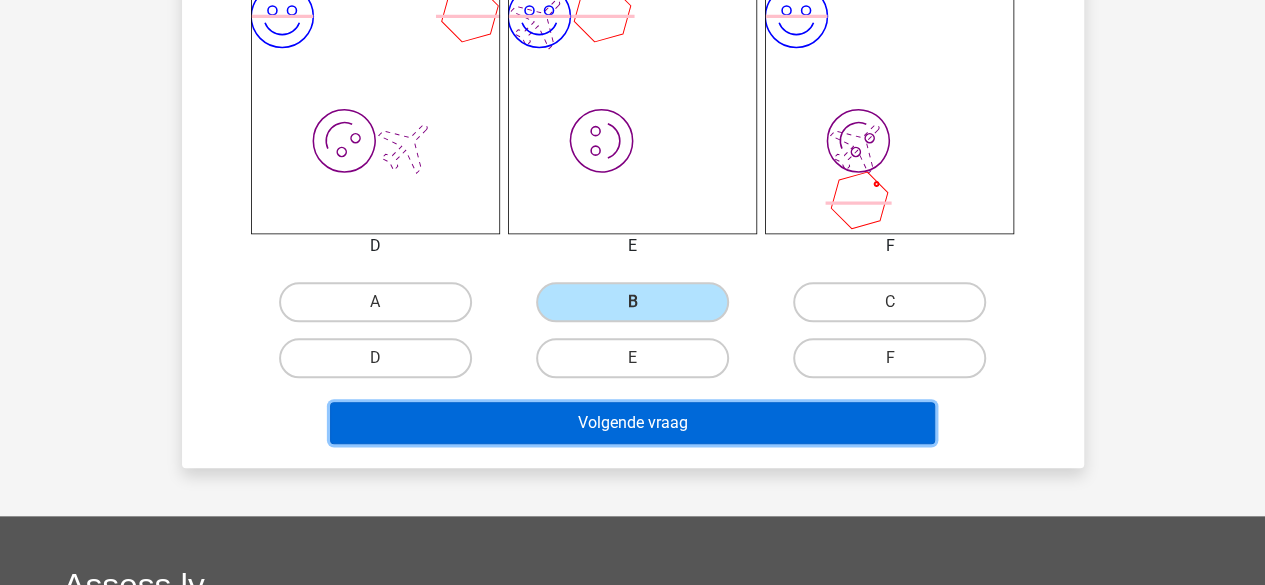 click on "Volgende vraag" at bounding box center (632, 423) 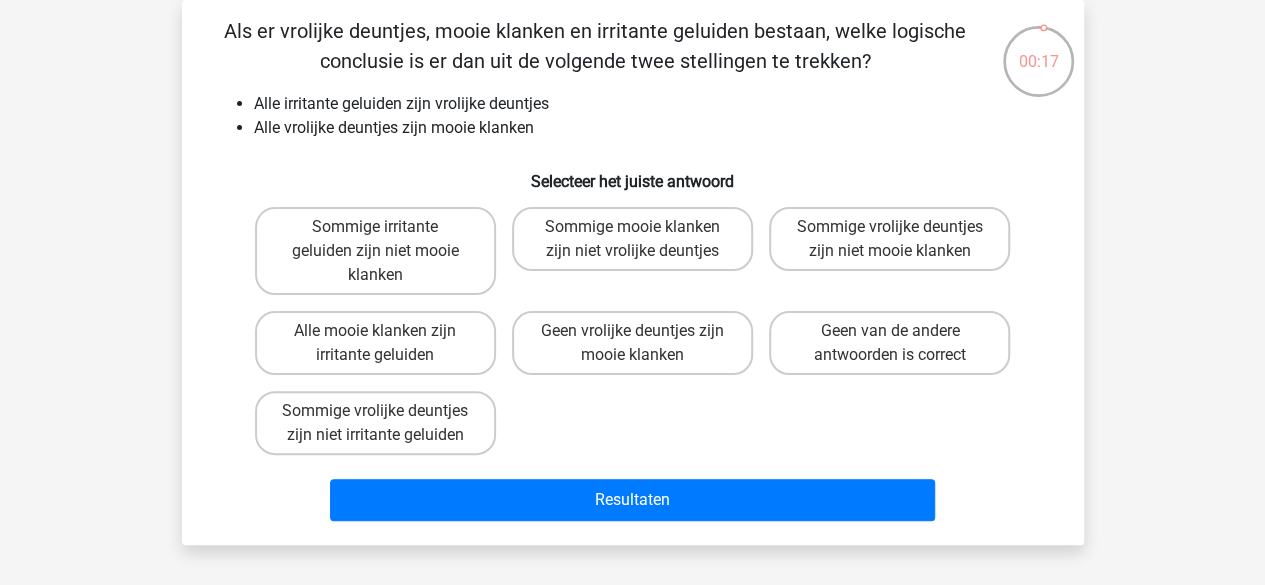 scroll, scrollTop: 67, scrollLeft: 0, axis: vertical 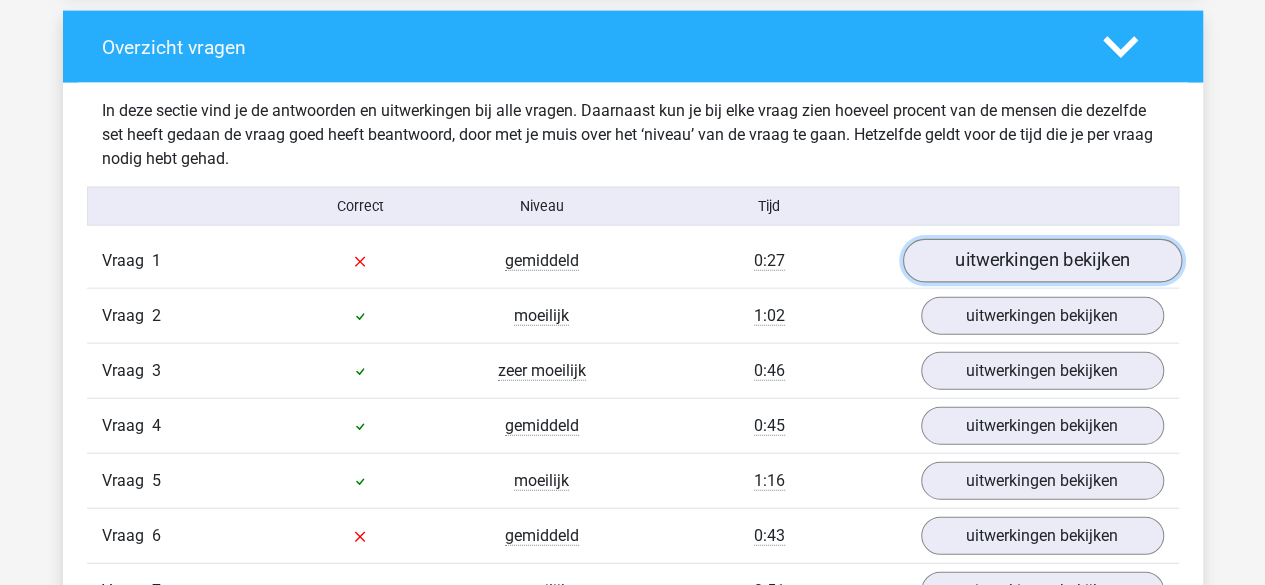 click on "uitwerkingen bekijken" at bounding box center (1041, 262) 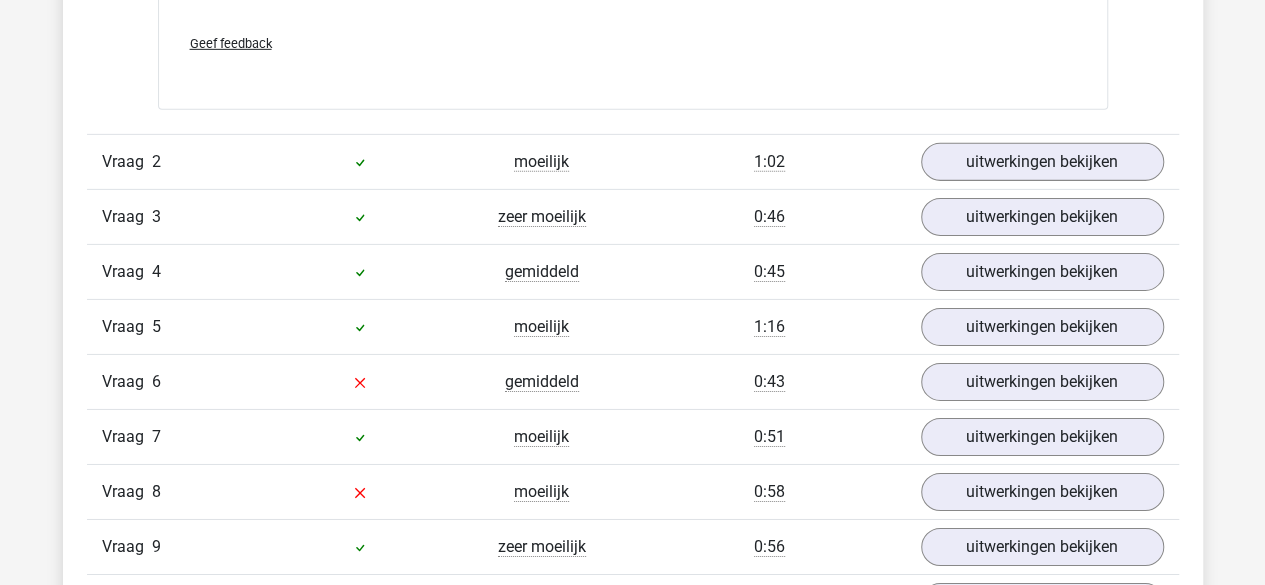 scroll, scrollTop: 3140, scrollLeft: 0, axis: vertical 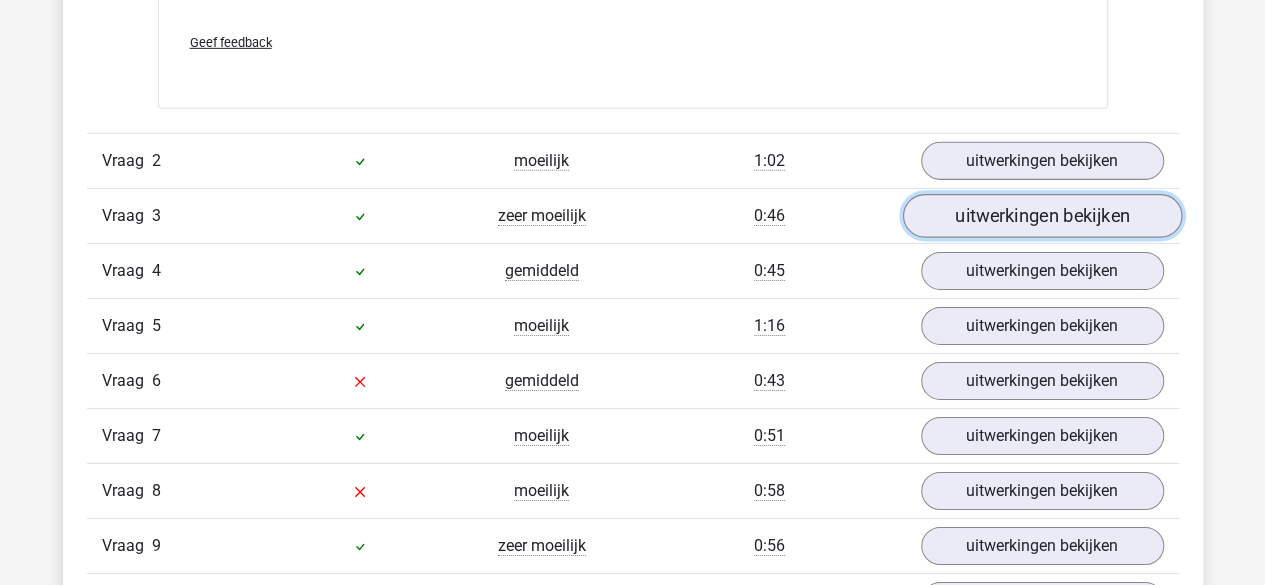 click on "uitwerkingen bekijken" at bounding box center (1041, 216) 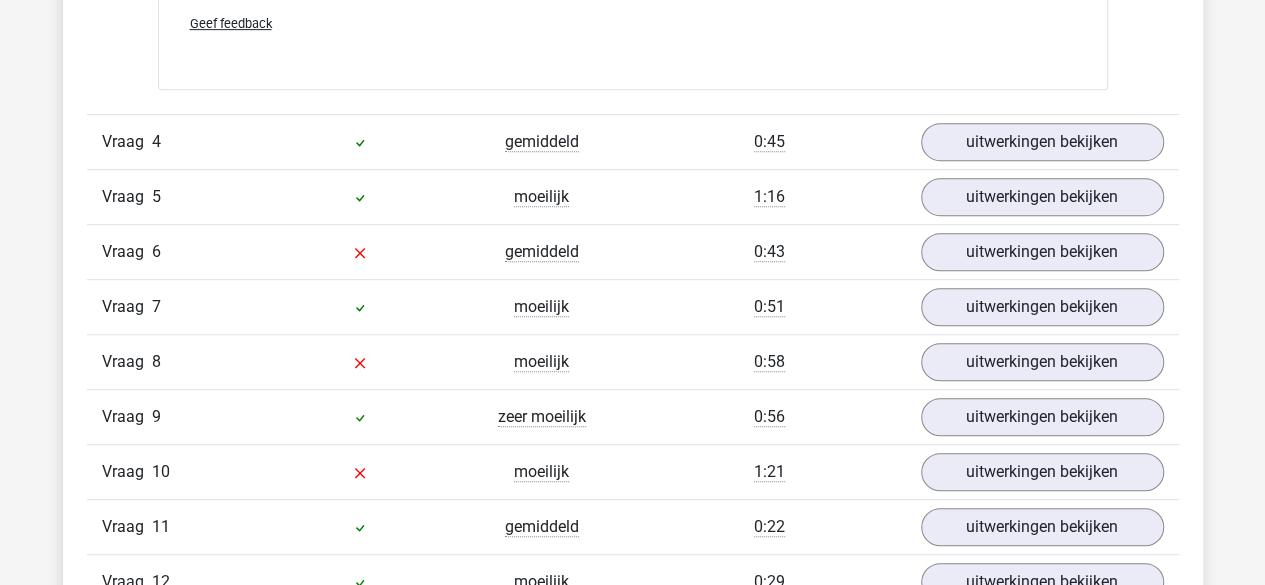 scroll, scrollTop: 4266, scrollLeft: 0, axis: vertical 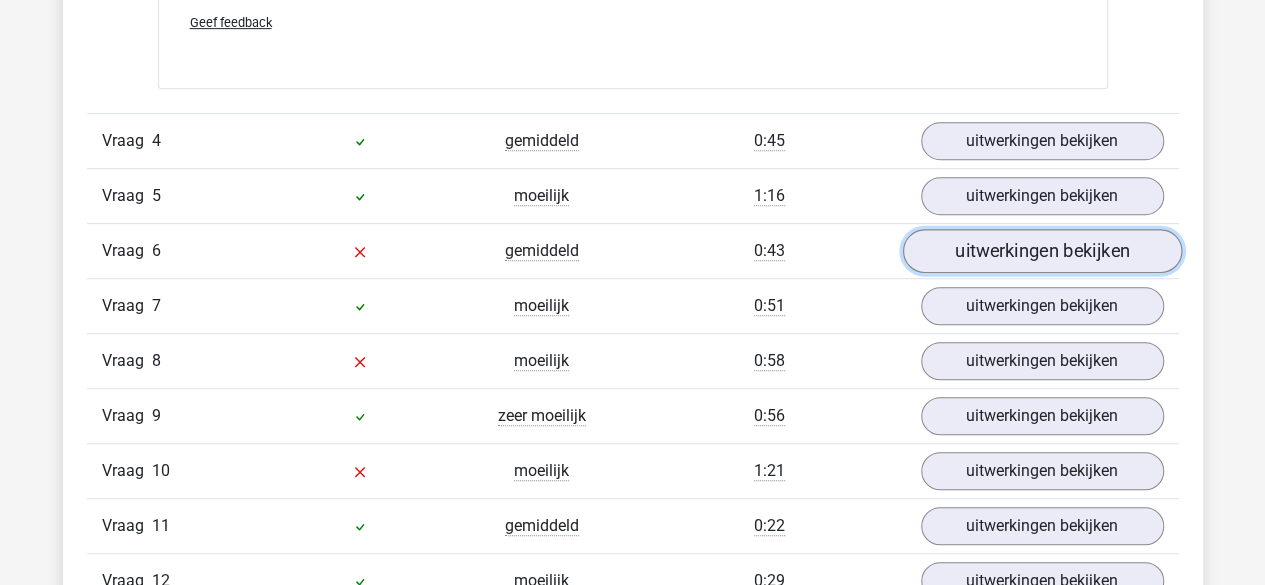 click on "uitwerkingen bekijken" at bounding box center [1041, 251] 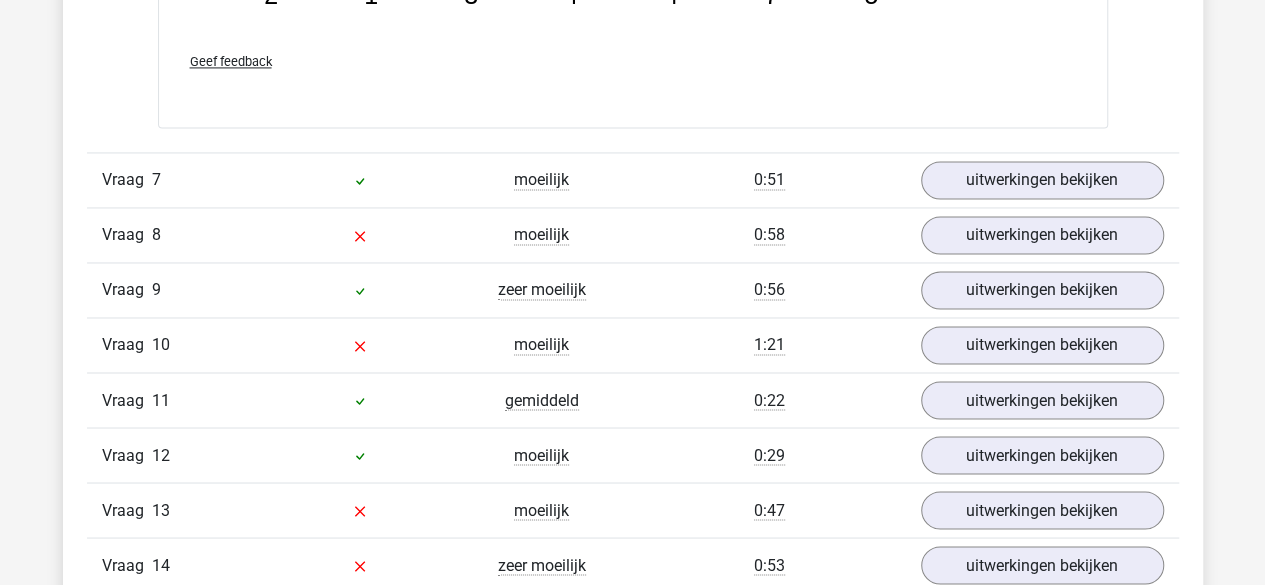 scroll, scrollTop: 5325, scrollLeft: 0, axis: vertical 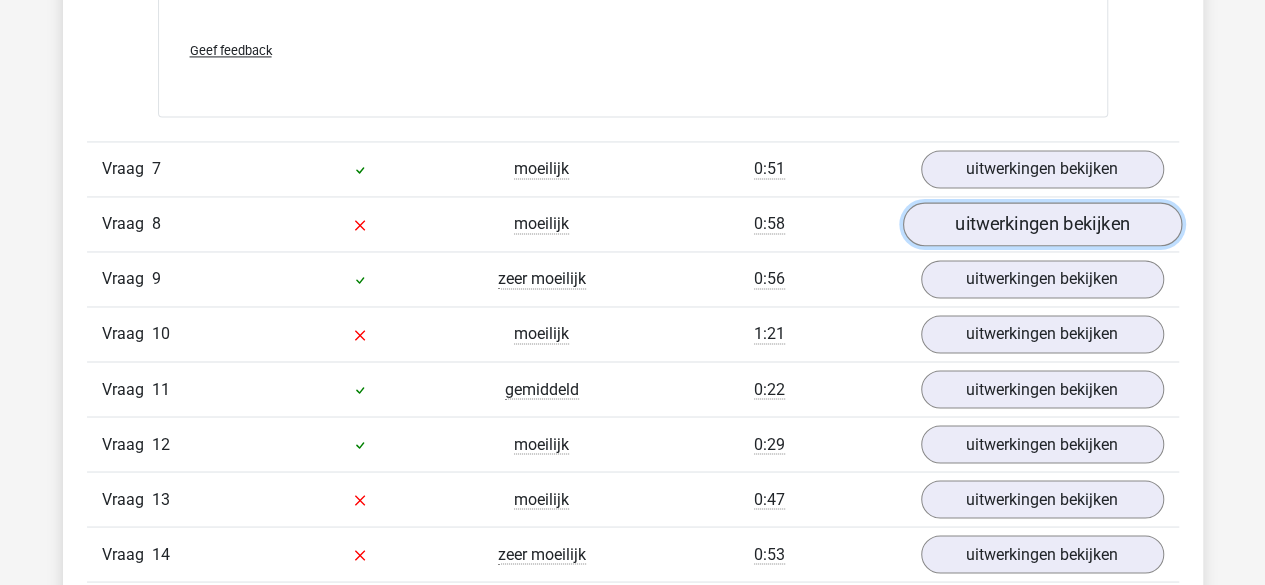click on "uitwerkingen bekijken" at bounding box center [1041, 224] 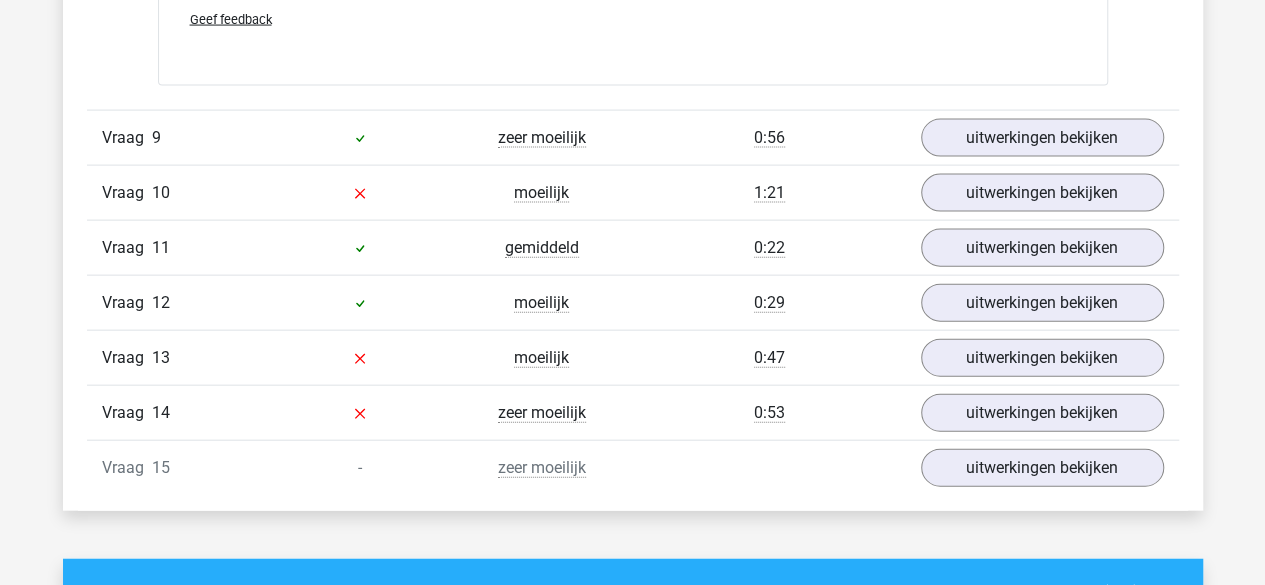 scroll, scrollTop: 5970, scrollLeft: 0, axis: vertical 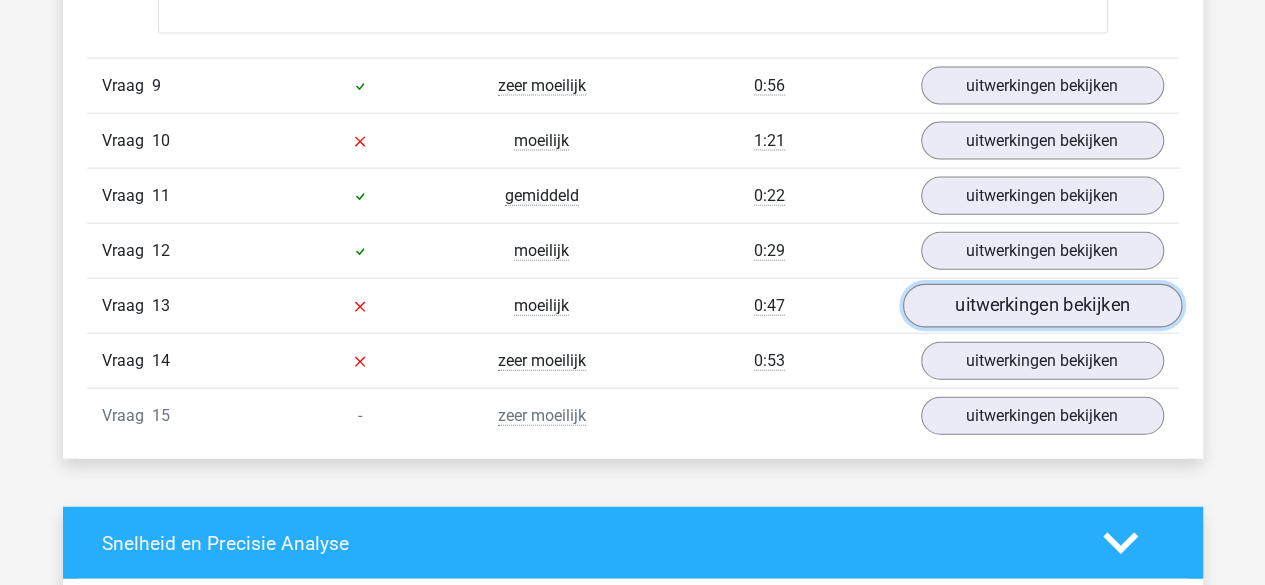 click on "uitwerkingen bekijken" at bounding box center [1041, 306] 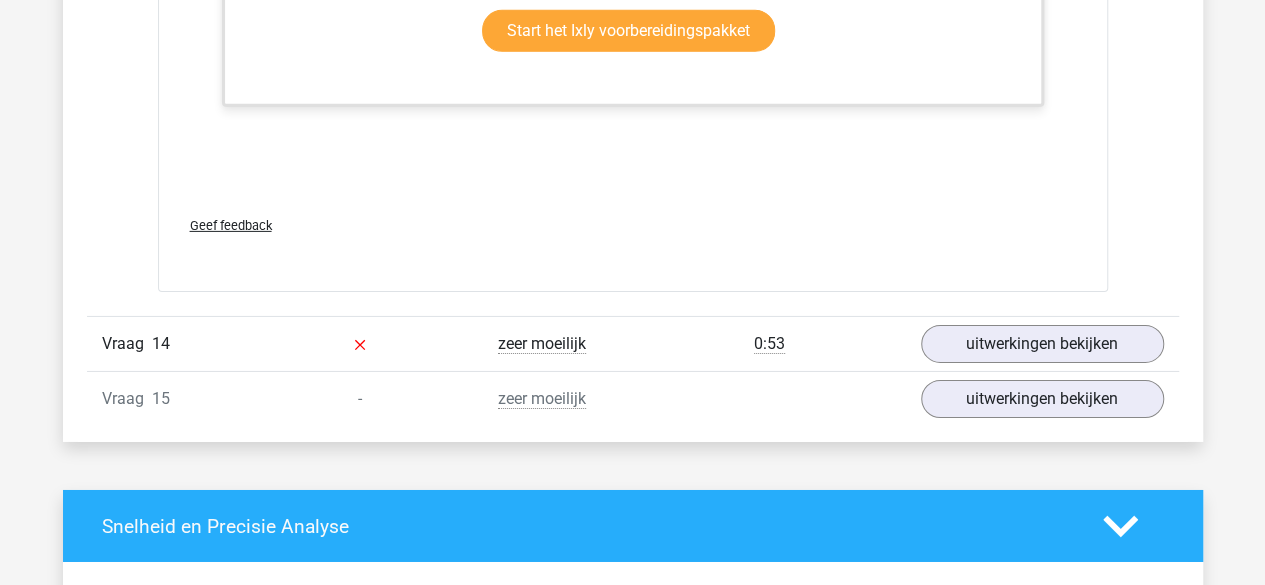scroll, scrollTop: 6991, scrollLeft: 0, axis: vertical 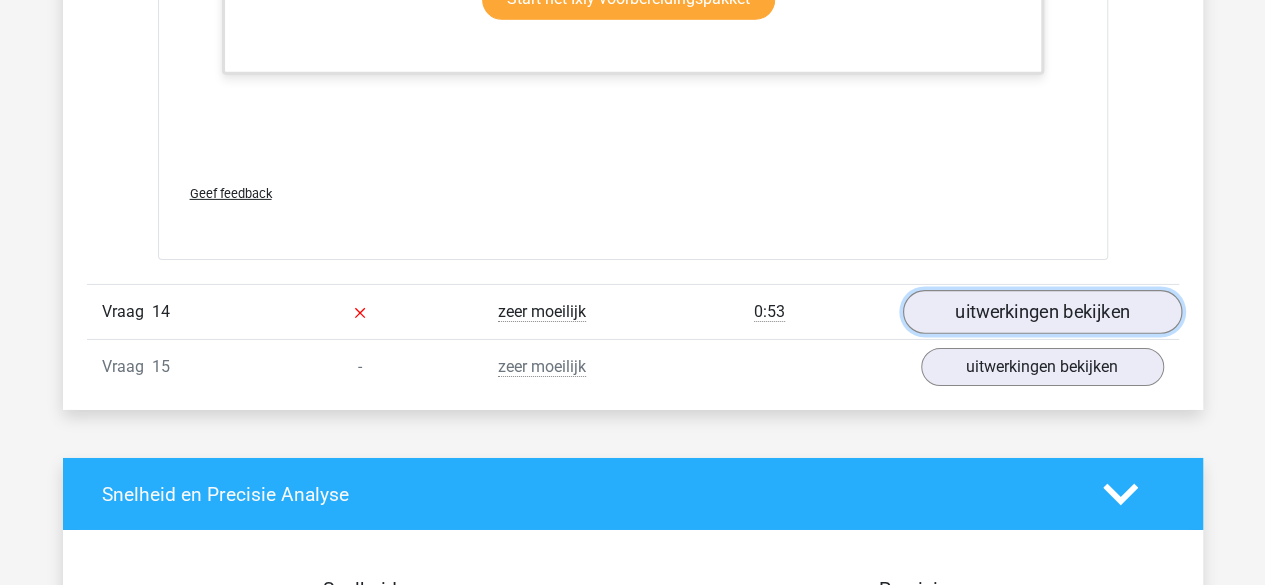 click on "uitwerkingen bekijken" at bounding box center [1041, 313] 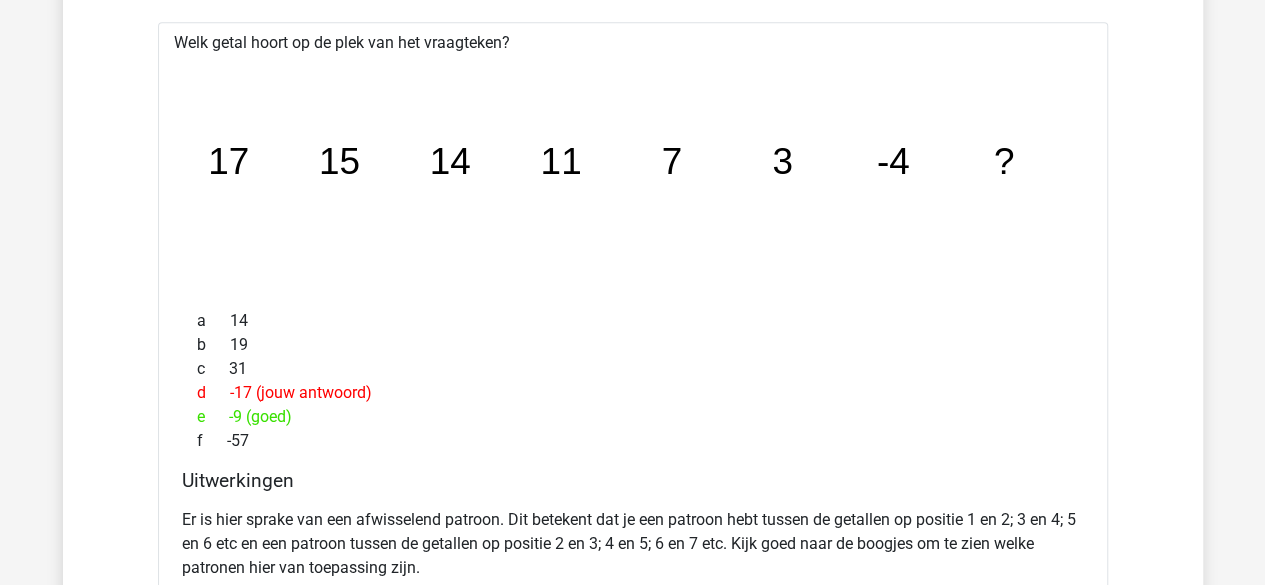 scroll, scrollTop: 4547, scrollLeft: 0, axis: vertical 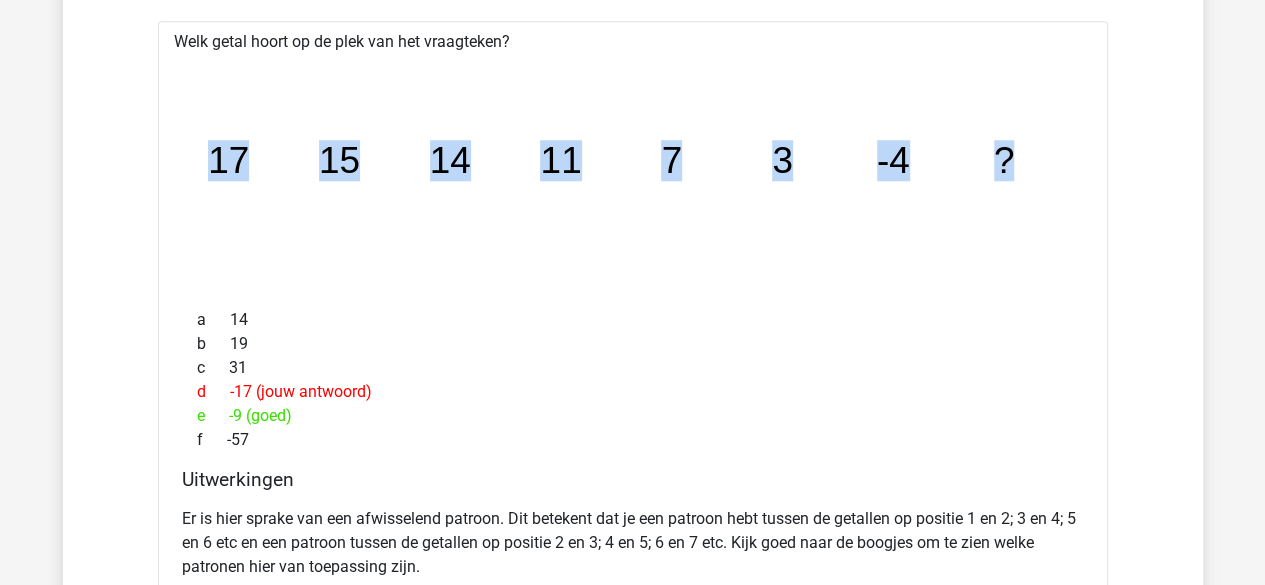 drag, startPoint x: 211, startPoint y: 142, endPoint x: 1018, endPoint y: 164, distance: 807.2998 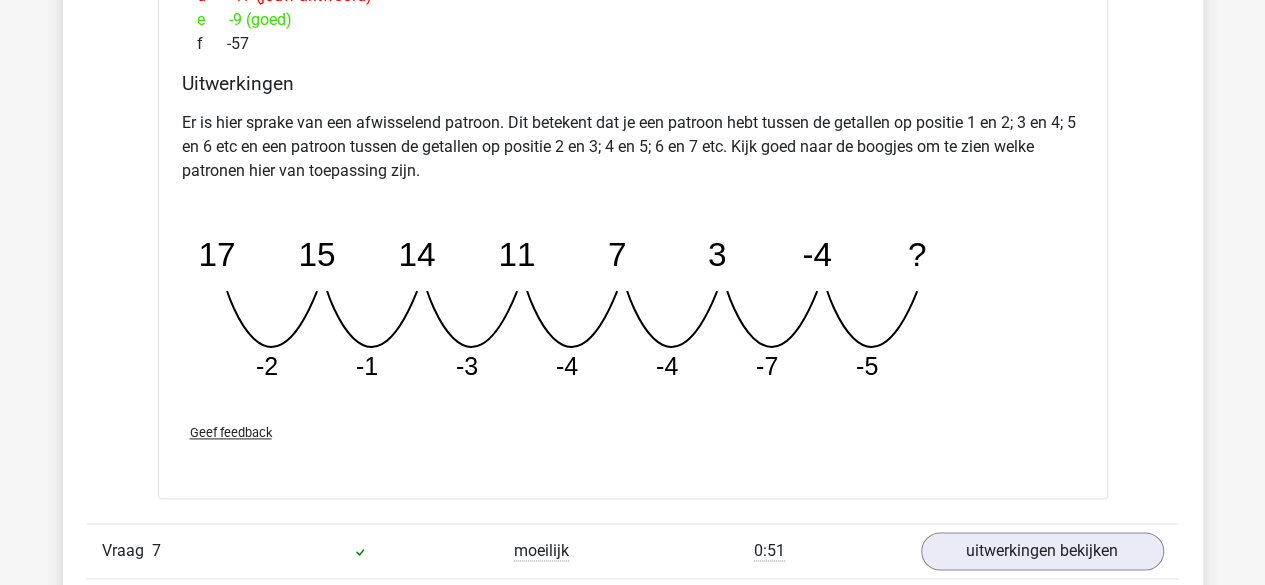 scroll, scrollTop: 4944, scrollLeft: 0, axis: vertical 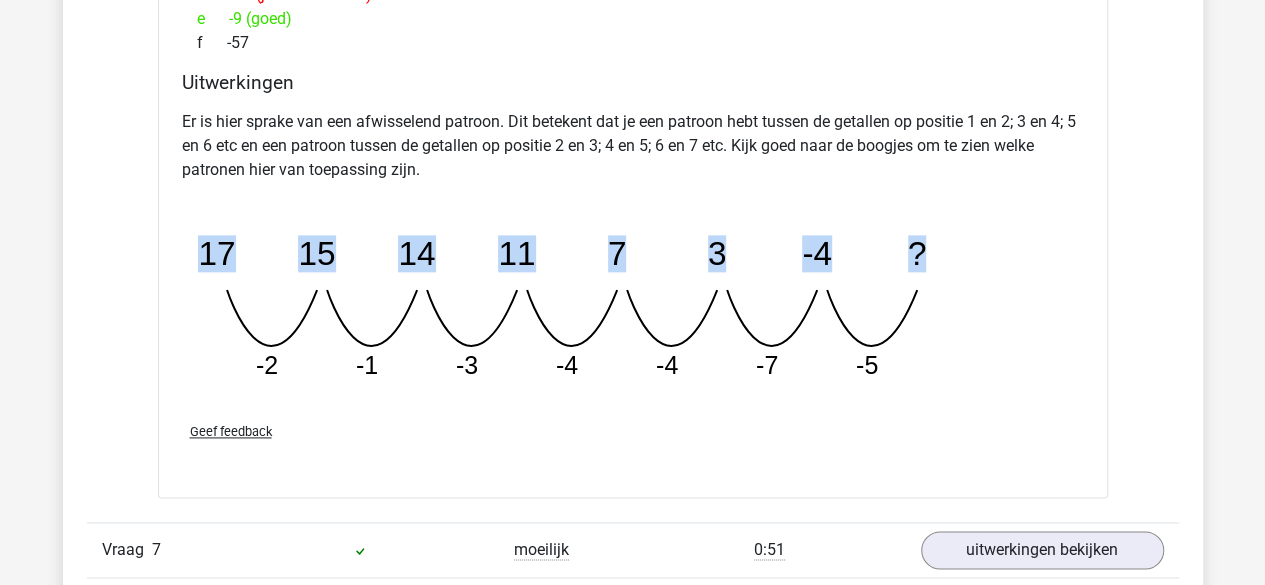 drag, startPoint x: 195, startPoint y: 247, endPoint x: 942, endPoint y: 256, distance: 747.0542 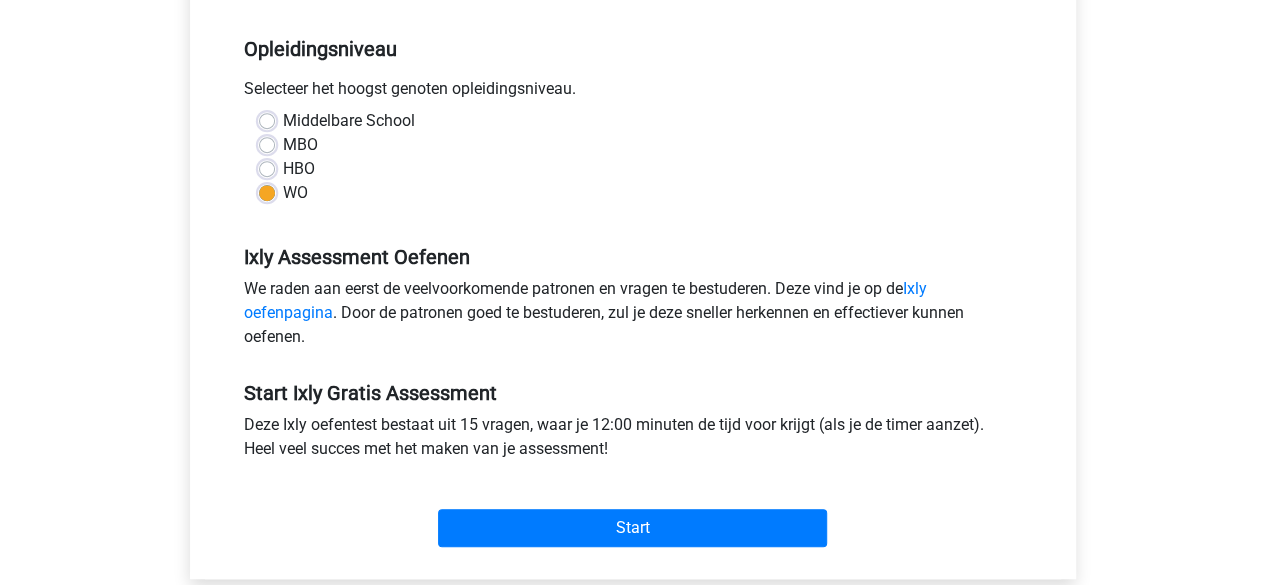 scroll, scrollTop: 408, scrollLeft: 0, axis: vertical 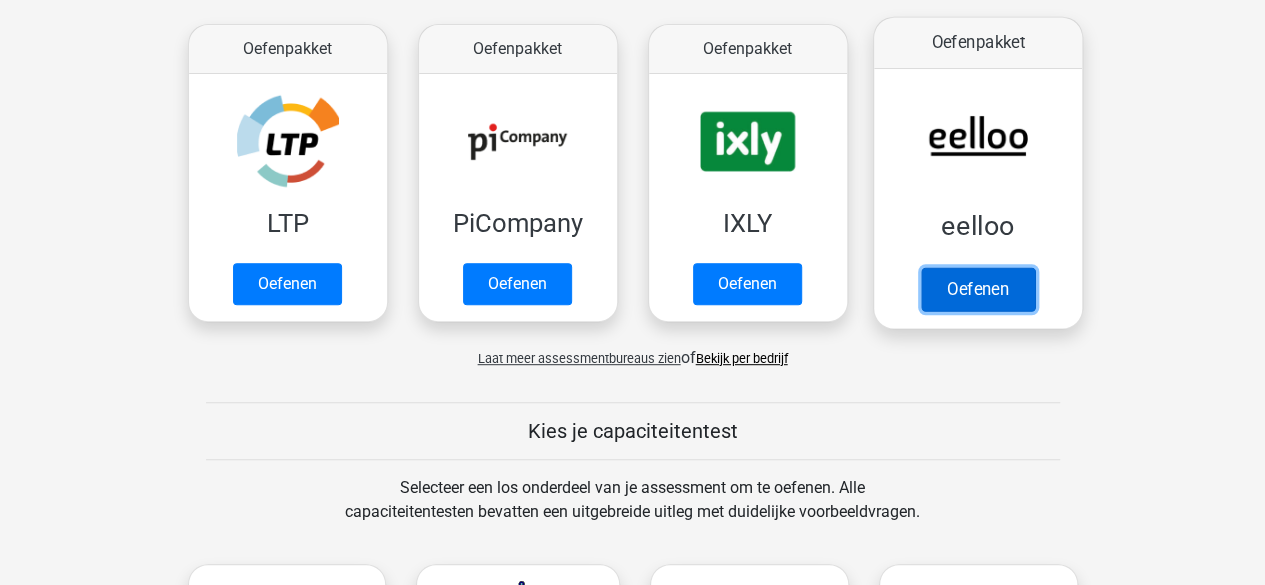 click on "Oefenen" at bounding box center [977, 289] 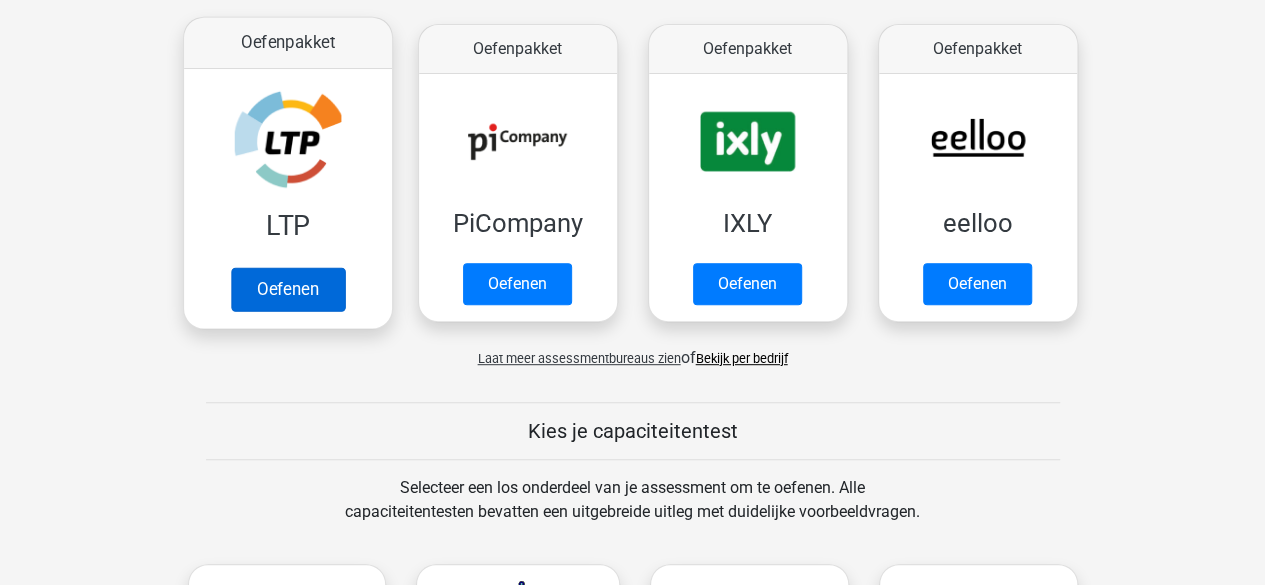scroll, scrollTop: 344, scrollLeft: 0, axis: vertical 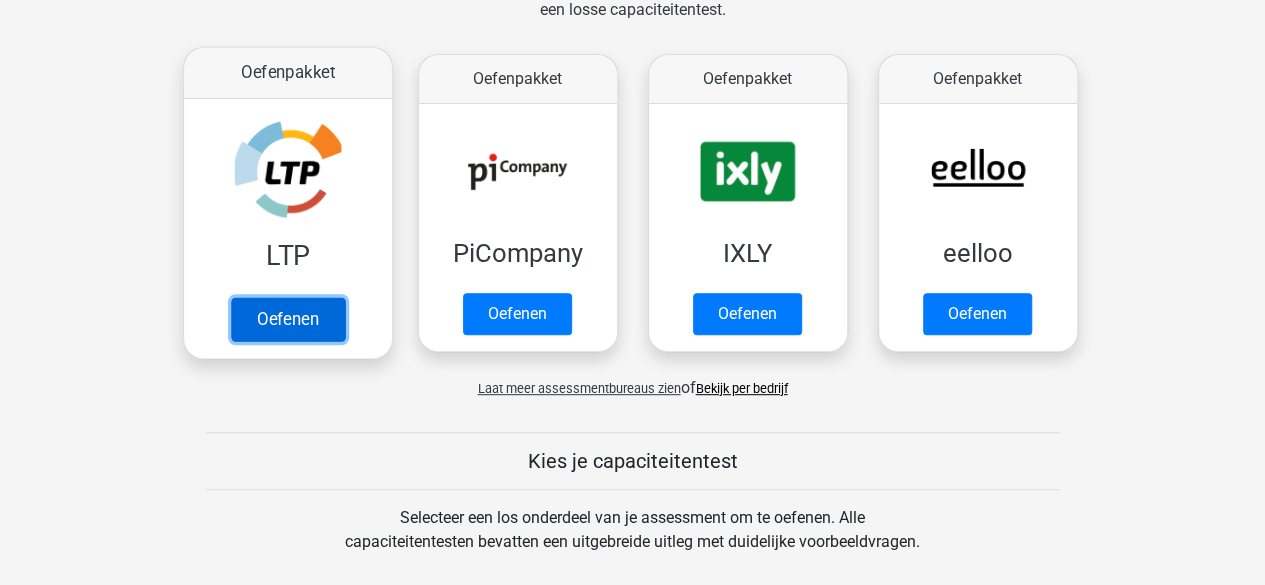 click on "Oefenen" at bounding box center (287, 319) 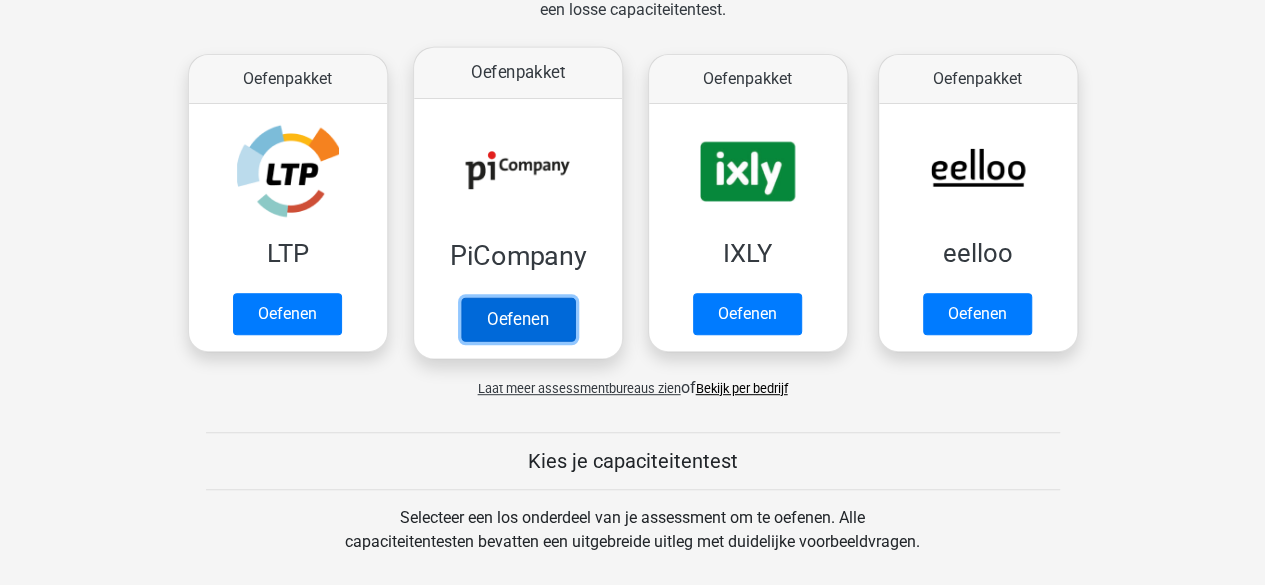 click on "Oefenen" at bounding box center [517, 319] 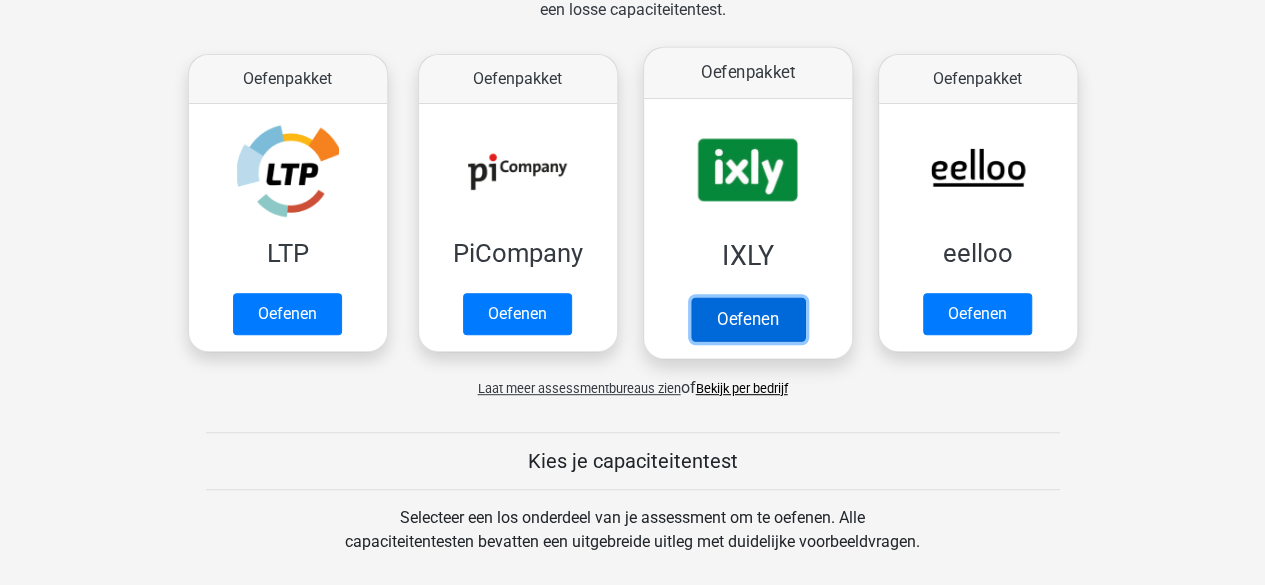 click on "Oefenen" at bounding box center (747, 319) 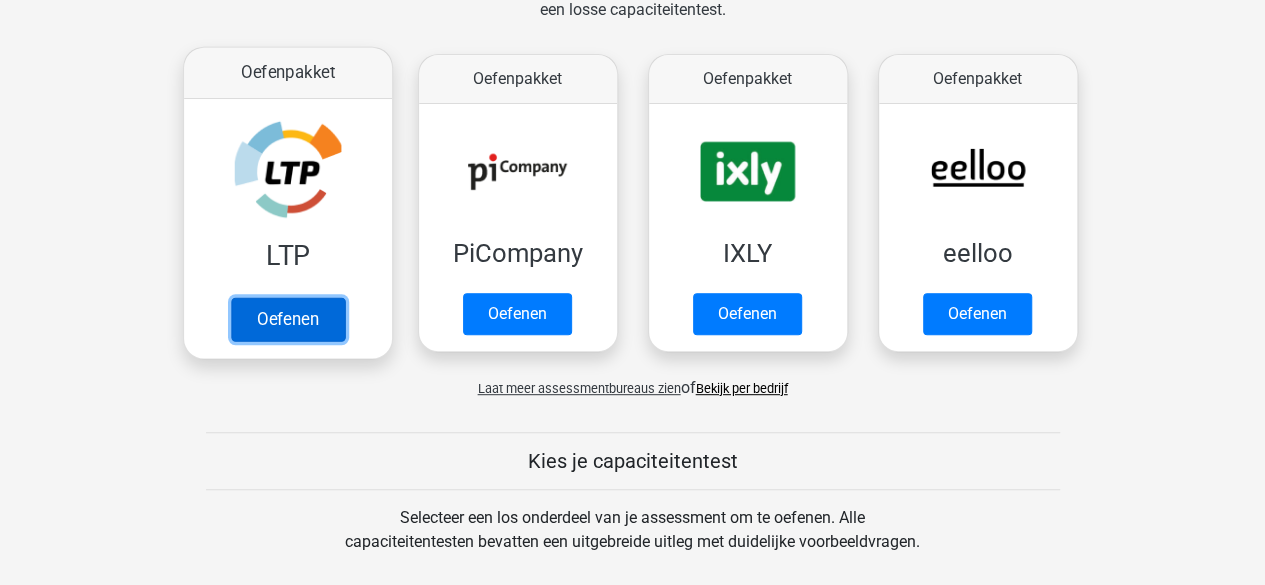 click on "Oefenen" at bounding box center (287, 319) 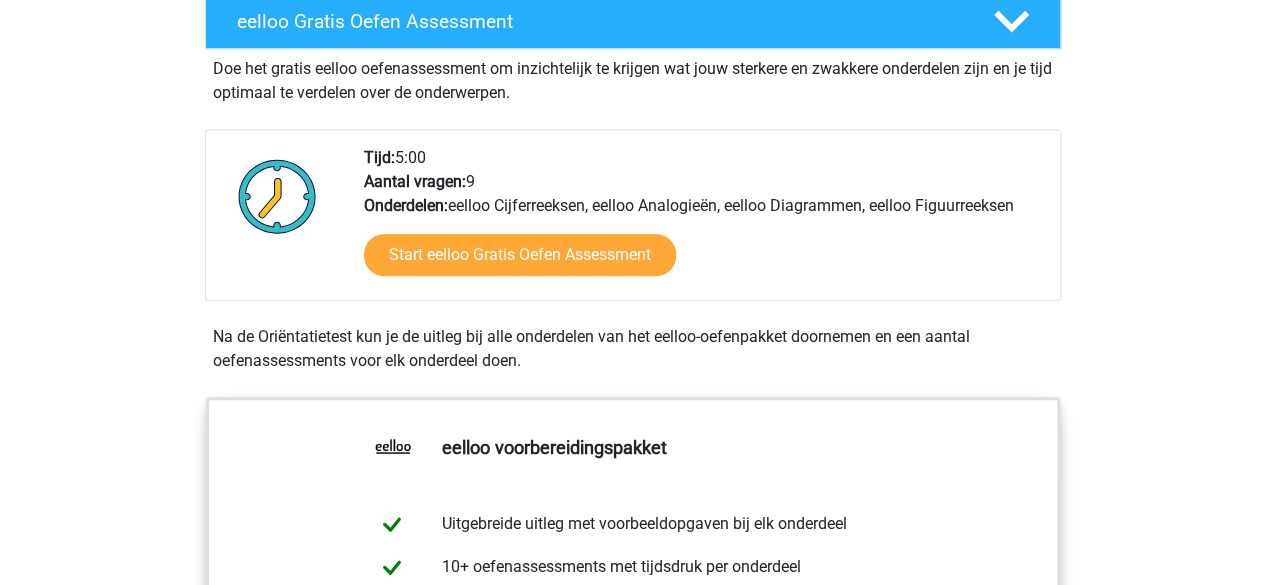 scroll, scrollTop: 376, scrollLeft: 0, axis: vertical 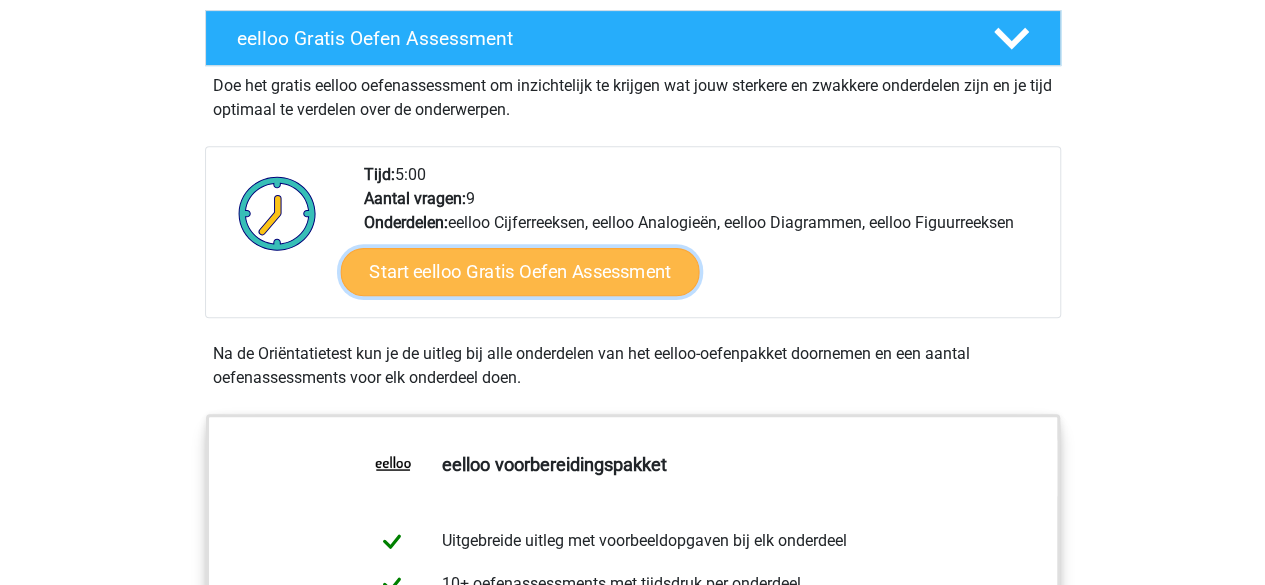 click on "Start eelloo Gratis Oefen Assessment" at bounding box center [519, 272] 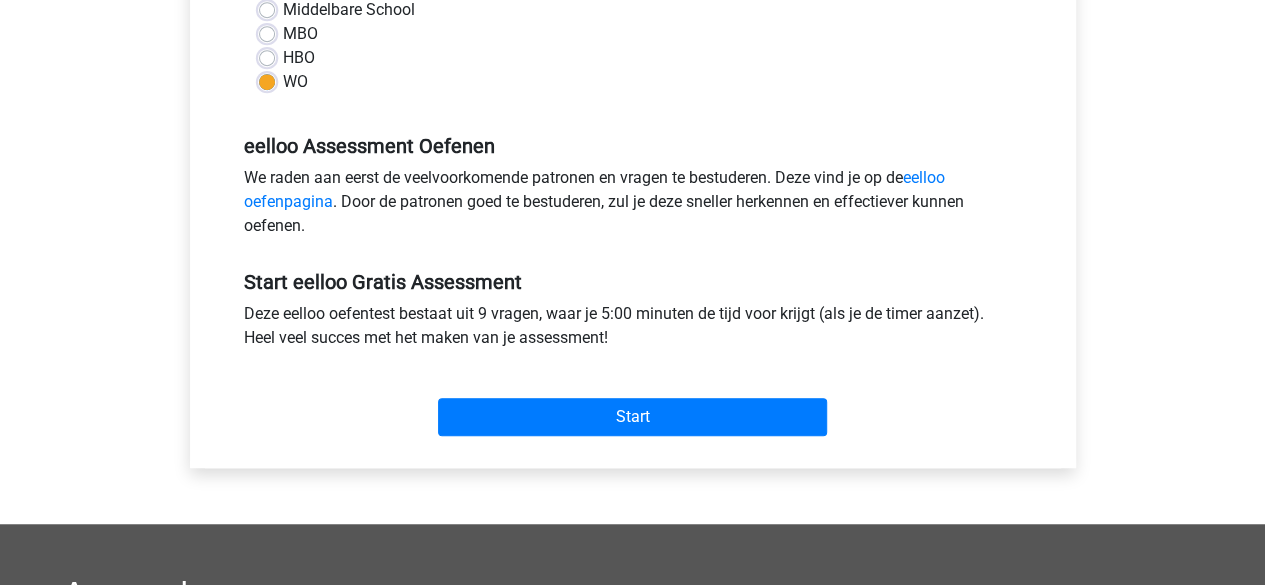 scroll, scrollTop: 525, scrollLeft: 0, axis: vertical 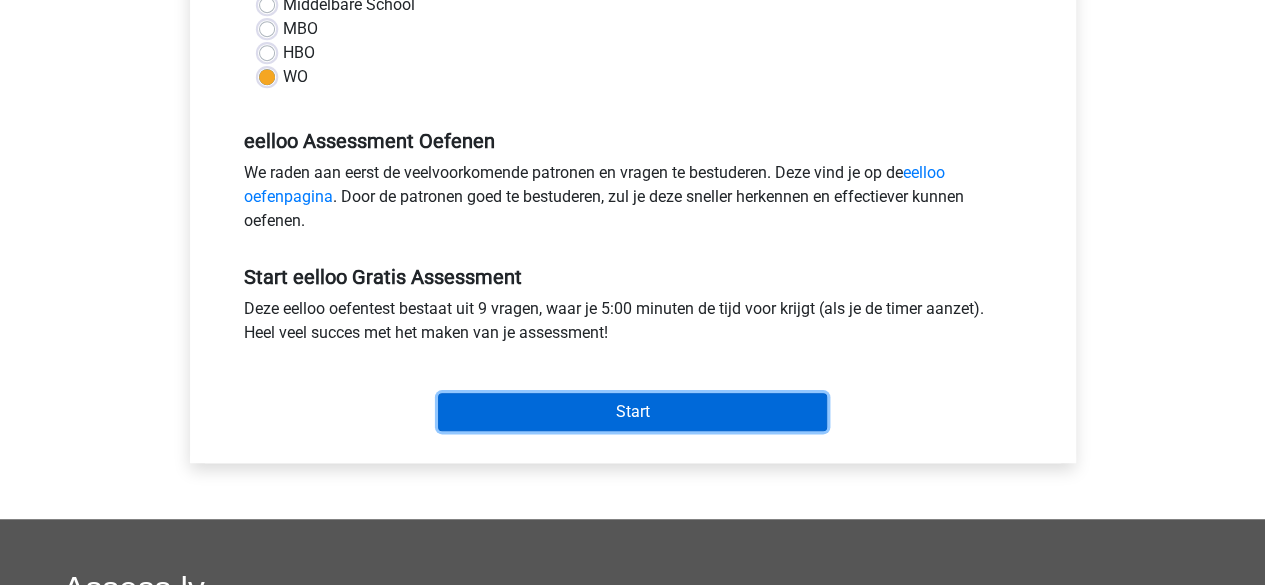 click on "Start" at bounding box center (632, 412) 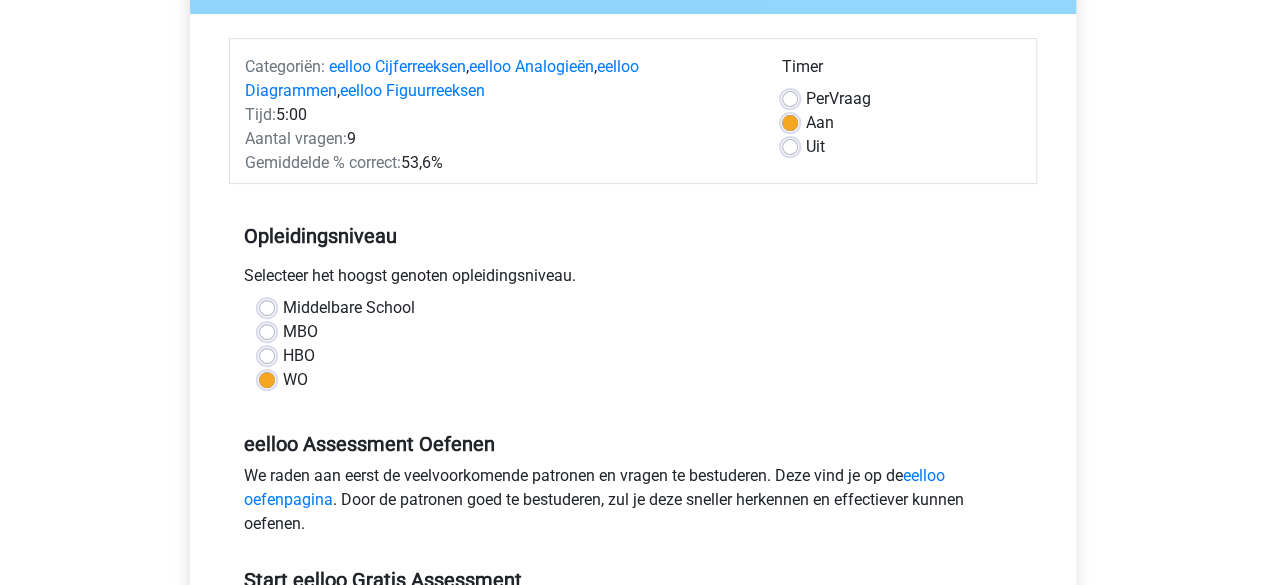 scroll, scrollTop: 216, scrollLeft: 0, axis: vertical 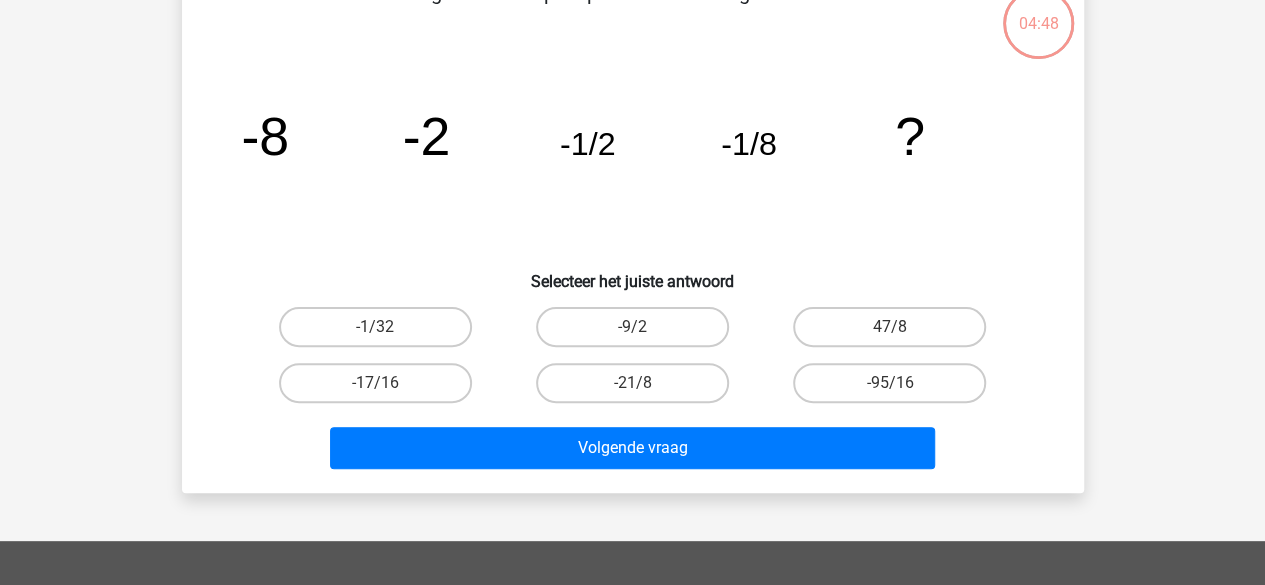 click on "-1/32" at bounding box center [381, 333] 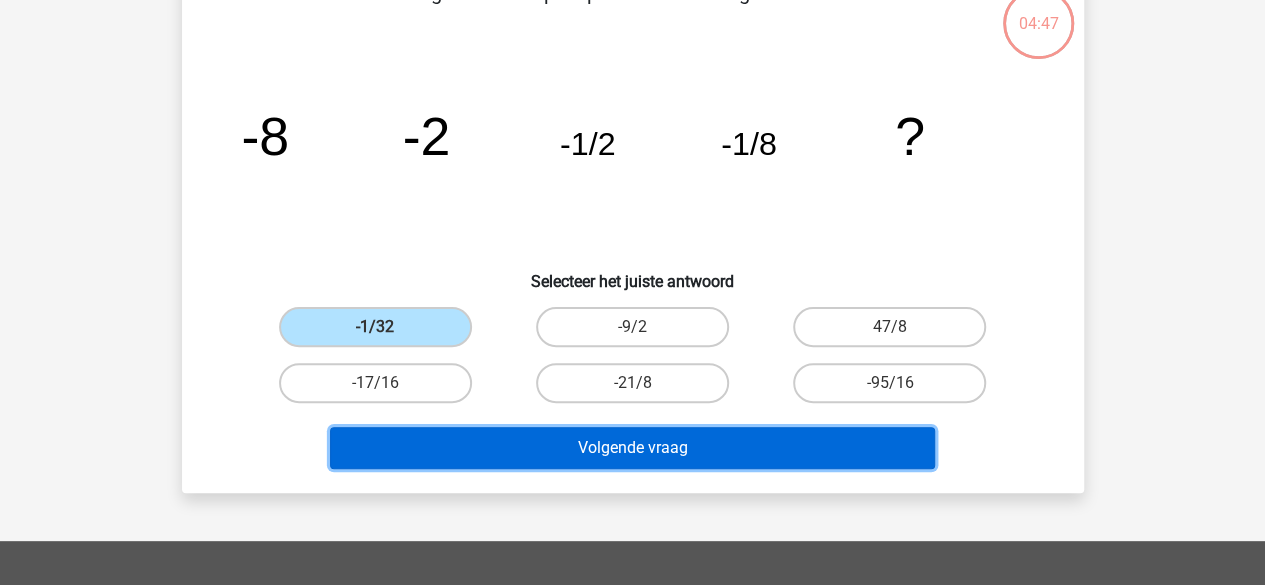 click on "Volgende vraag" at bounding box center [632, 448] 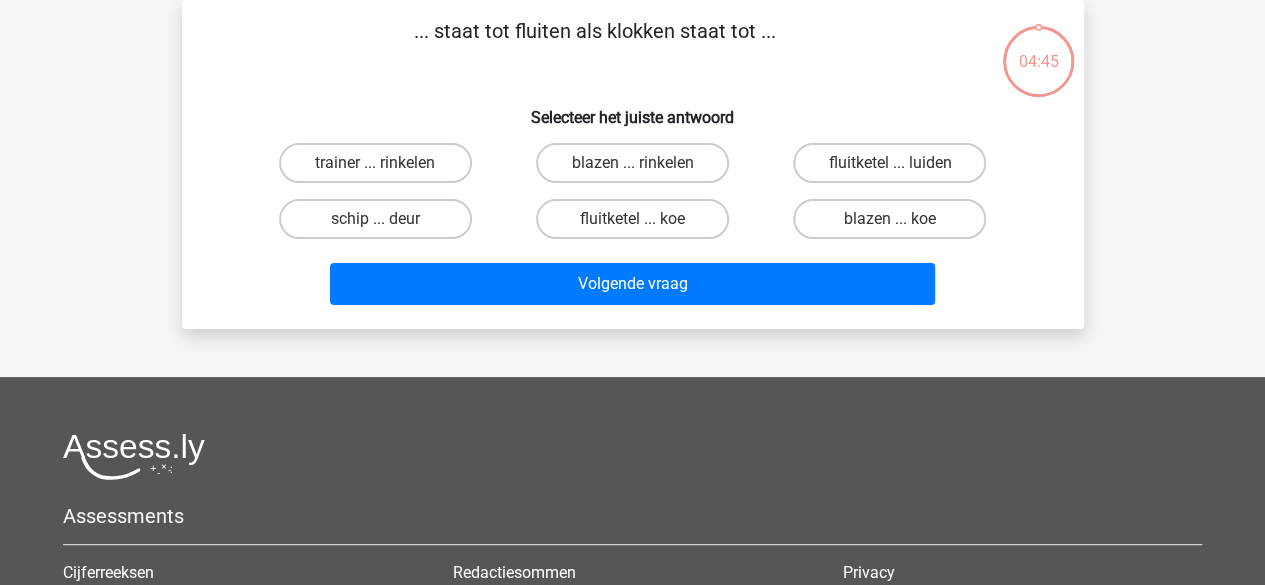 scroll, scrollTop: 0, scrollLeft: 0, axis: both 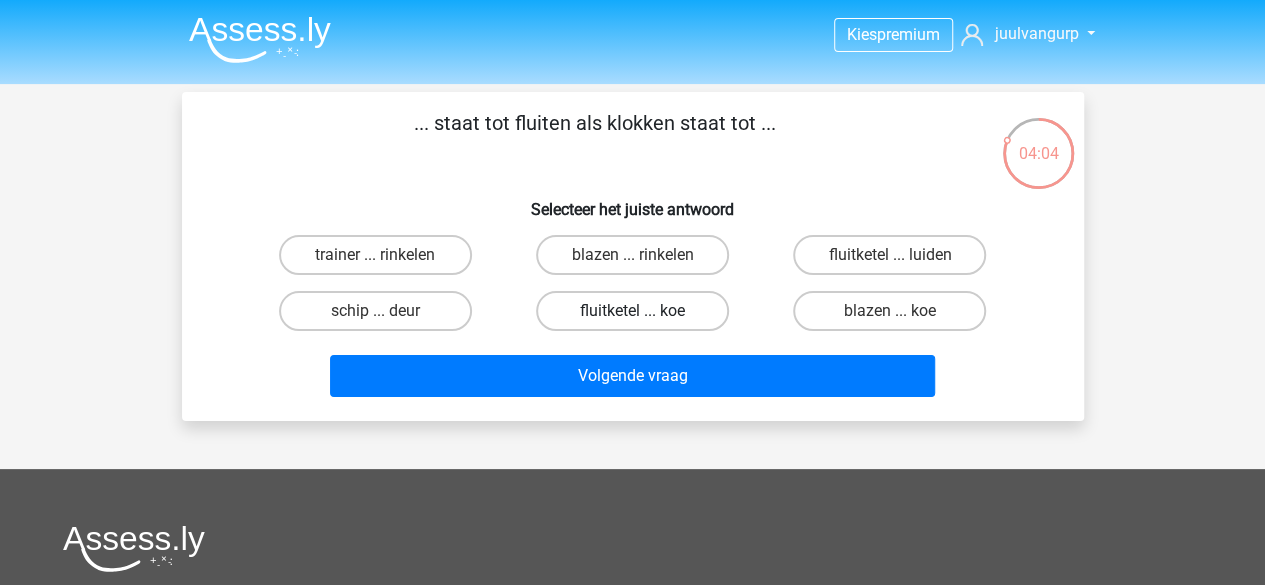 click on "fluitketel ... koe" at bounding box center (632, 311) 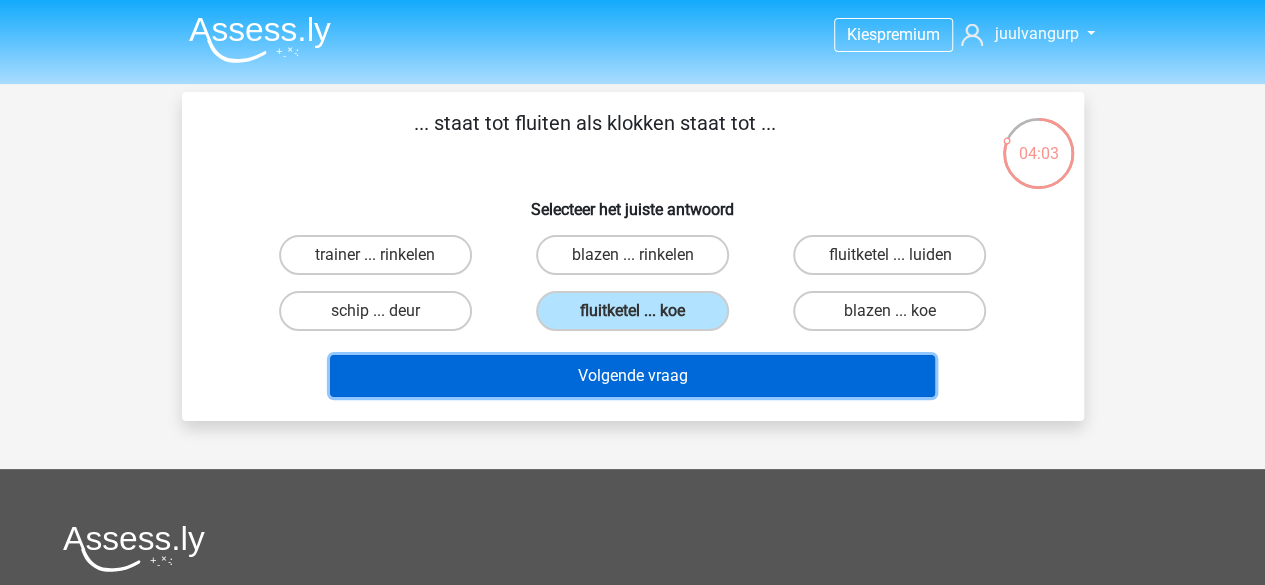 click on "Volgende vraag" at bounding box center (632, 376) 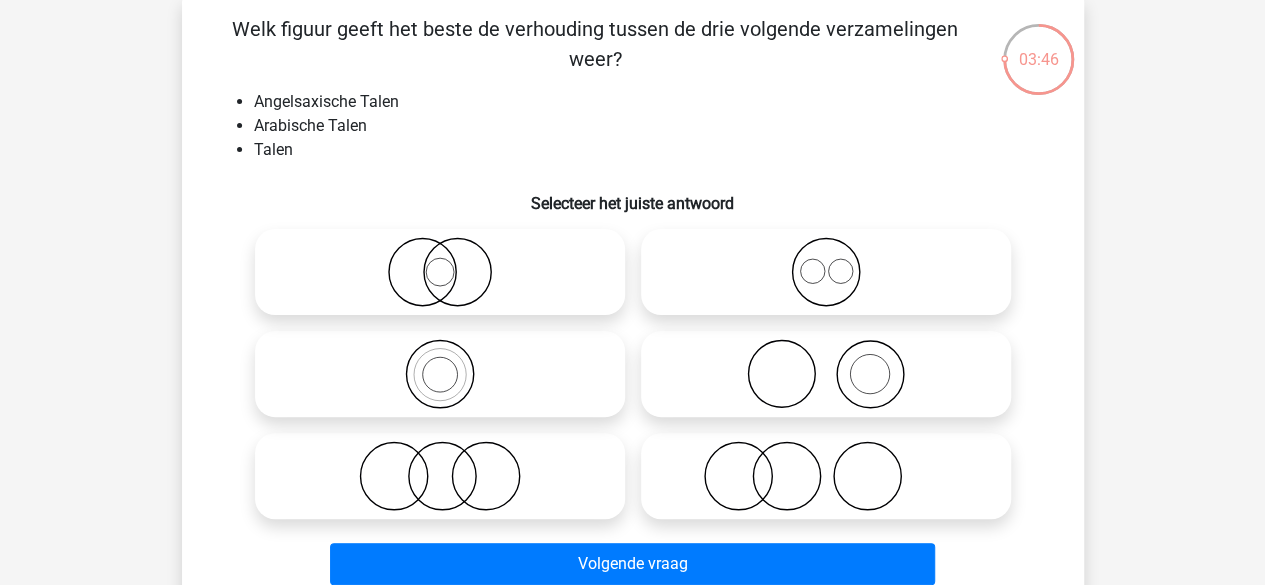 scroll, scrollTop: 97, scrollLeft: 0, axis: vertical 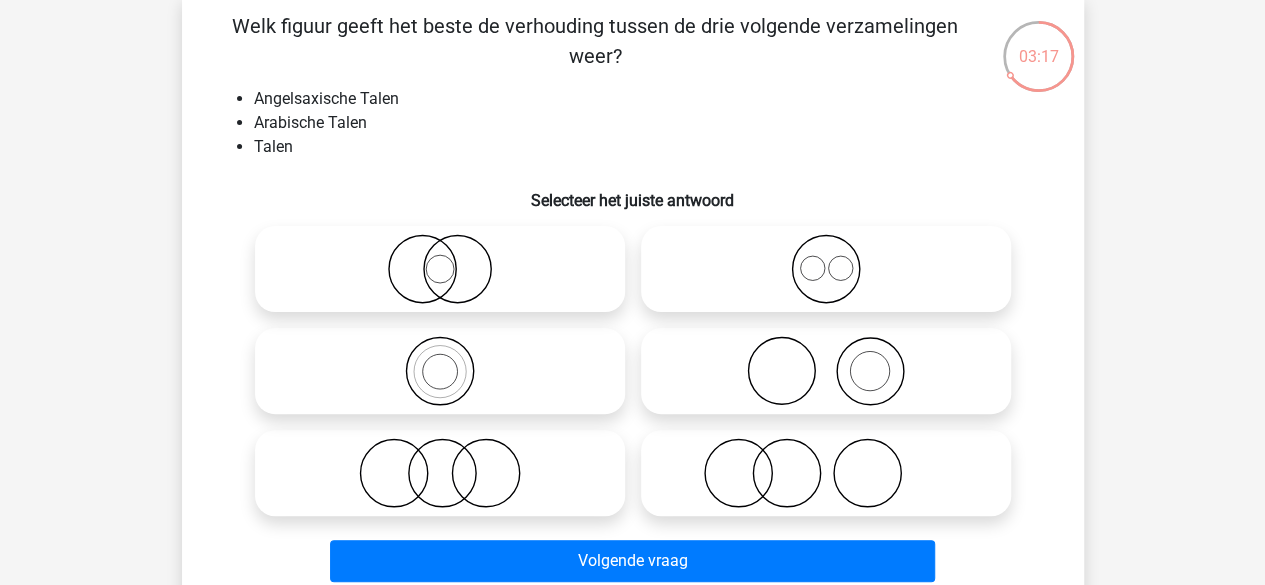 click 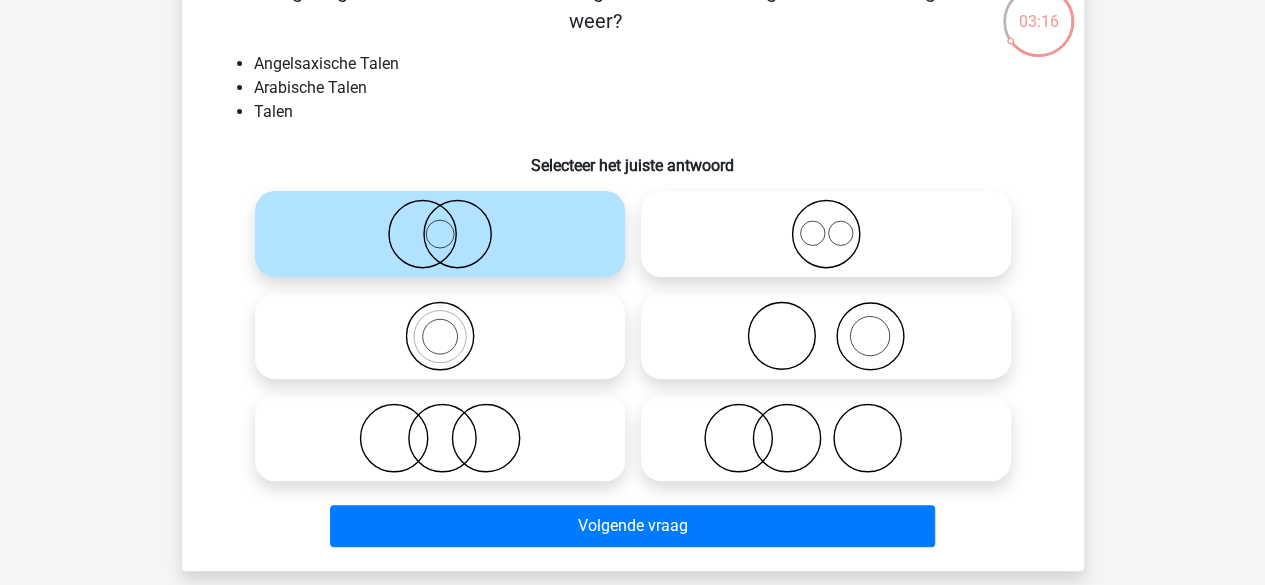 scroll, scrollTop: 133, scrollLeft: 0, axis: vertical 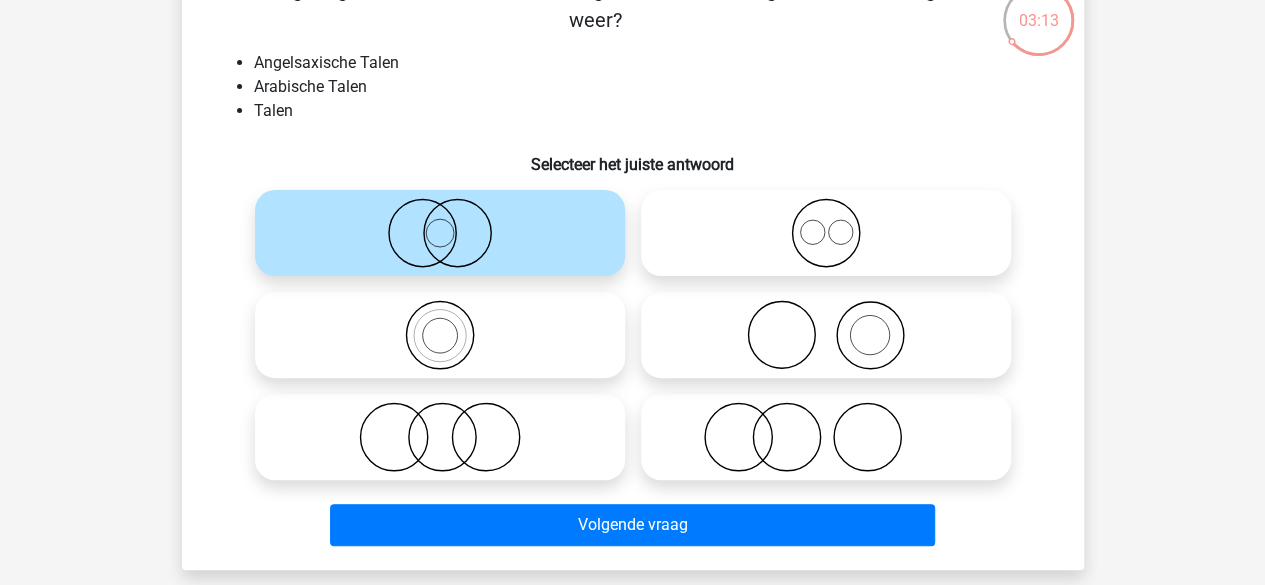 click 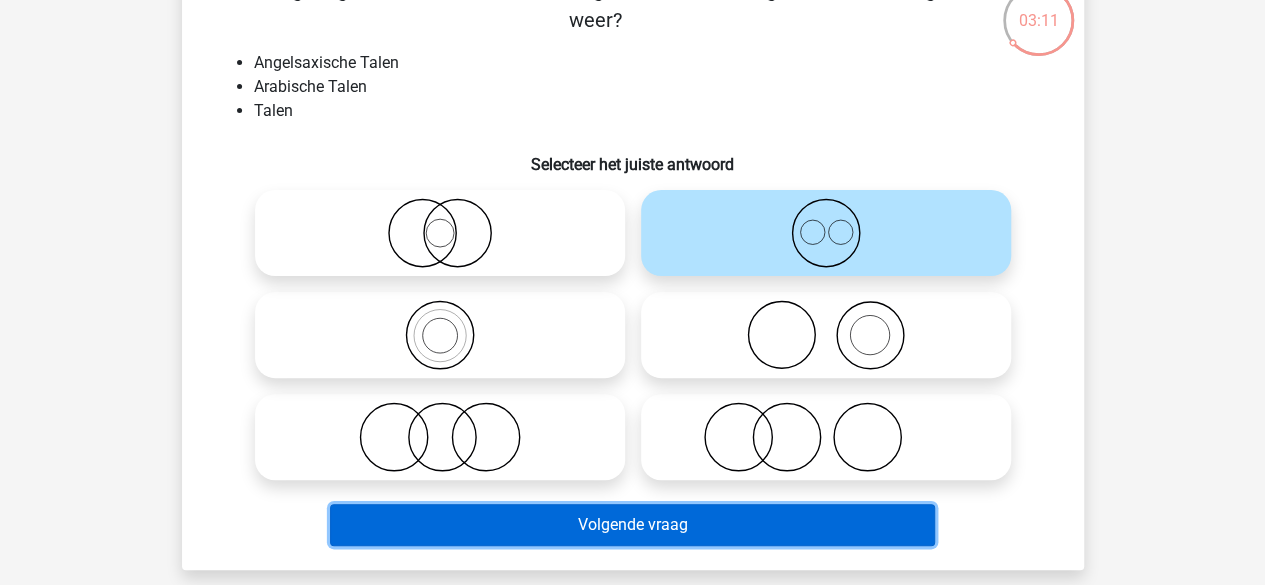 click on "Volgende vraag" at bounding box center [632, 525] 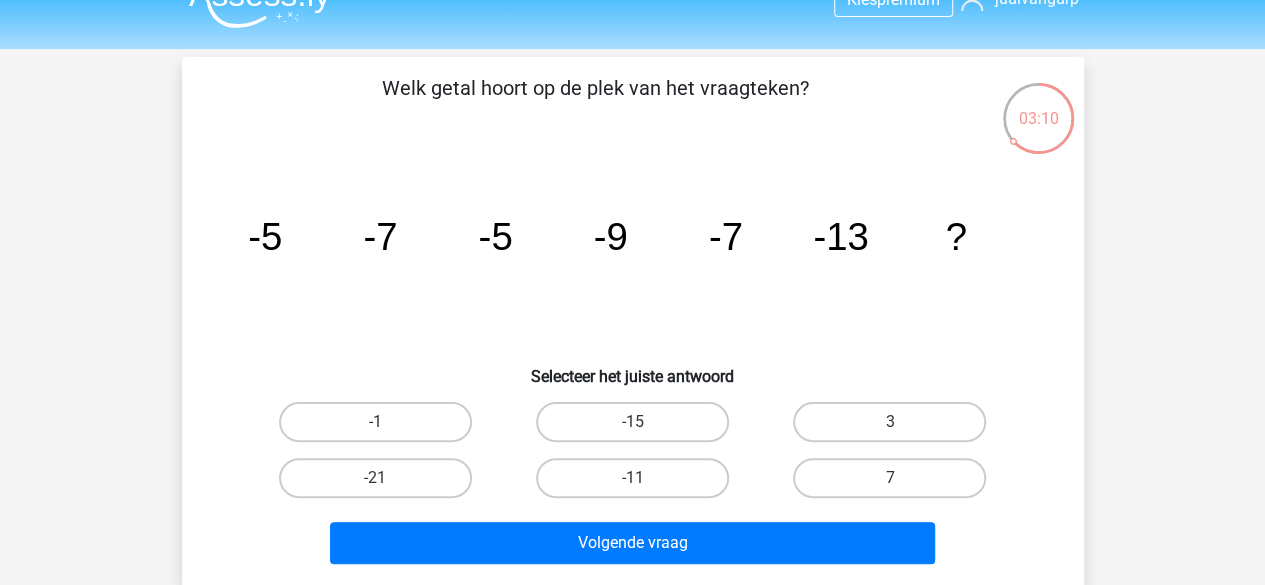 scroll, scrollTop: 34, scrollLeft: 0, axis: vertical 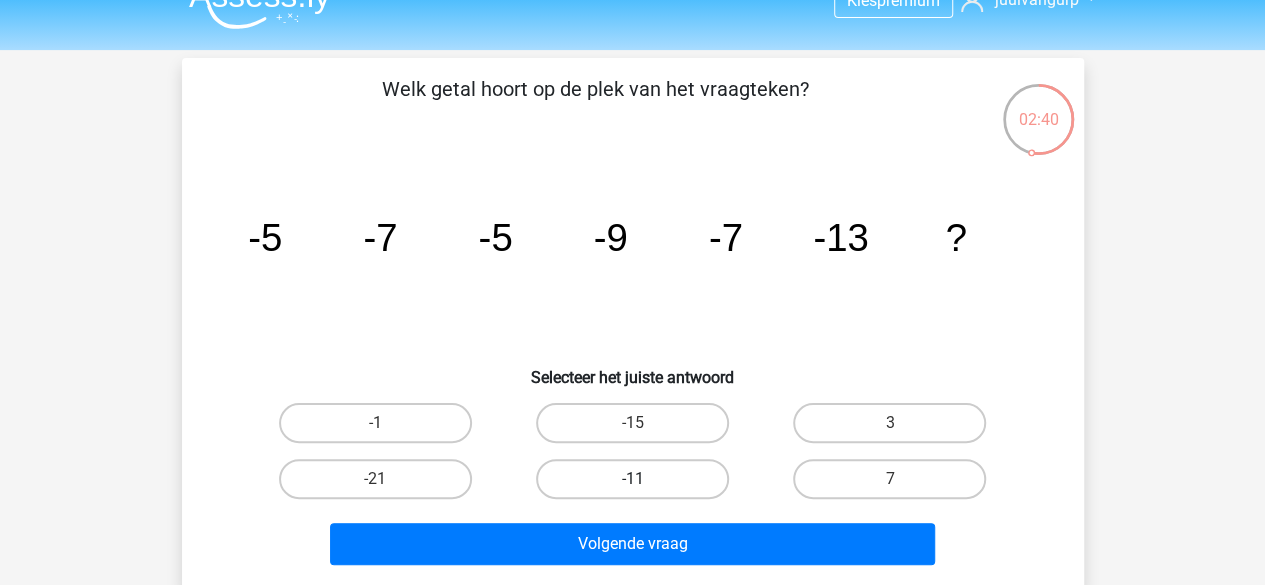 click on "-11" at bounding box center (632, 479) 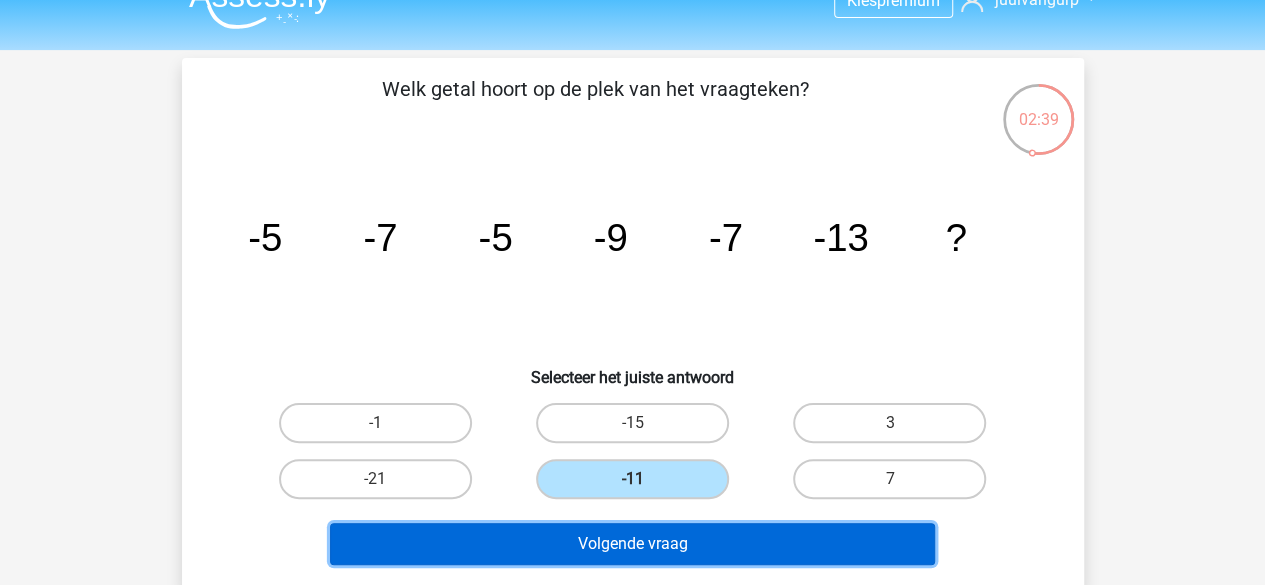click on "Volgende vraag" at bounding box center (632, 544) 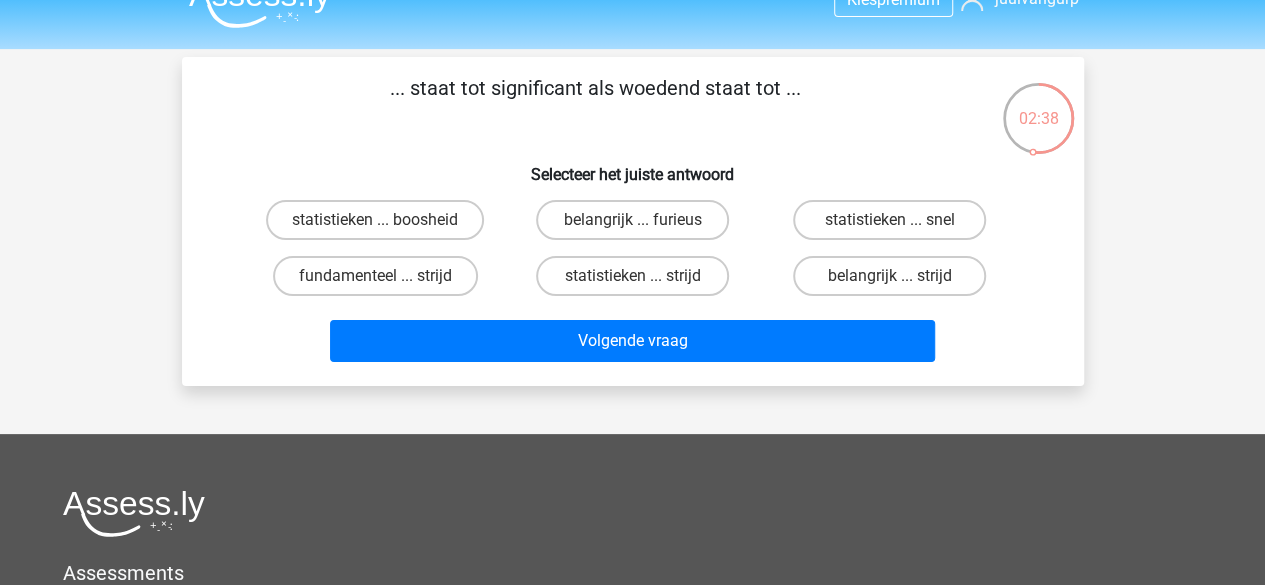 scroll, scrollTop: 25, scrollLeft: 0, axis: vertical 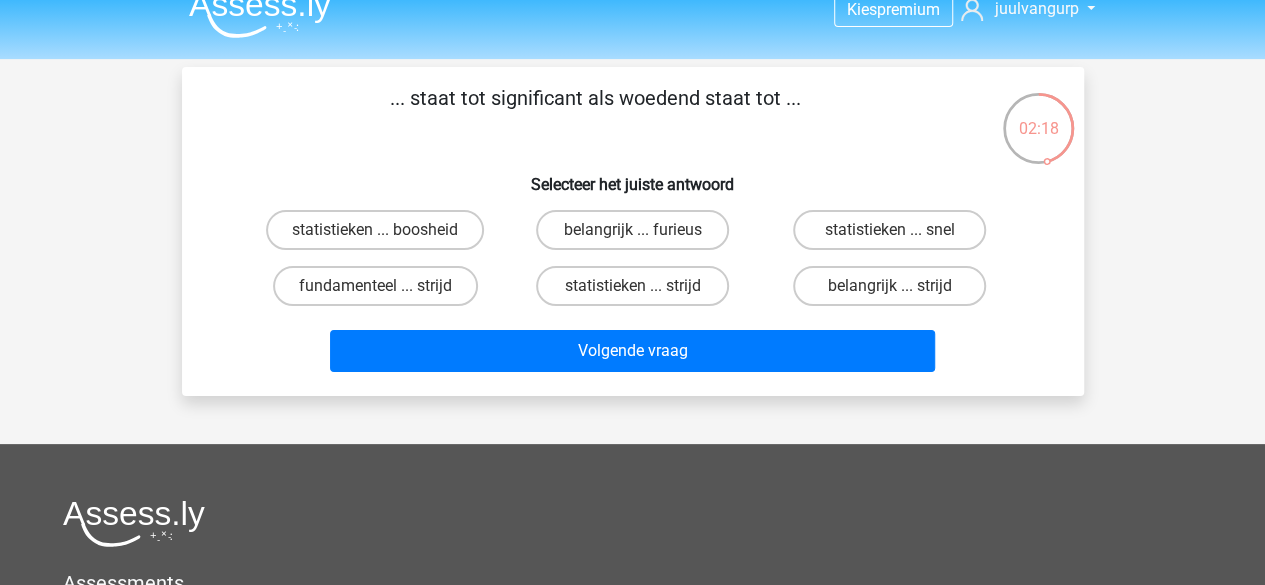 click on "belangrijk ... furieus" at bounding box center [638, 236] 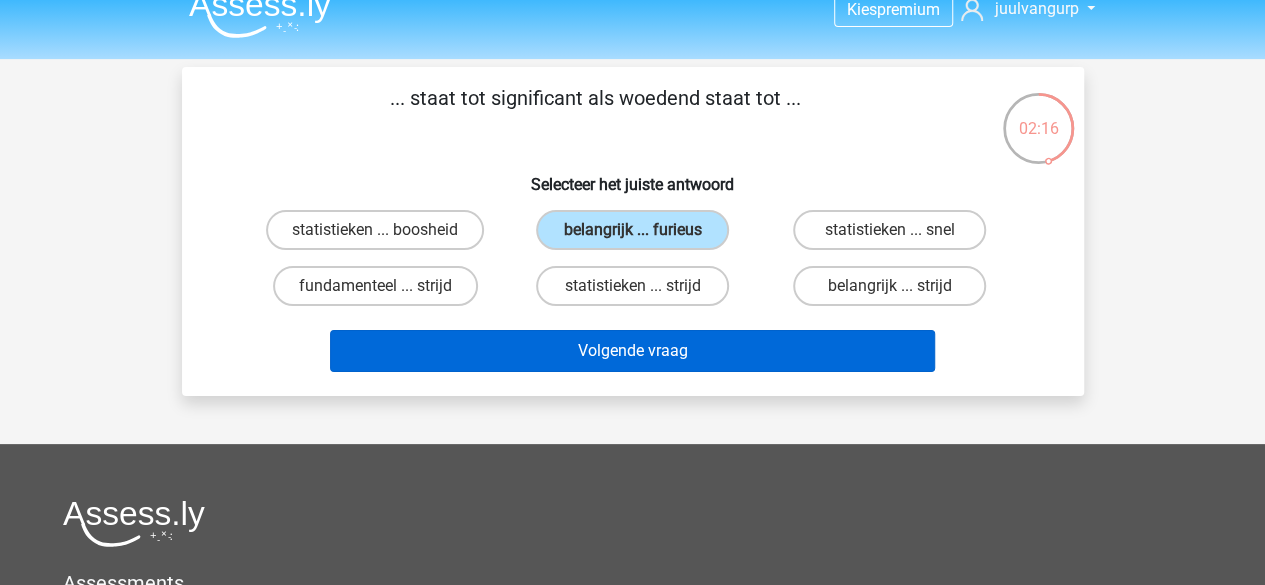 drag, startPoint x: 612, startPoint y: 378, endPoint x: 582, endPoint y: 358, distance: 36.05551 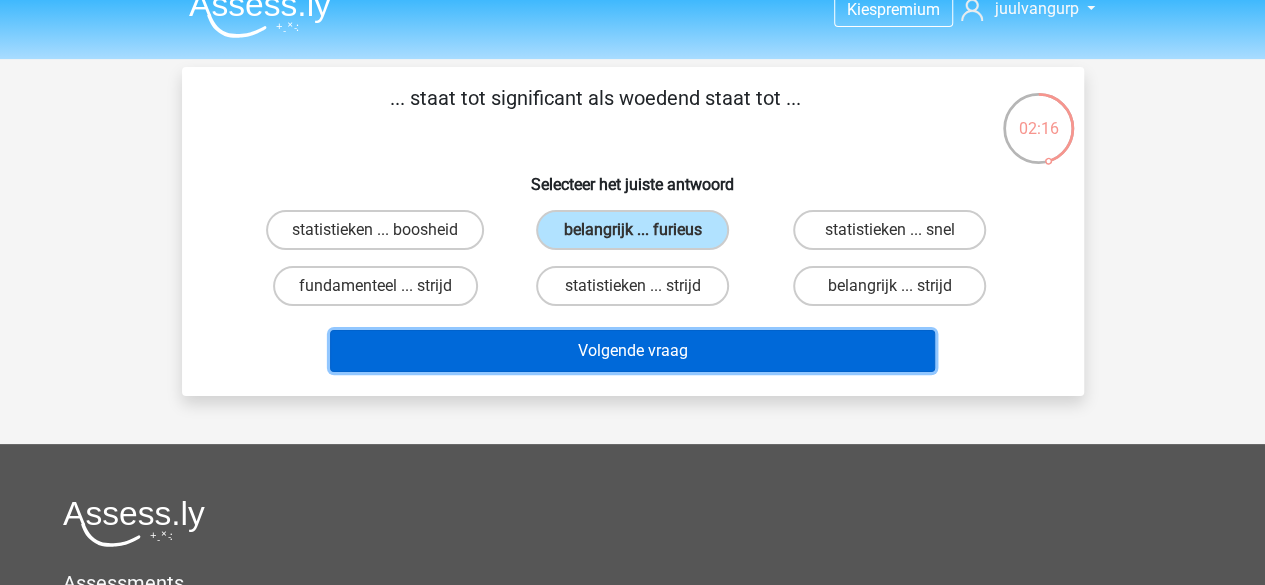 click on "Volgende vraag" at bounding box center (632, 351) 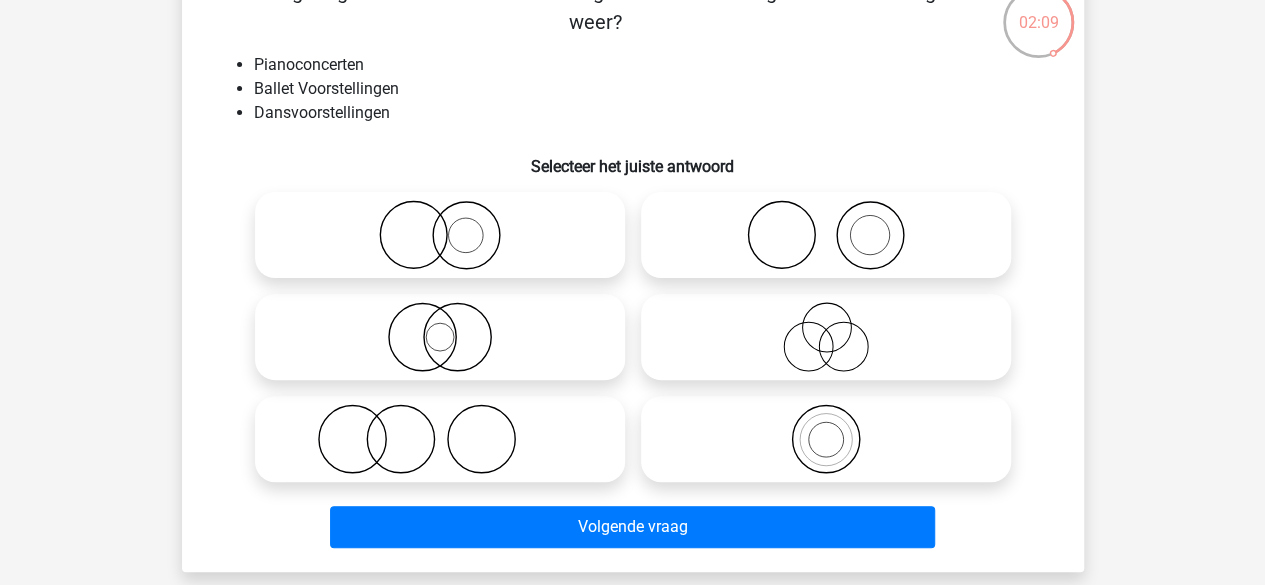 scroll, scrollTop: 132, scrollLeft: 0, axis: vertical 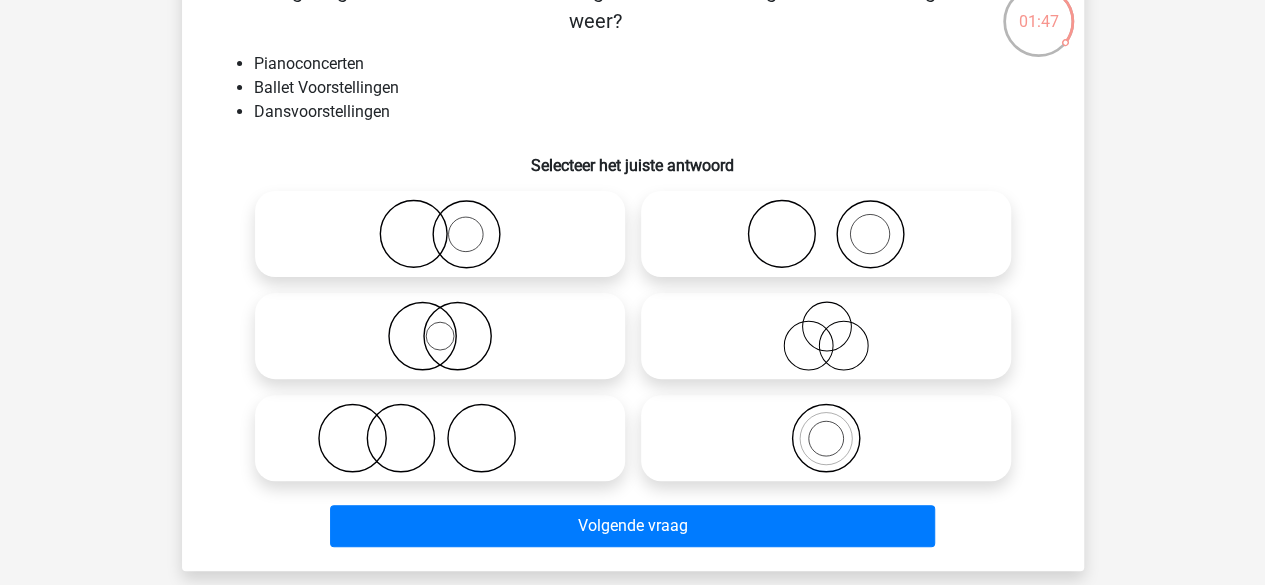 click 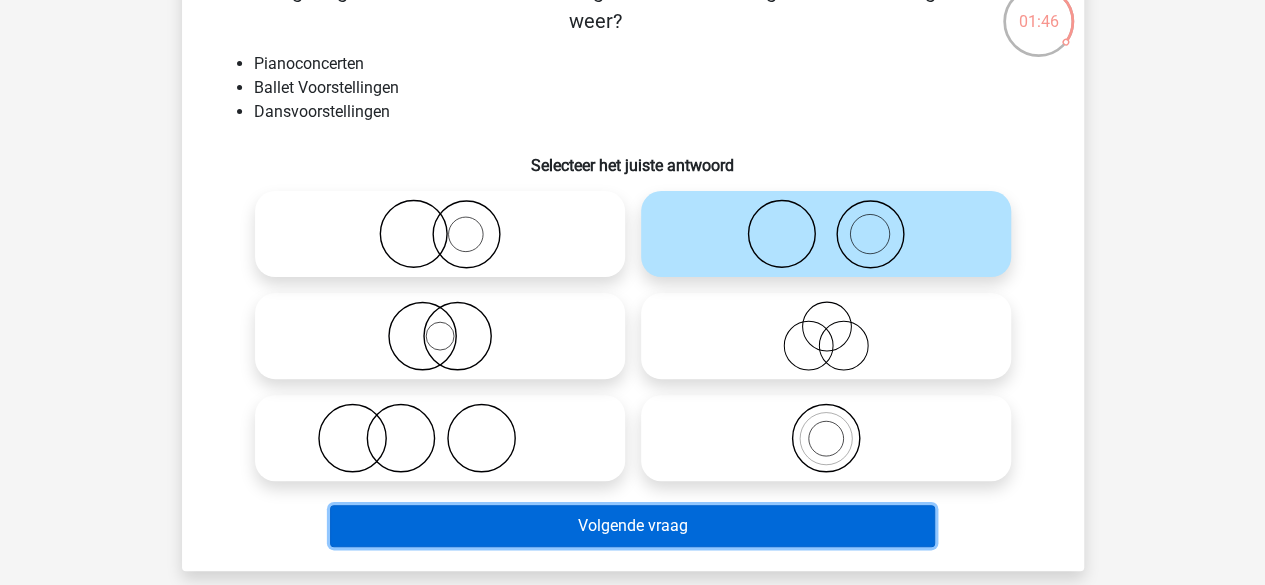 click on "Volgende vraag" at bounding box center (632, 526) 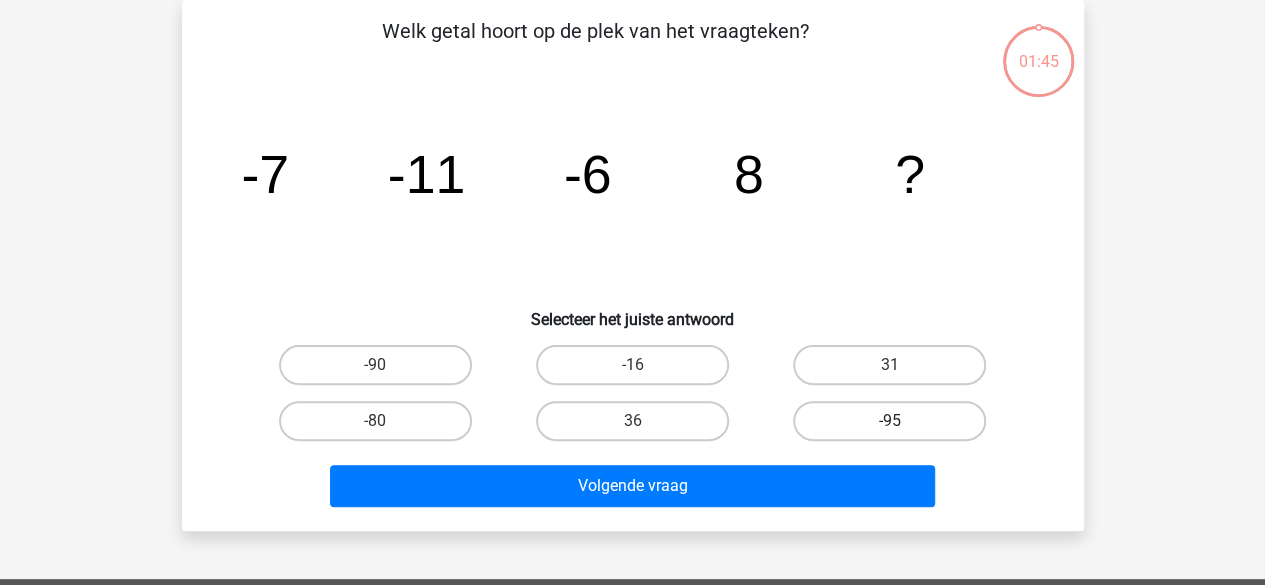 scroll, scrollTop: 92, scrollLeft: 0, axis: vertical 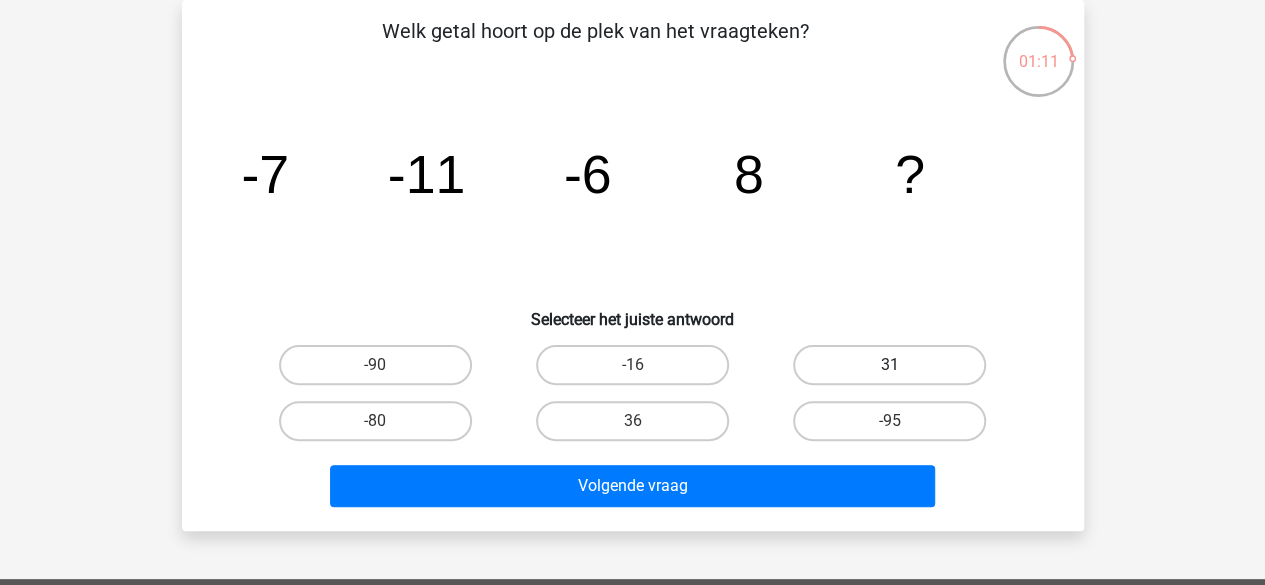 click on "31" at bounding box center (889, 365) 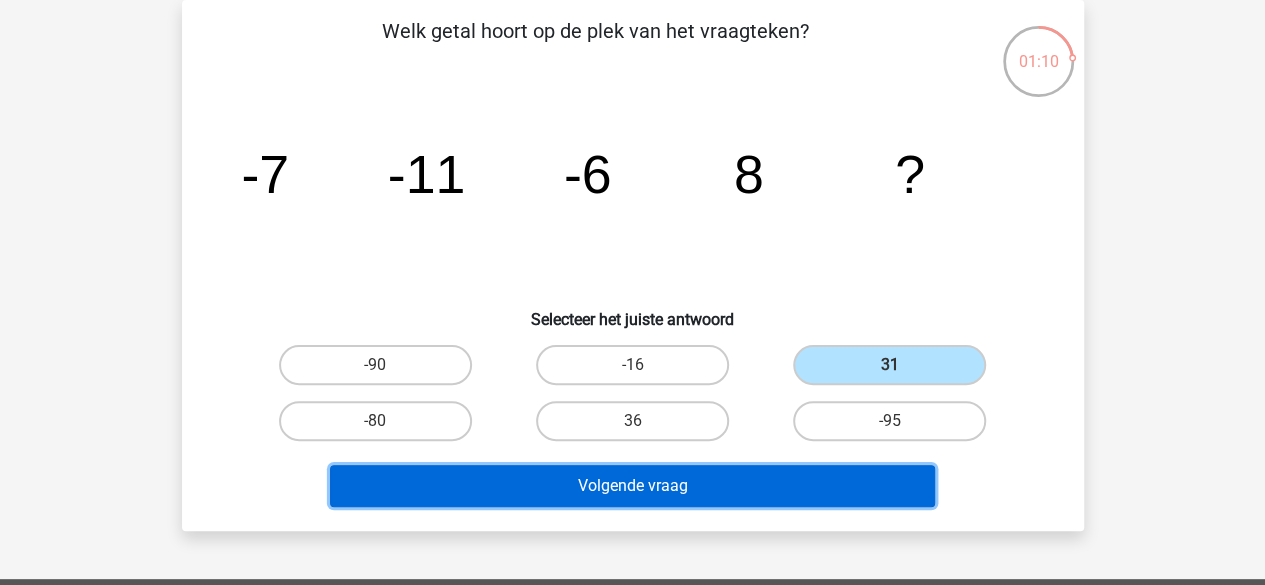 click on "Volgende vraag" at bounding box center [632, 486] 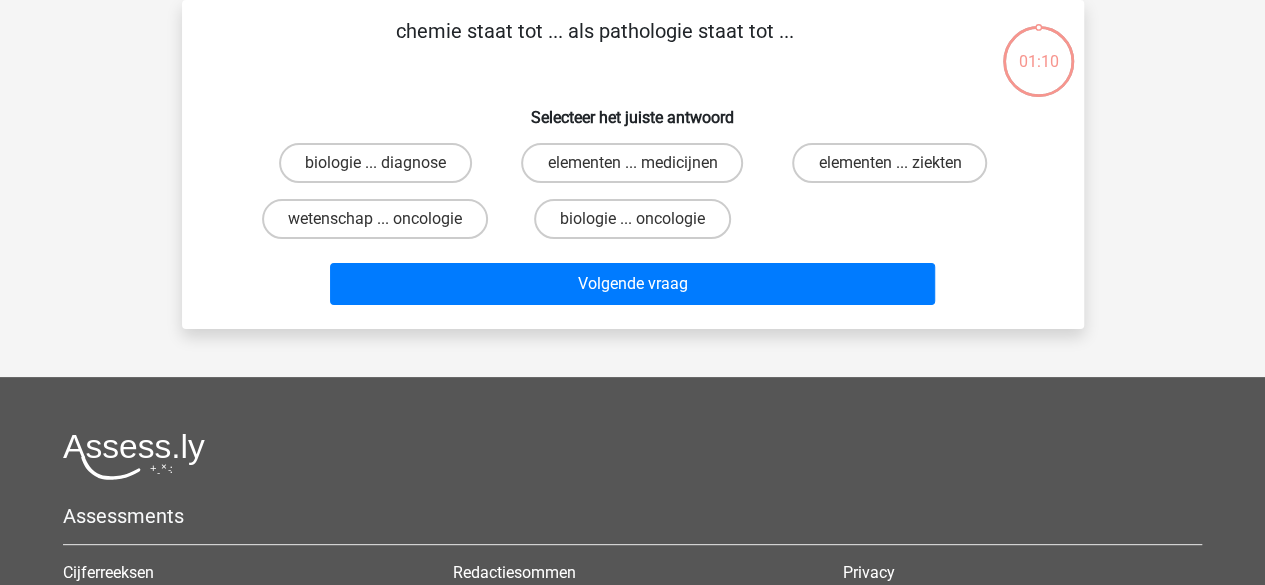 scroll, scrollTop: 0, scrollLeft: 0, axis: both 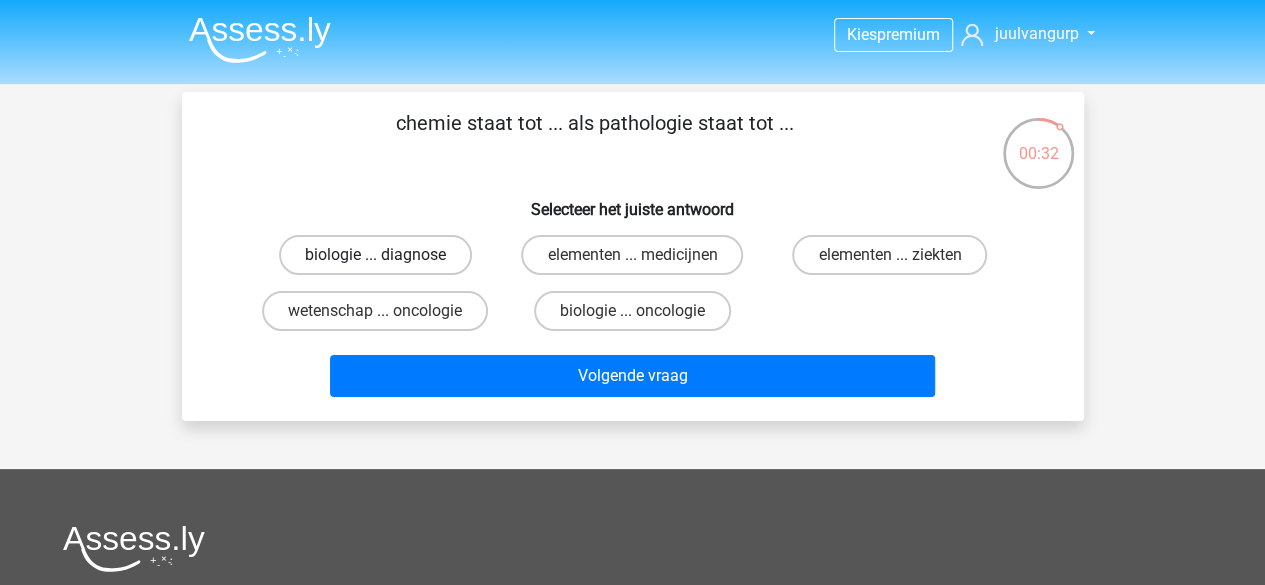 click on "biologie ... diagnose" at bounding box center (375, 255) 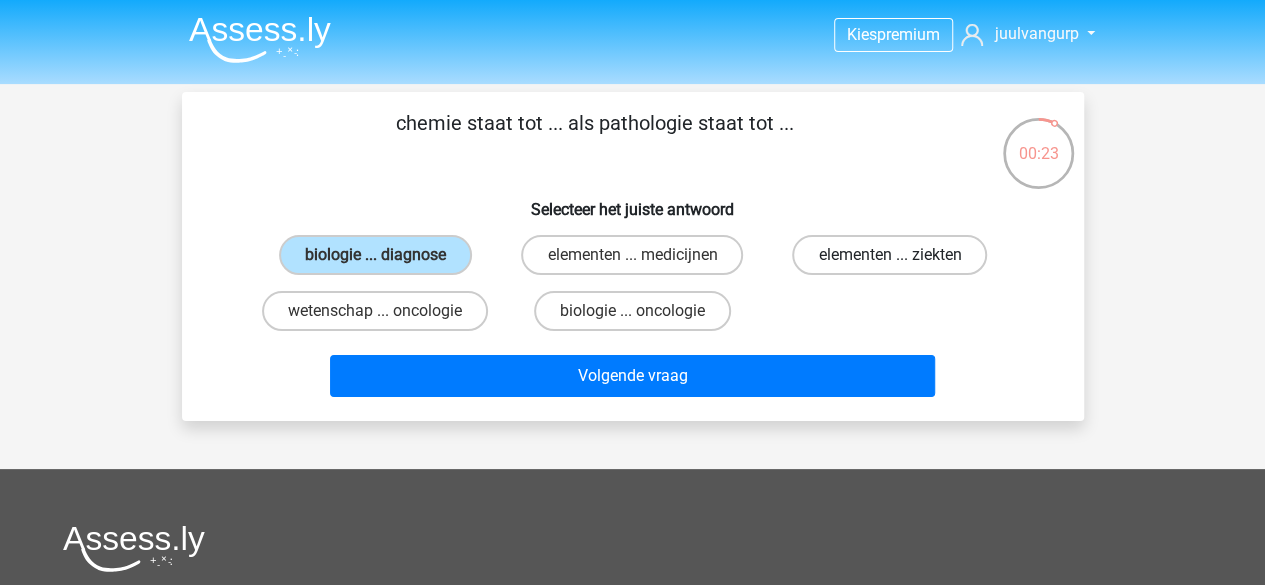 click on "elementen ... ziekten" at bounding box center (889, 255) 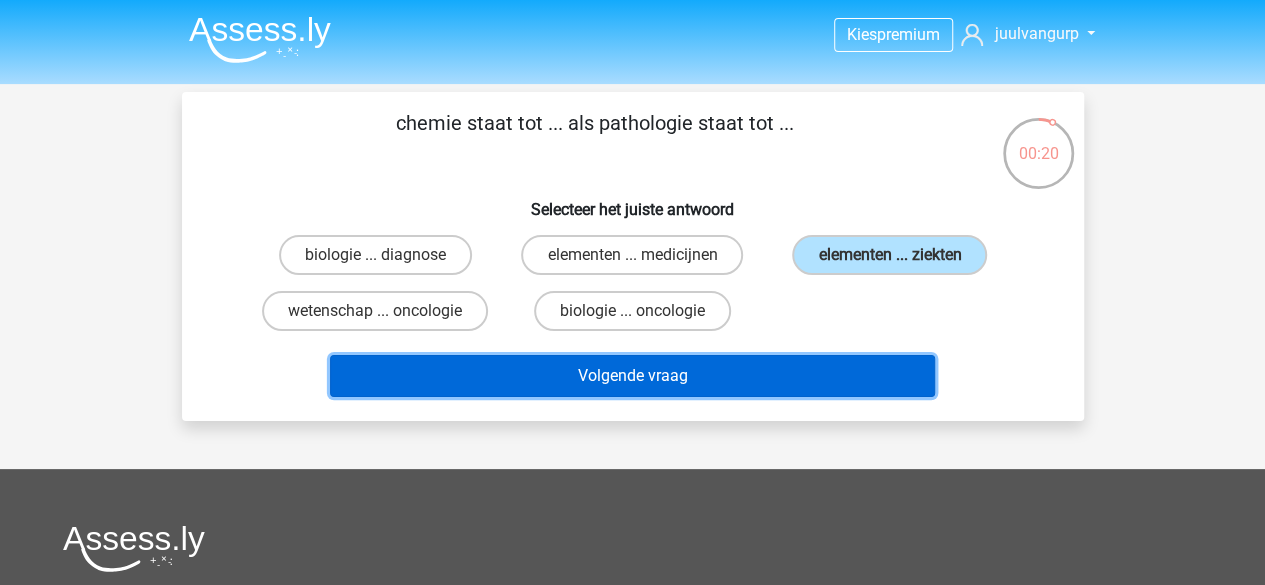 click on "Volgende vraag" at bounding box center [632, 376] 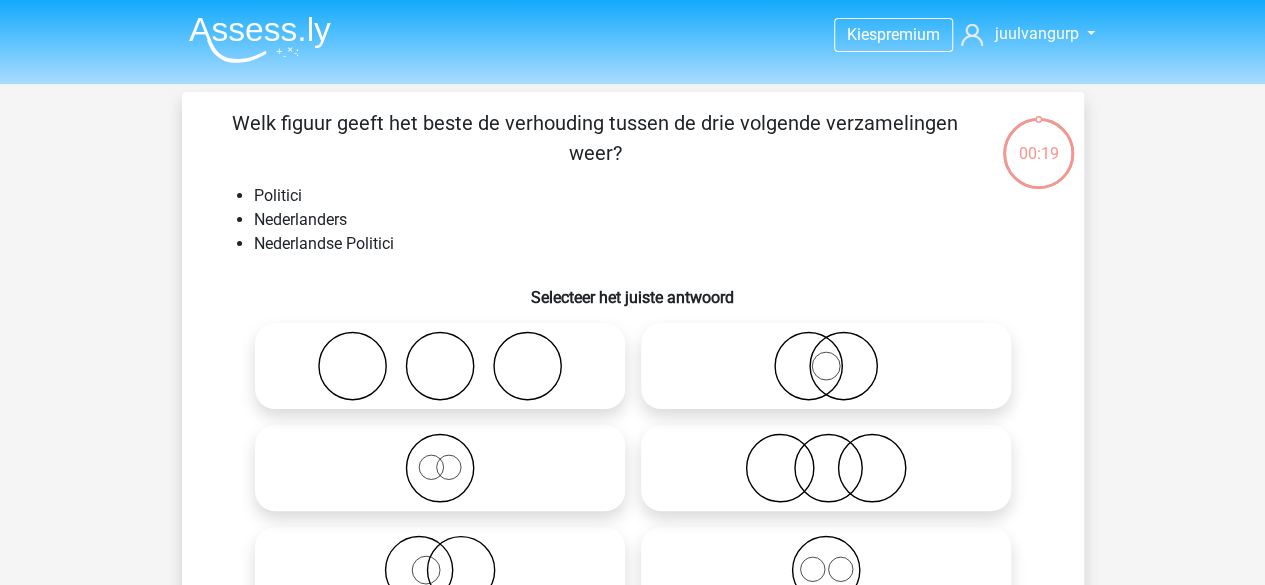 scroll, scrollTop: 92, scrollLeft: 0, axis: vertical 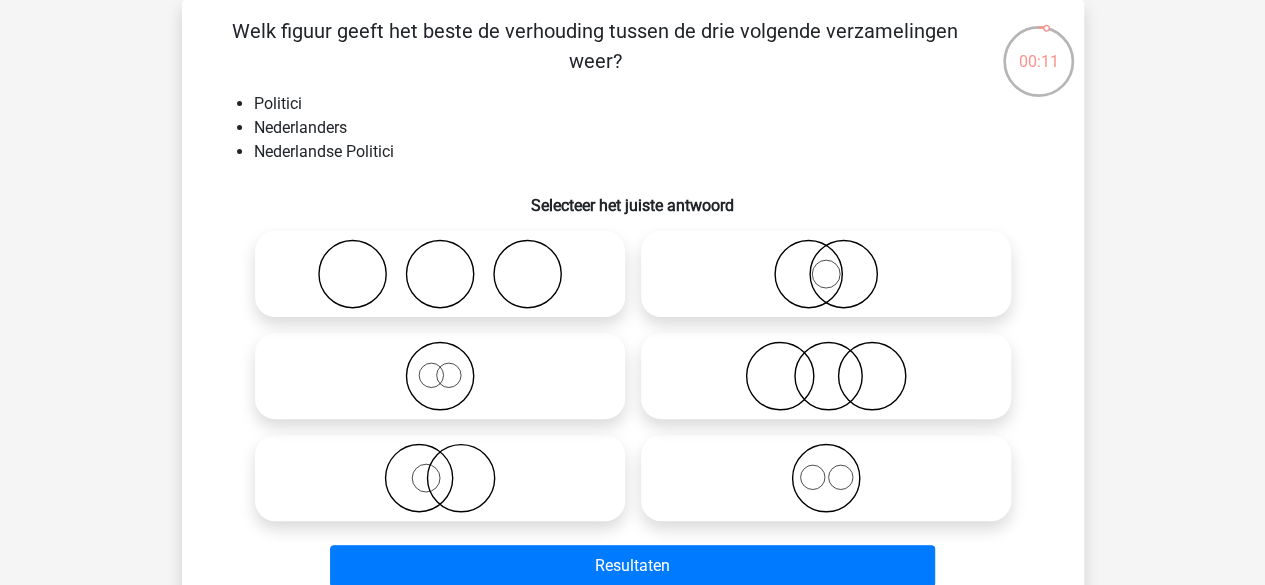 click 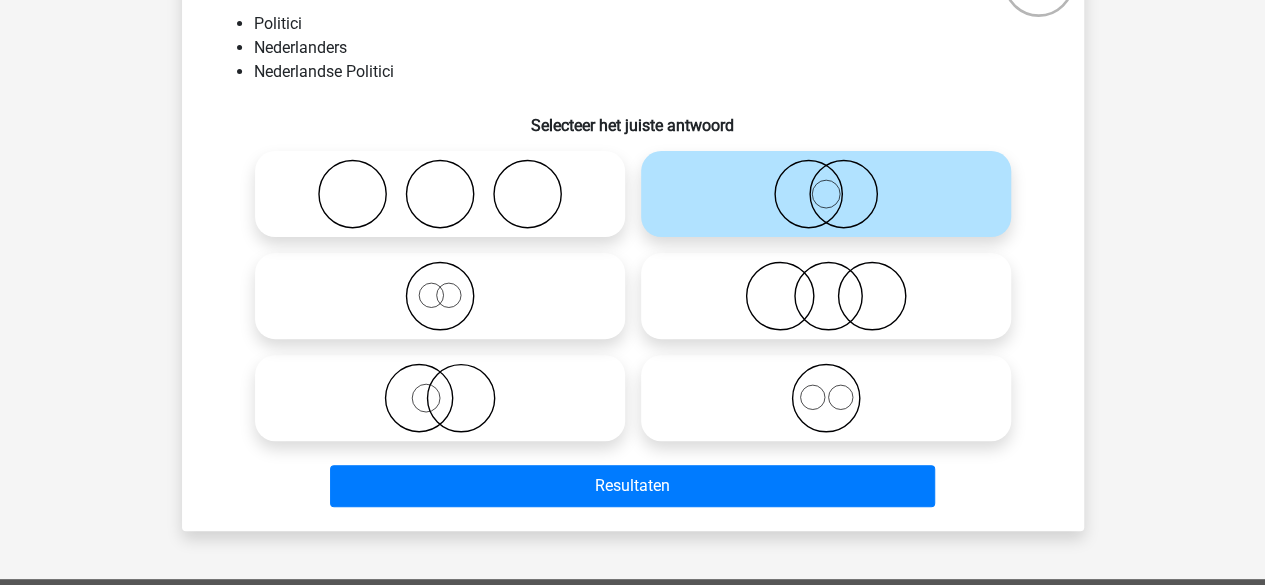 scroll, scrollTop: 174, scrollLeft: 0, axis: vertical 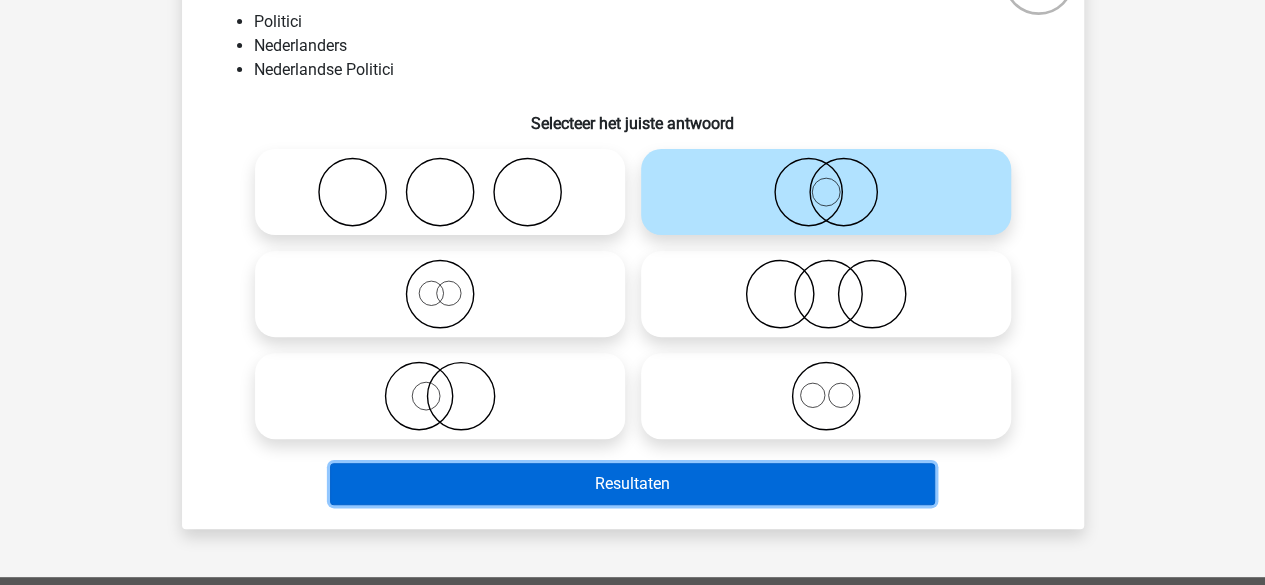 click on "Resultaten" at bounding box center (632, 484) 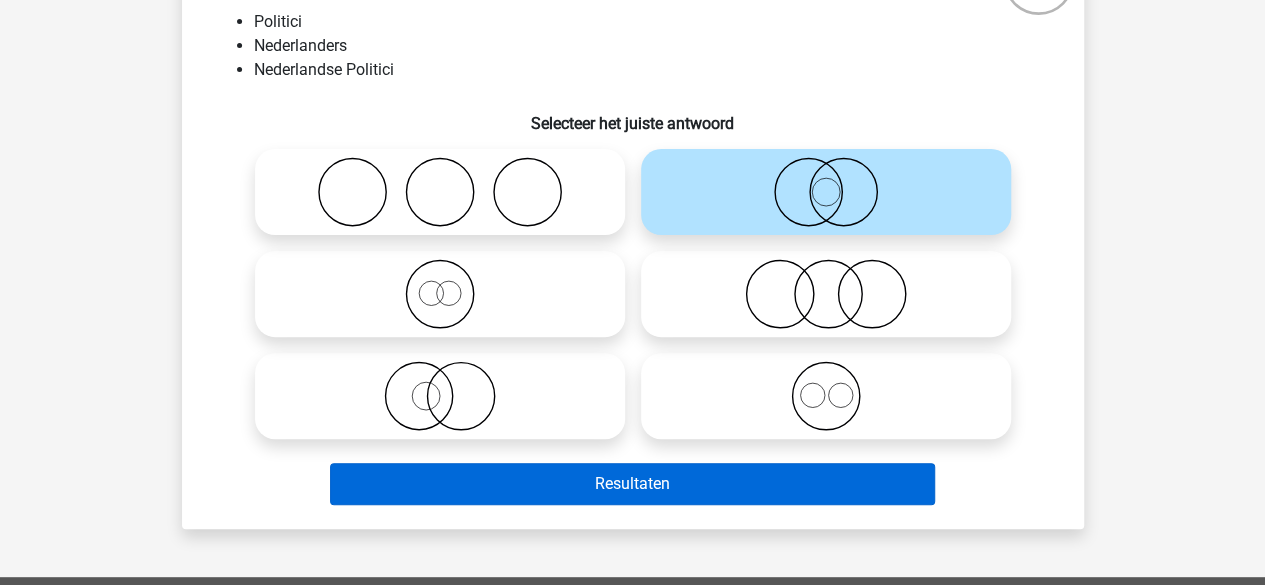 scroll, scrollTop: 99, scrollLeft: 0, axis: vertical 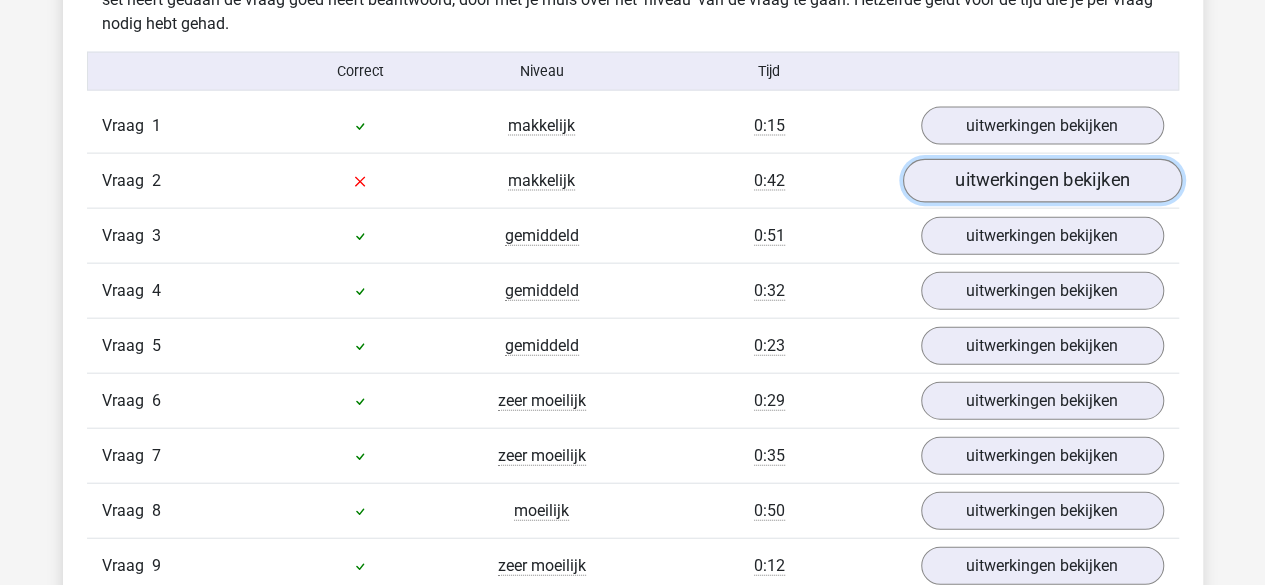 click on "uitwerkingen bekijken" at bounding box center (1041, 181) 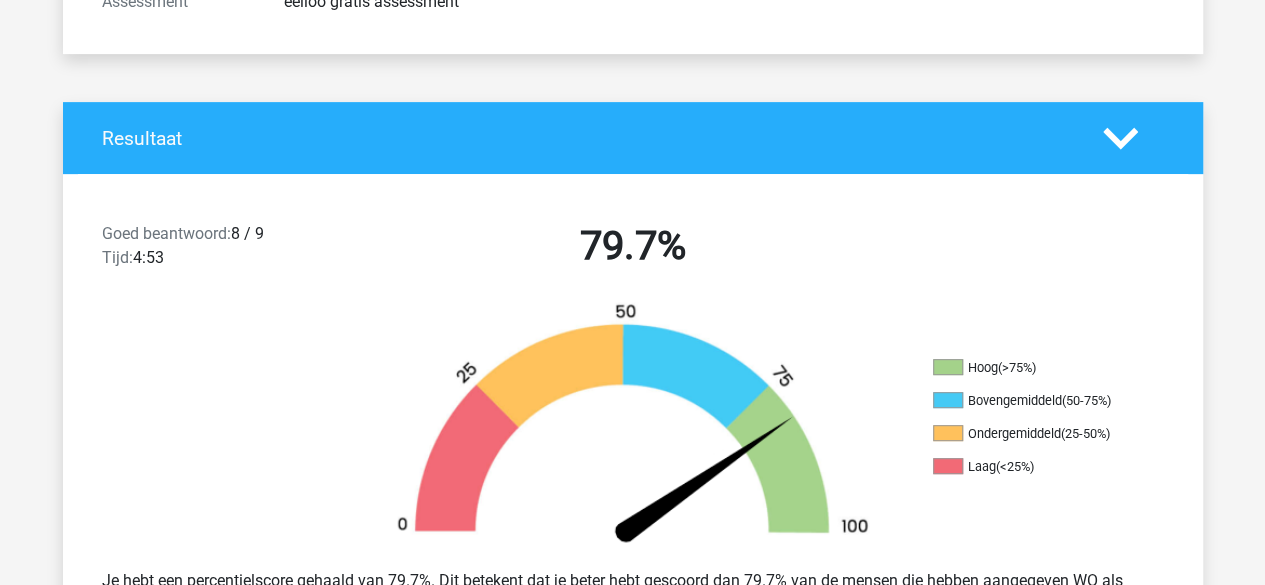 scroll, scrollTop: 0, scrollLeft: 0, axis: both 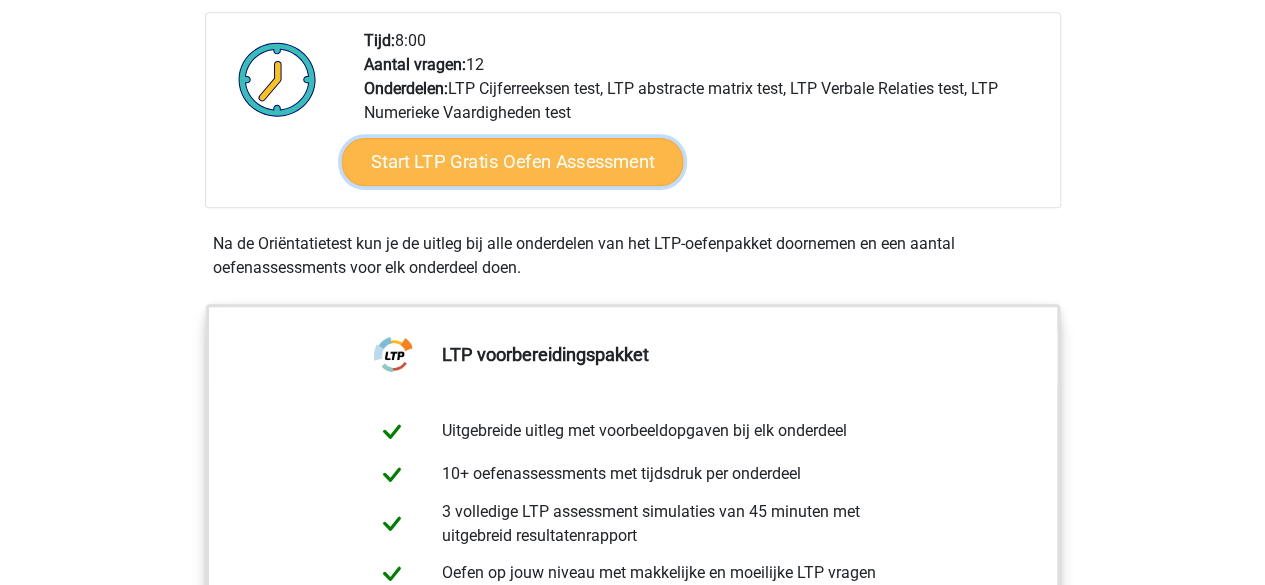 click on "Start LTP Gratis Oefen Assessment" at bounding box center (512, 162) 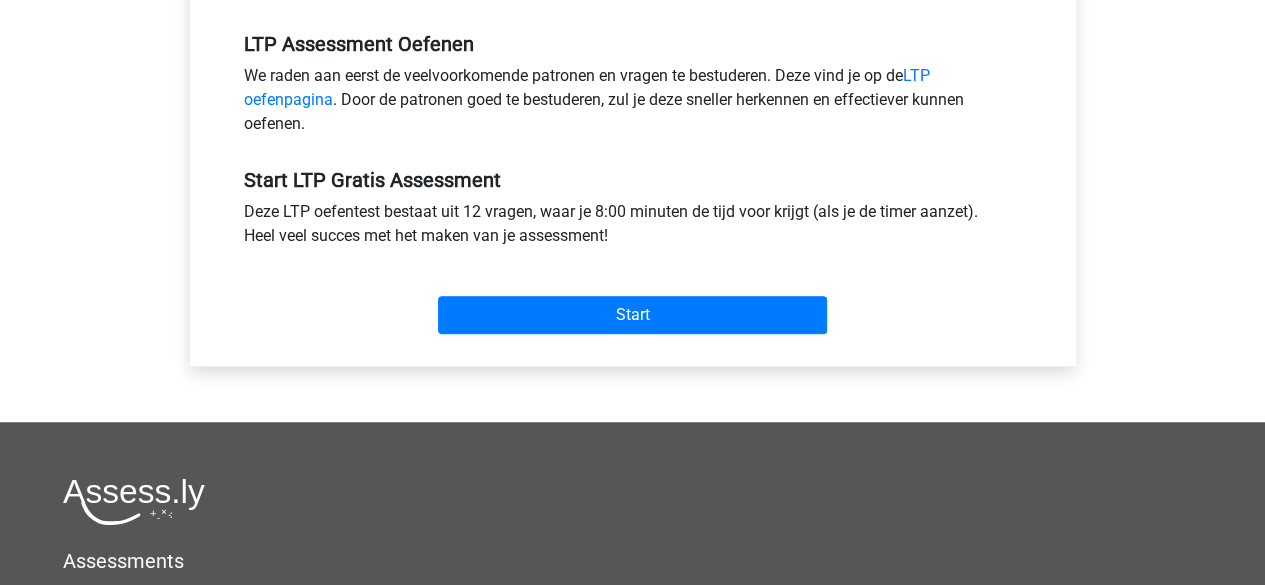 scroll, scrollTop: 681, scrollLeft: 0, axis: vertical 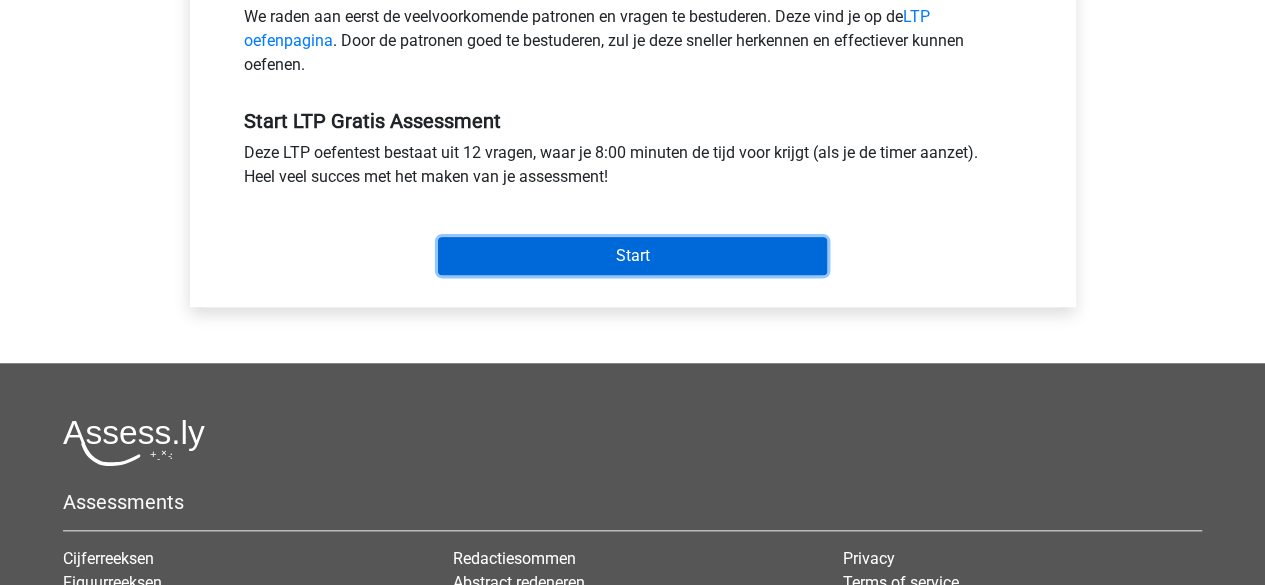click on "Start" at bounding box center (632, 256) 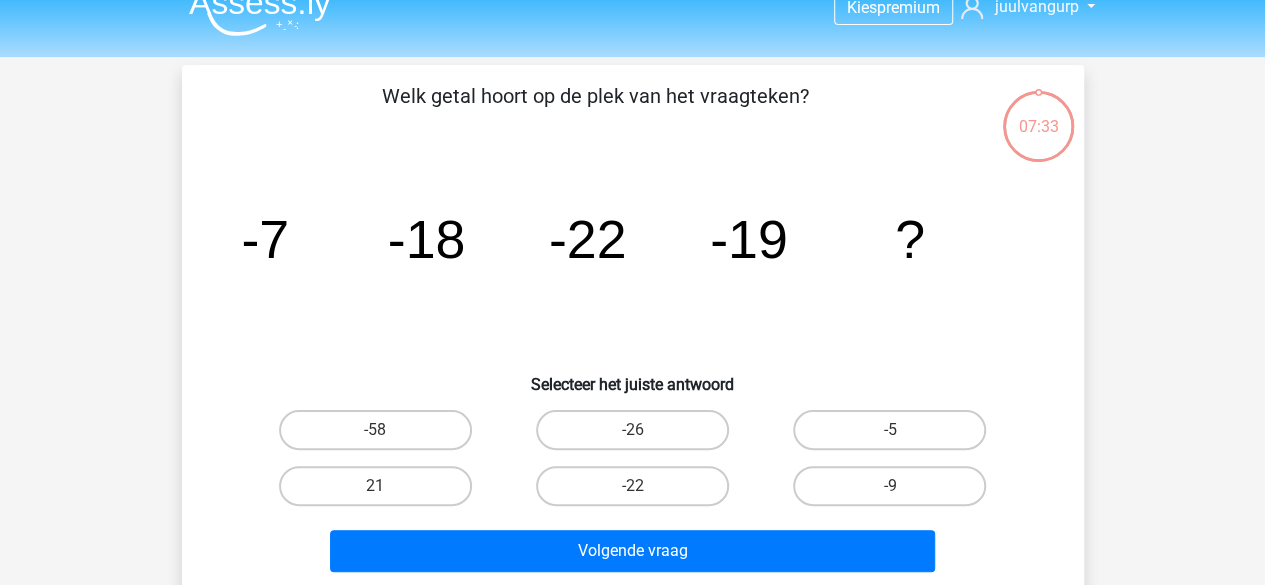scroll, scrollTop: 29, scrollLeft: 0, axis: vertical 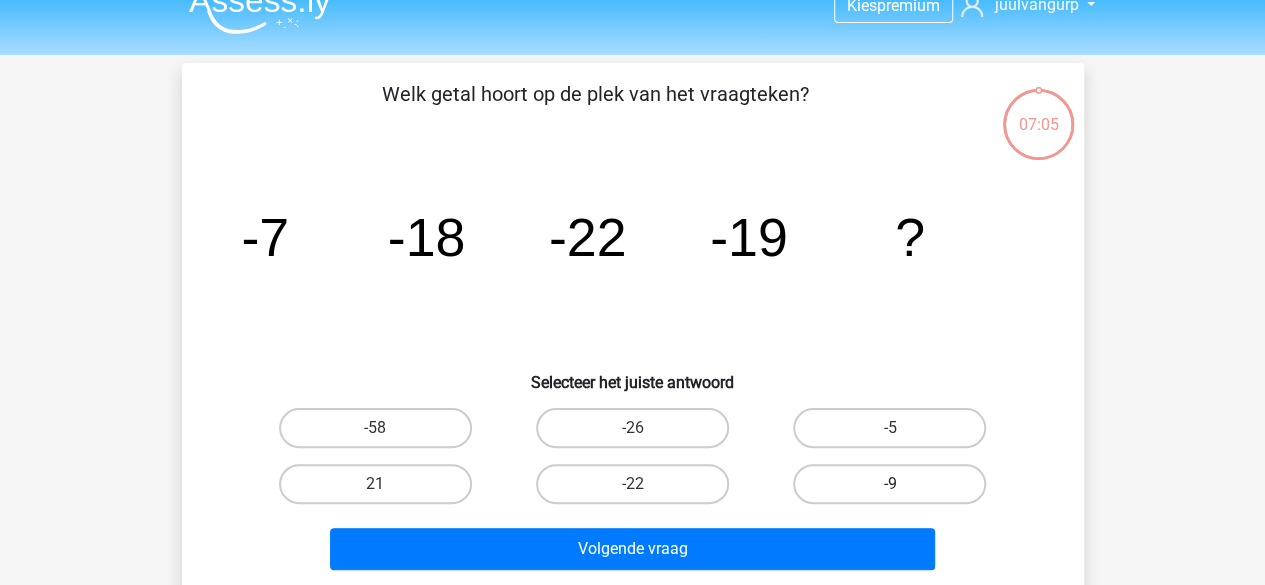 click on "-9" at bounding box center [889, 484] 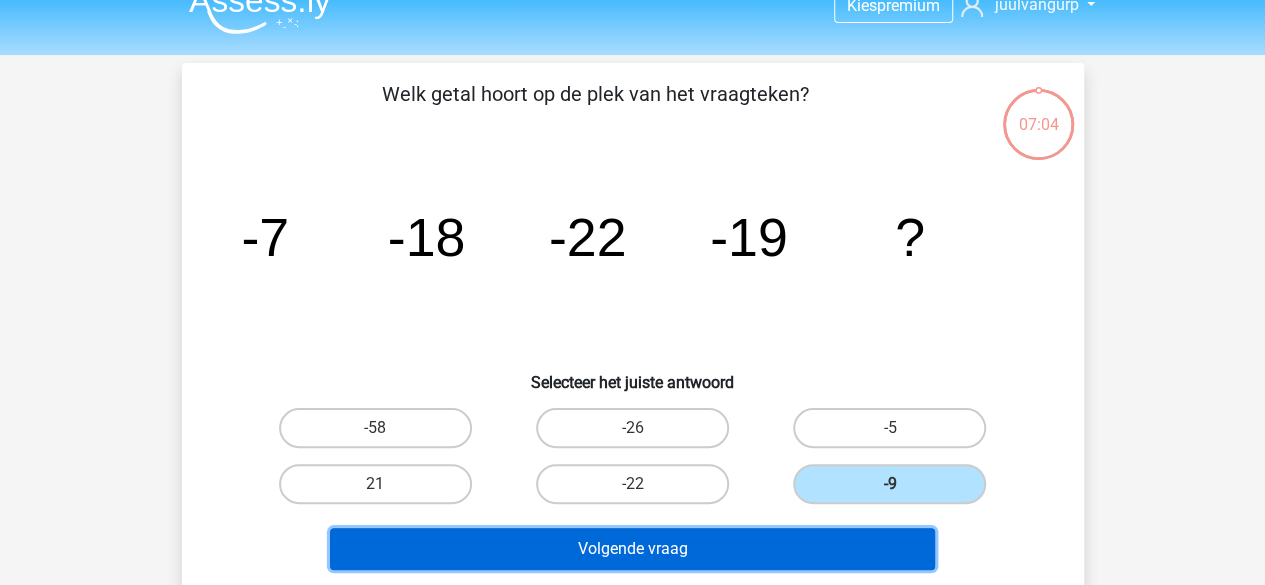 click on "Volgende vraag" at bounding box center [632, 549] 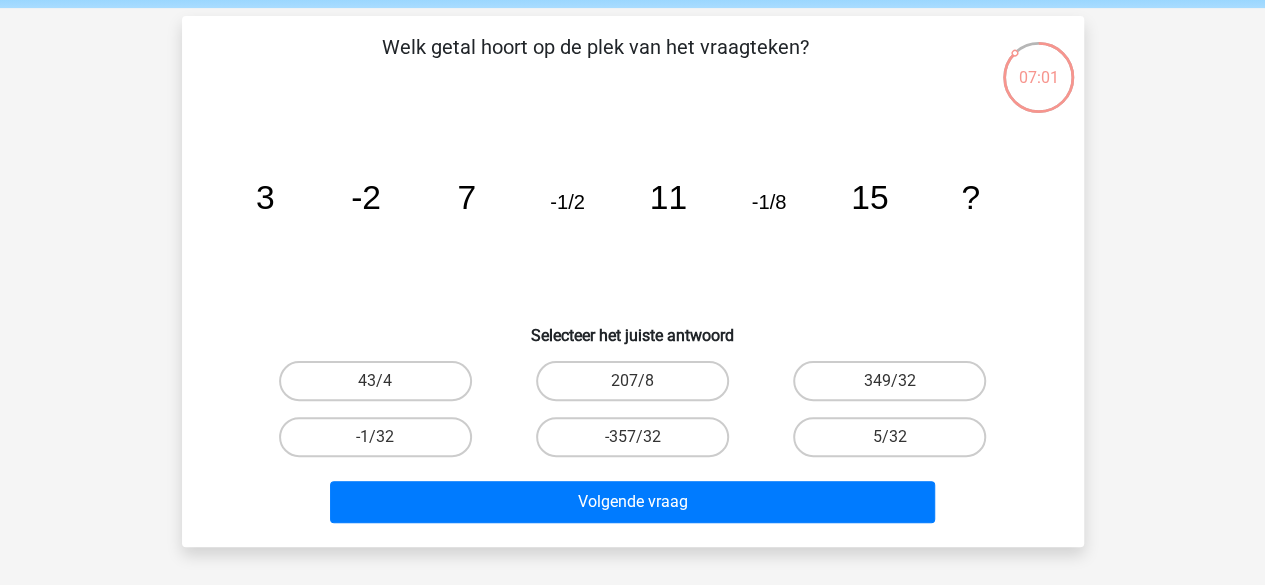 scroll, scrollTop: 75, scrollLeft: 0, axis: vertical 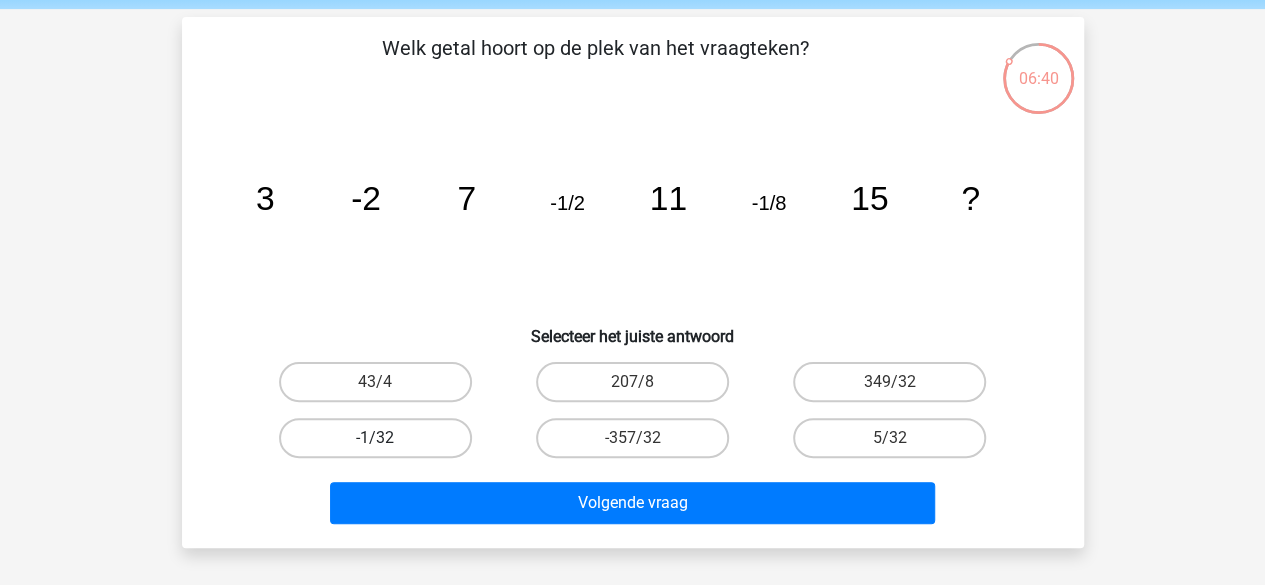 click on "-1/32" at bounding box center [375, 438] 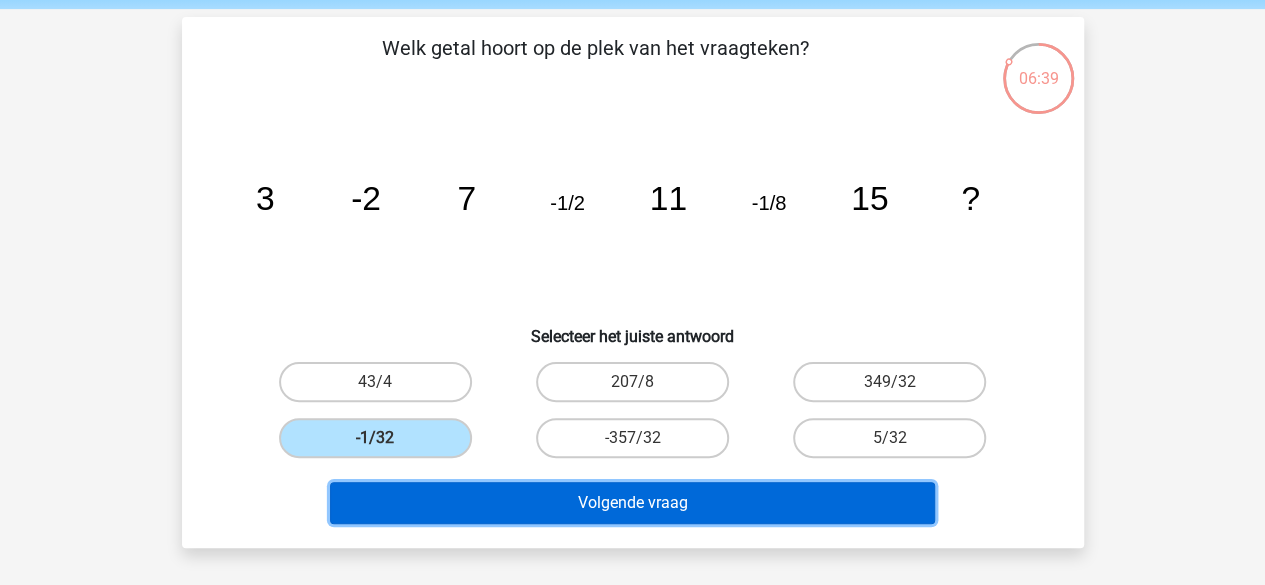 click on "Volgende vraag" at bounding box center (632, 503) 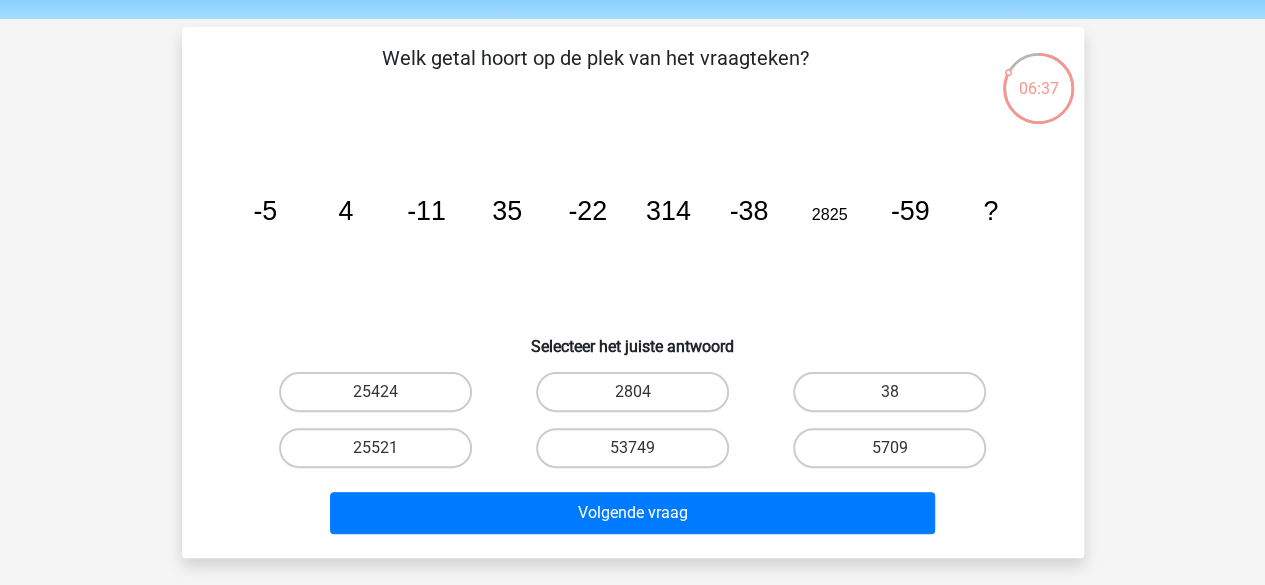 scroll, scrollTop: 61, scrollLeft: 0, axis: vertical 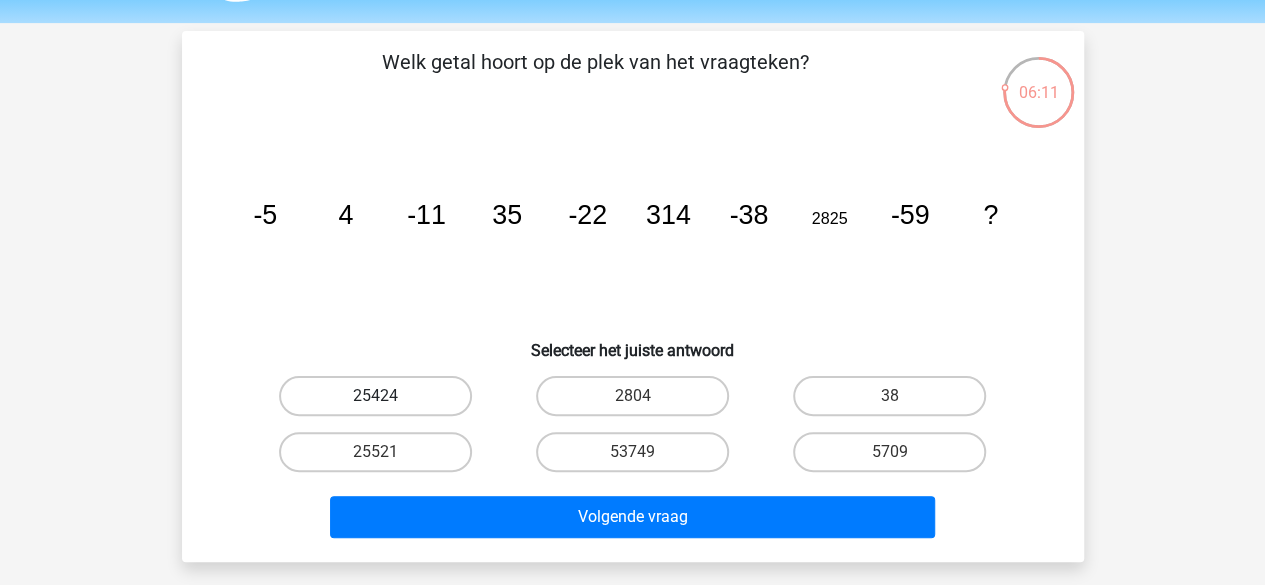 click on "25424" at bounding box center [375, 396] 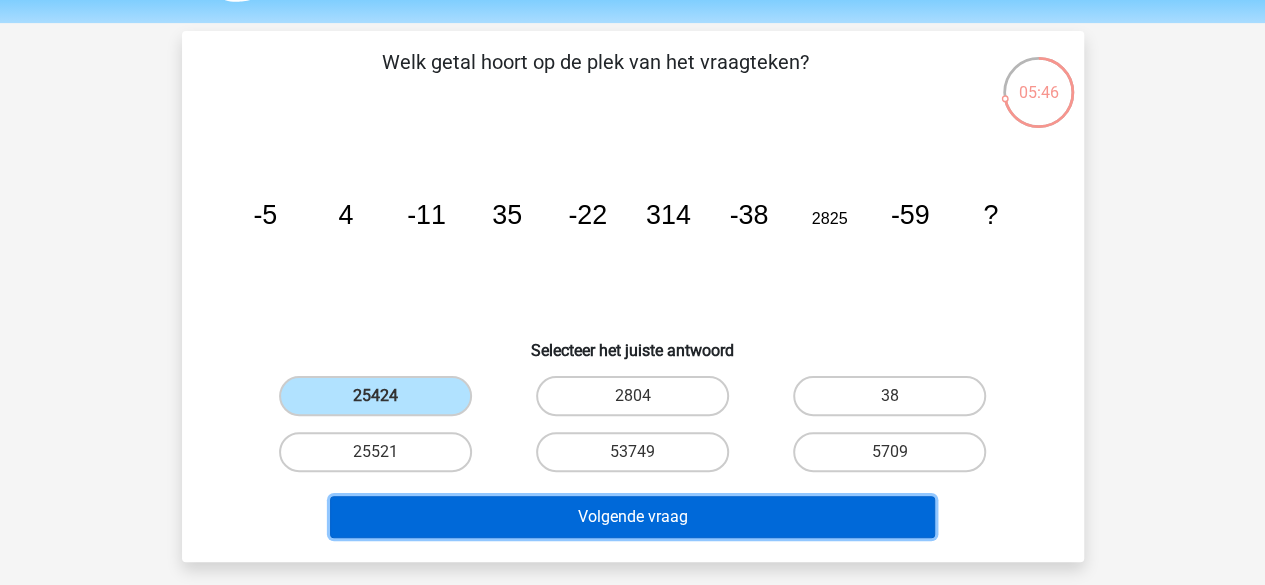 click on "Volgende vraag" at bounding box center (632, 517) 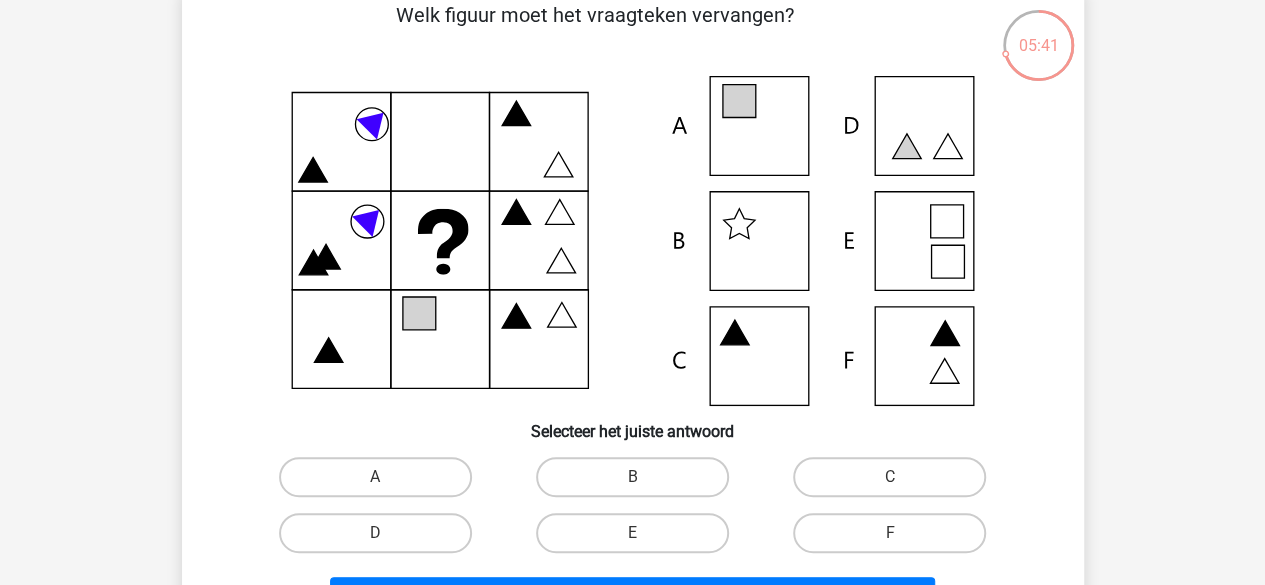 scroll, scrollTop: 107, scrollLeft: 0, axis: vertical 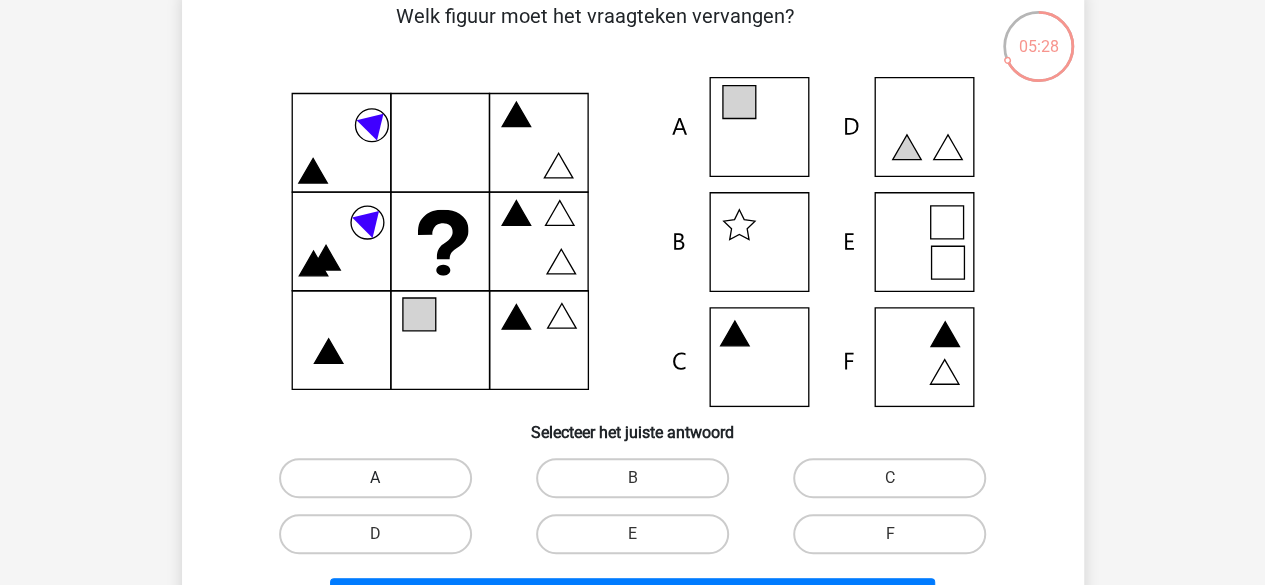 click on "A" at bounding box center (375, 478) 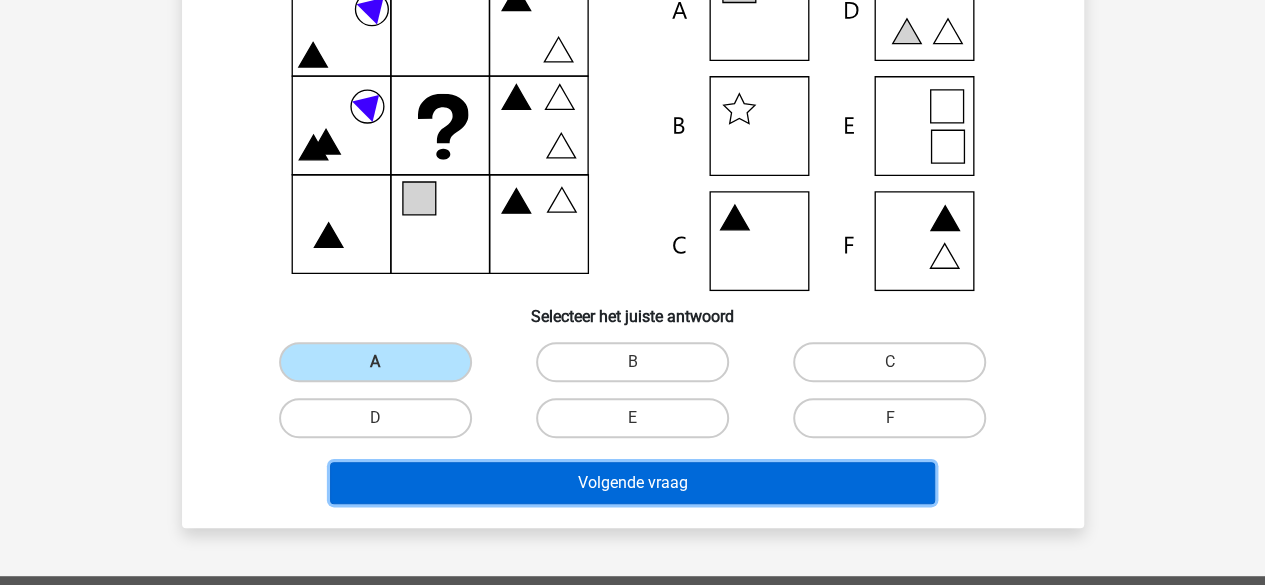 click on "Volgende vraag" at bounding box center [632, 483] 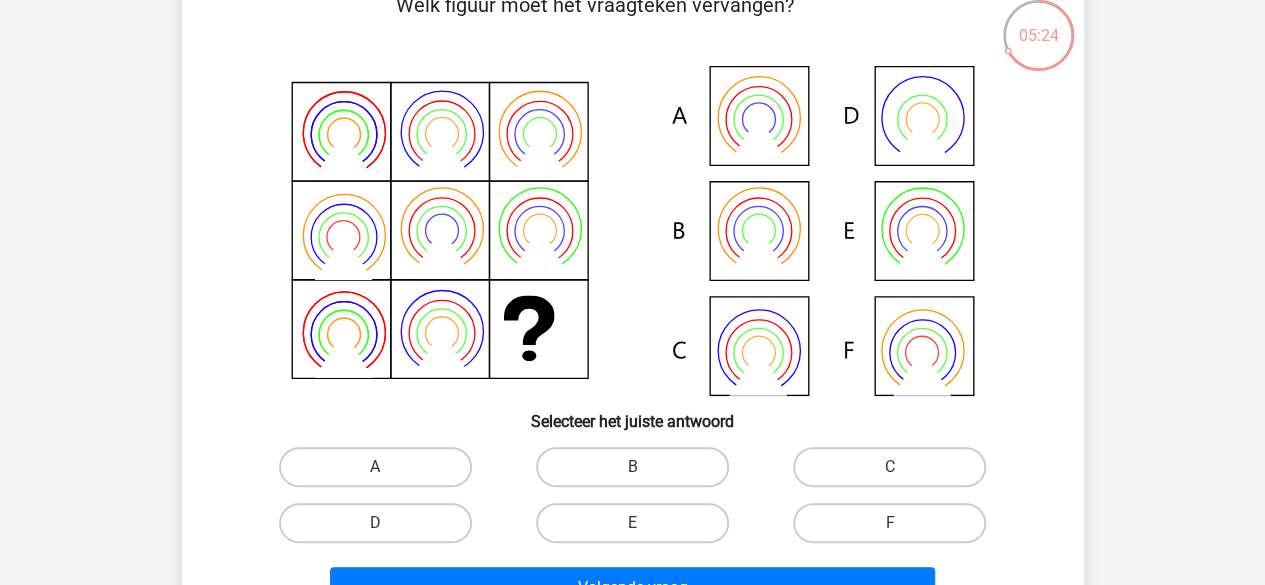 scroll, scrollTop: 119, scrollLeft: 0, axis: vertical 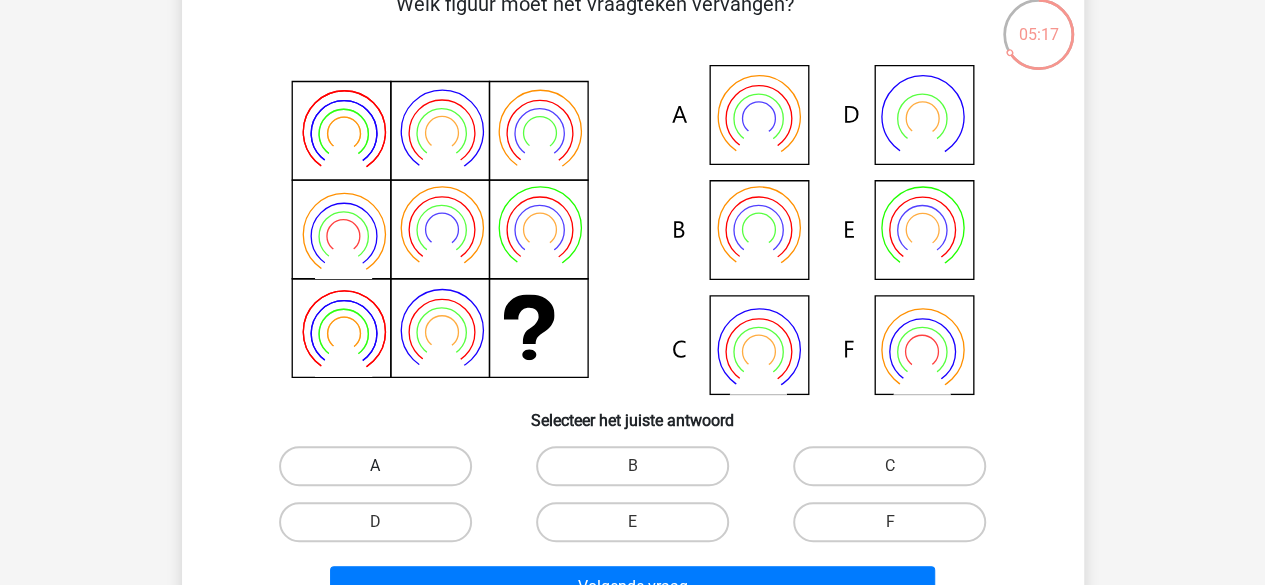 click on "A" at bounding box center [375, 466] 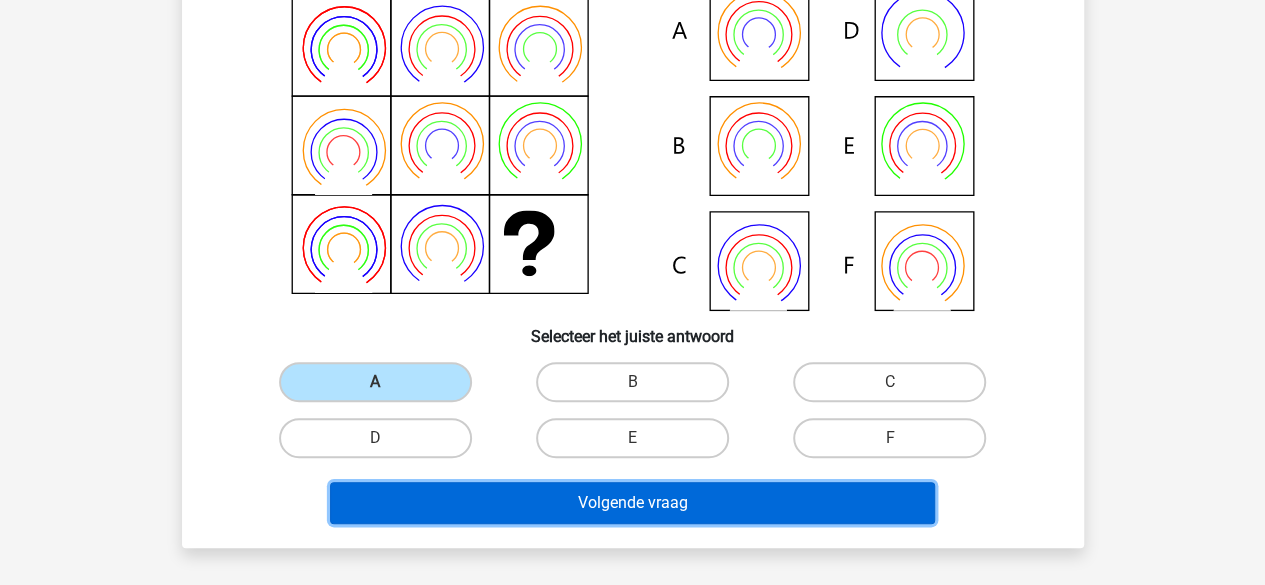 click on "Volgende vraag" at bounding box center [632, 503] 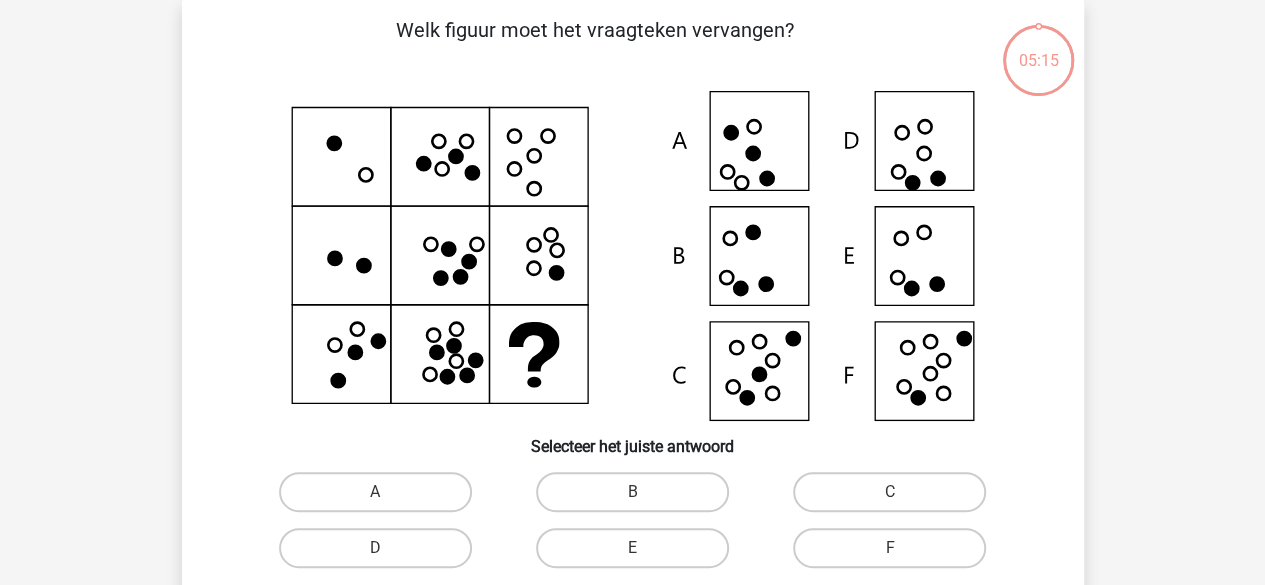 scroll, scrollTop: 92, scrollLeft: 0, axis: vertical 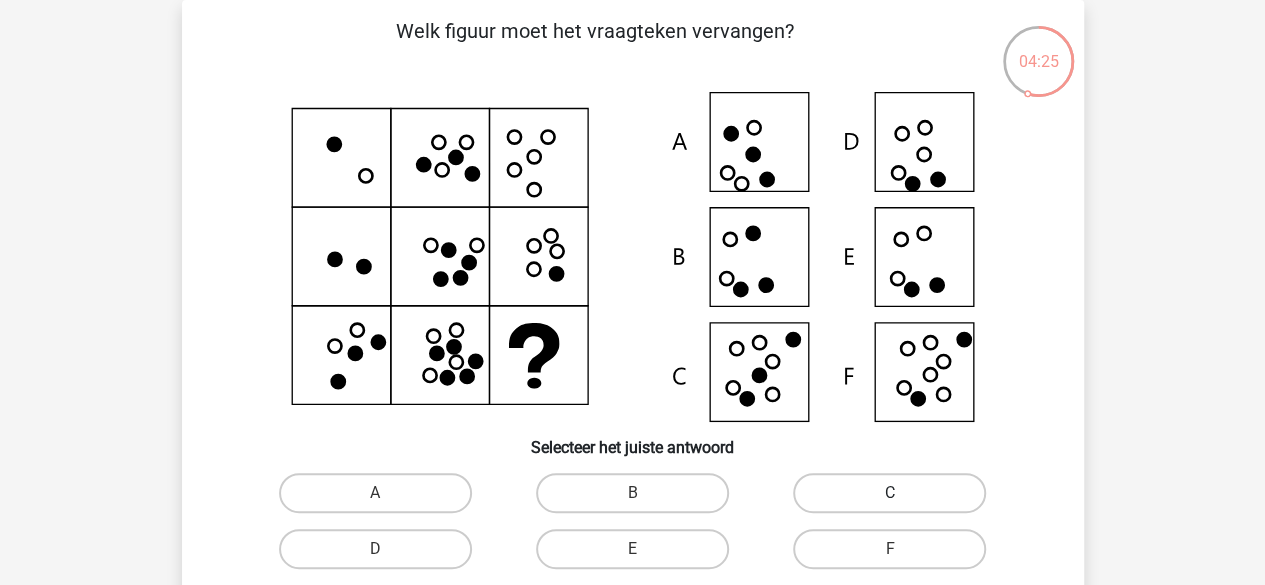 click on "C" at bounding box center (889, 493) 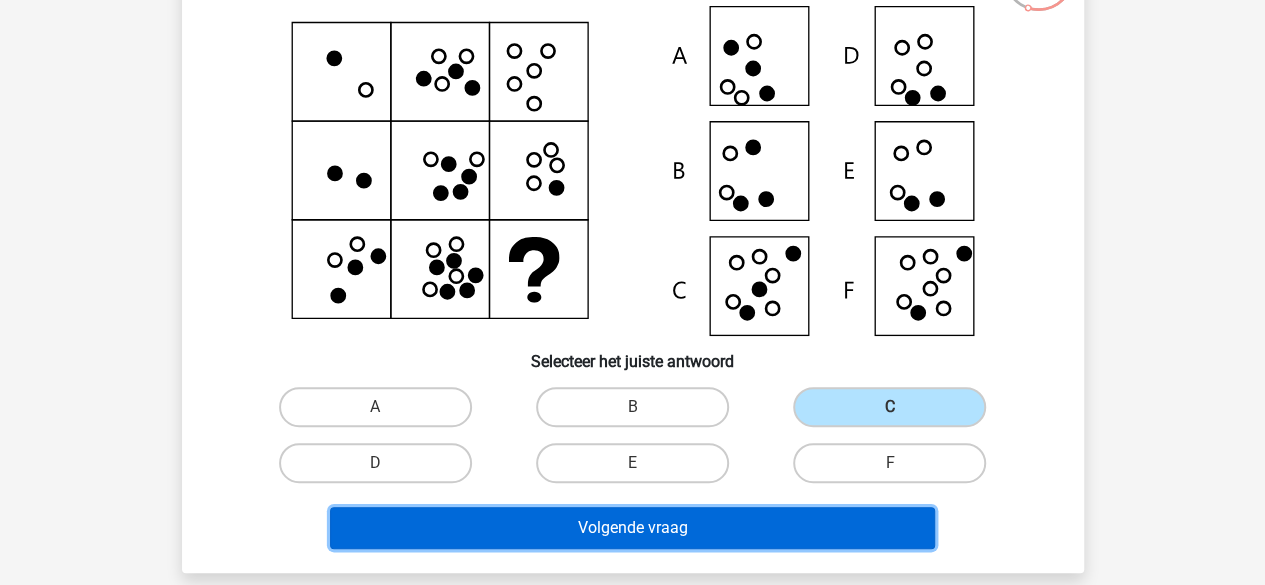click on "Volgende vraag" at bounding box center (632, 528) 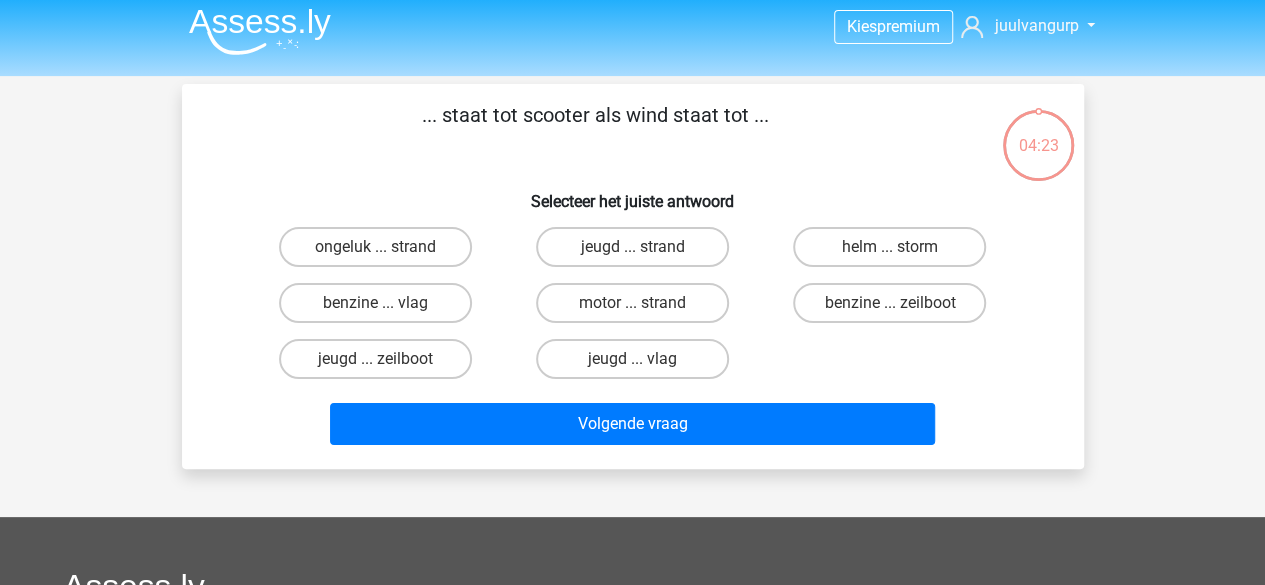 scroll, scrollTop: 6, scrollLeft: 0, axis: vertical 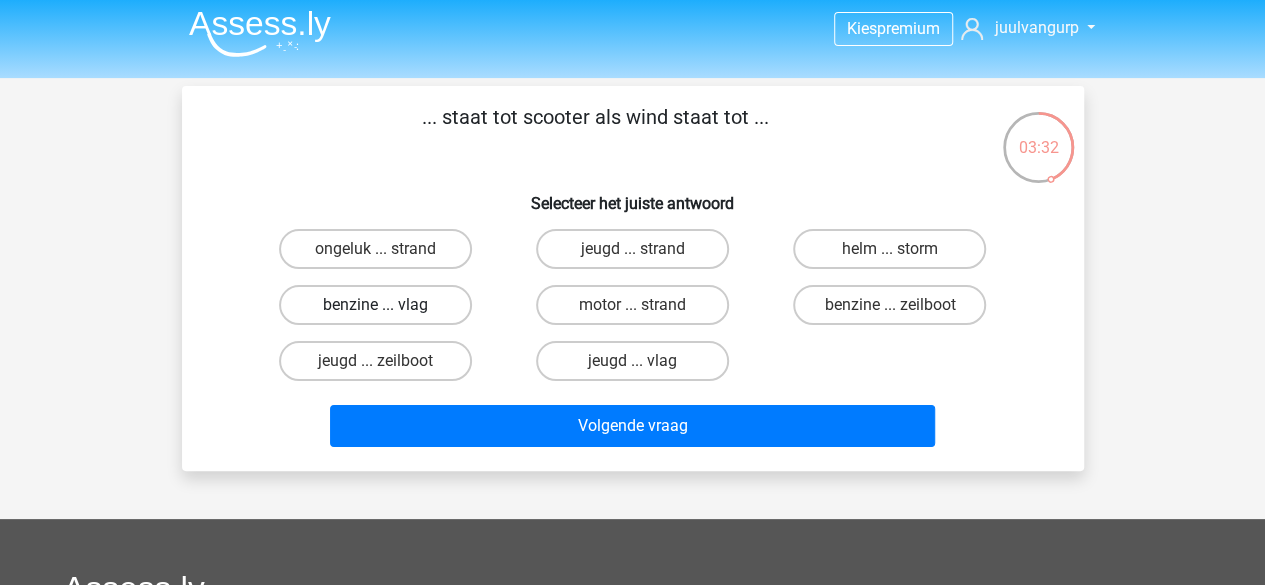 click on "benzine ... vlag" at bounding box center (375, 305) 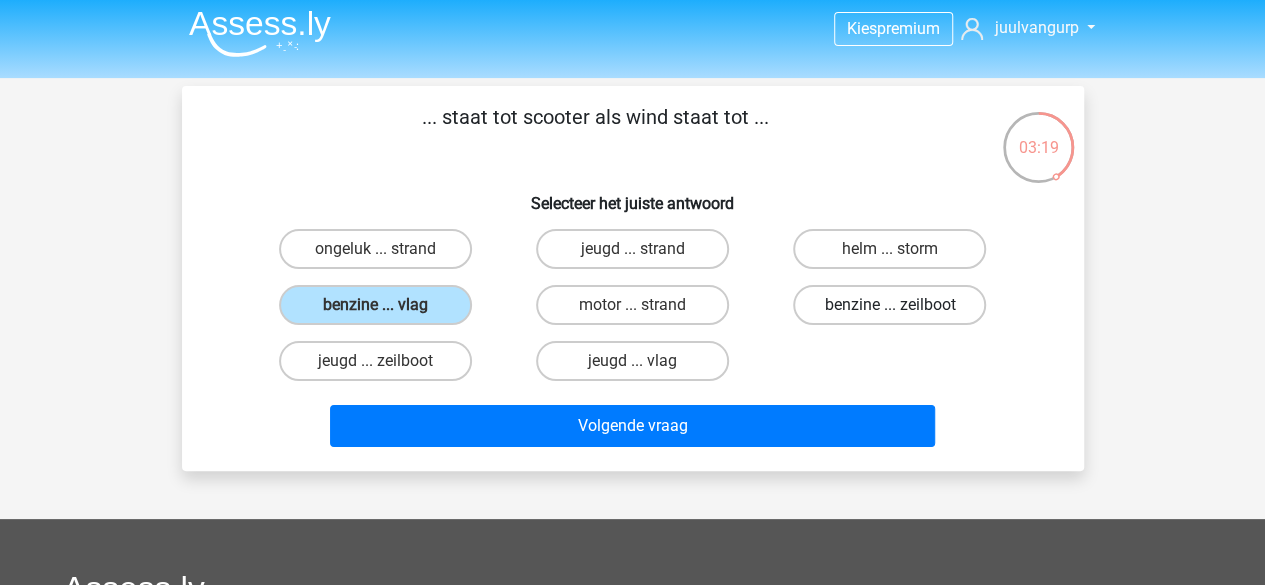 click on "benzine ... zeilboot" at bounding box center [889, 305] 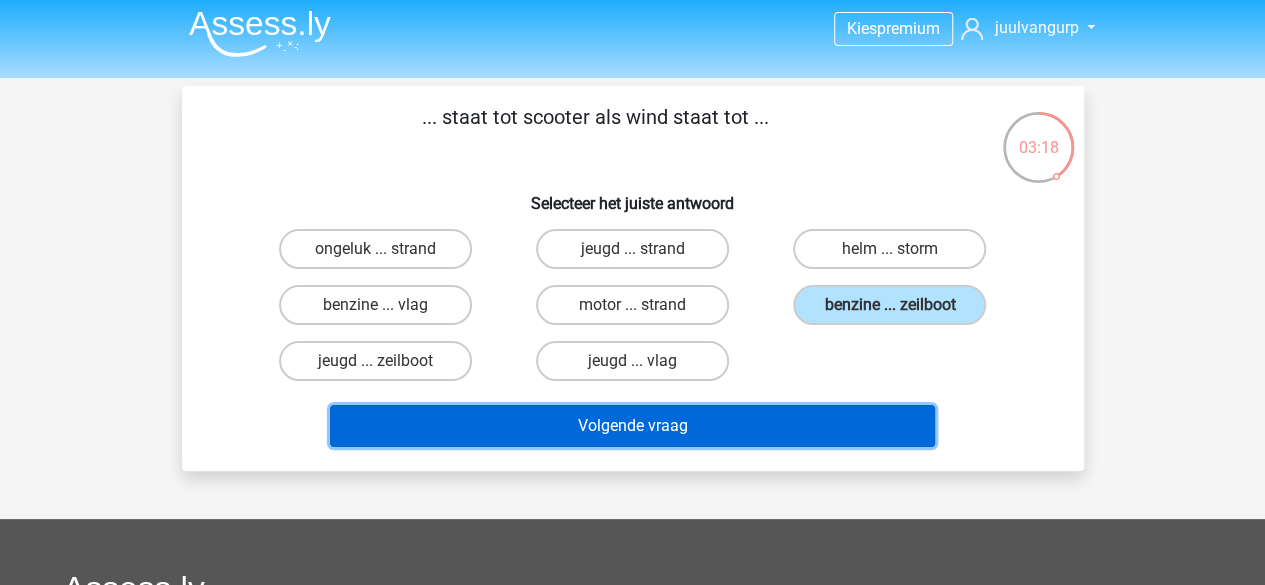 click on "Volgende vraag" at bounding box center [632, 426] 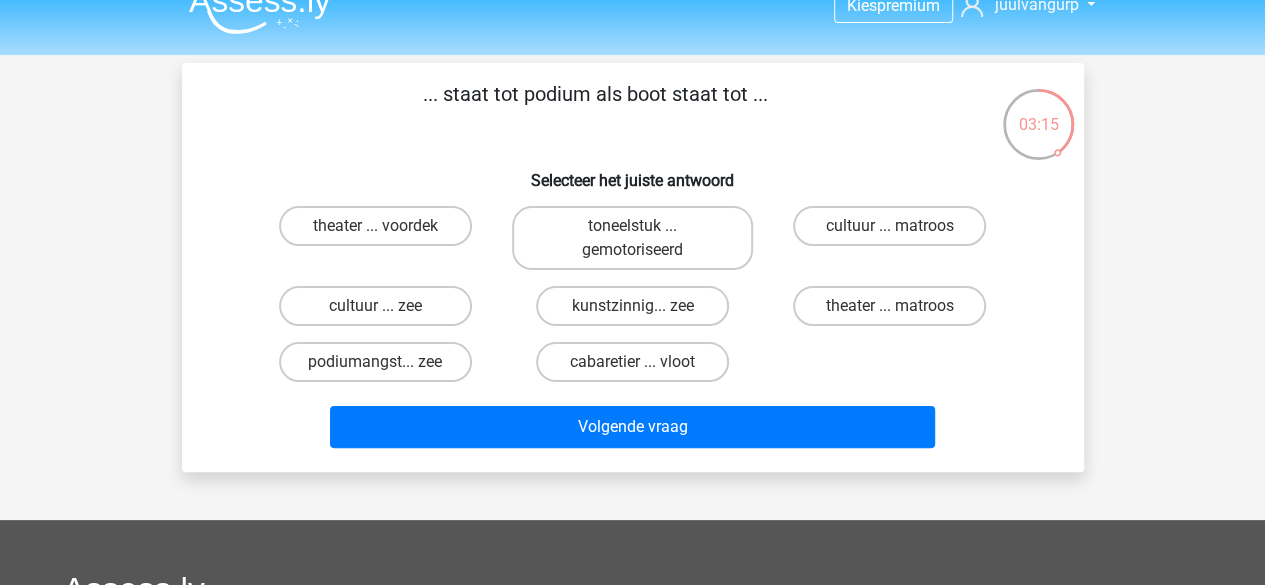 scroll, scrollTop: 28, scrollLeft: 0, axis: vertical 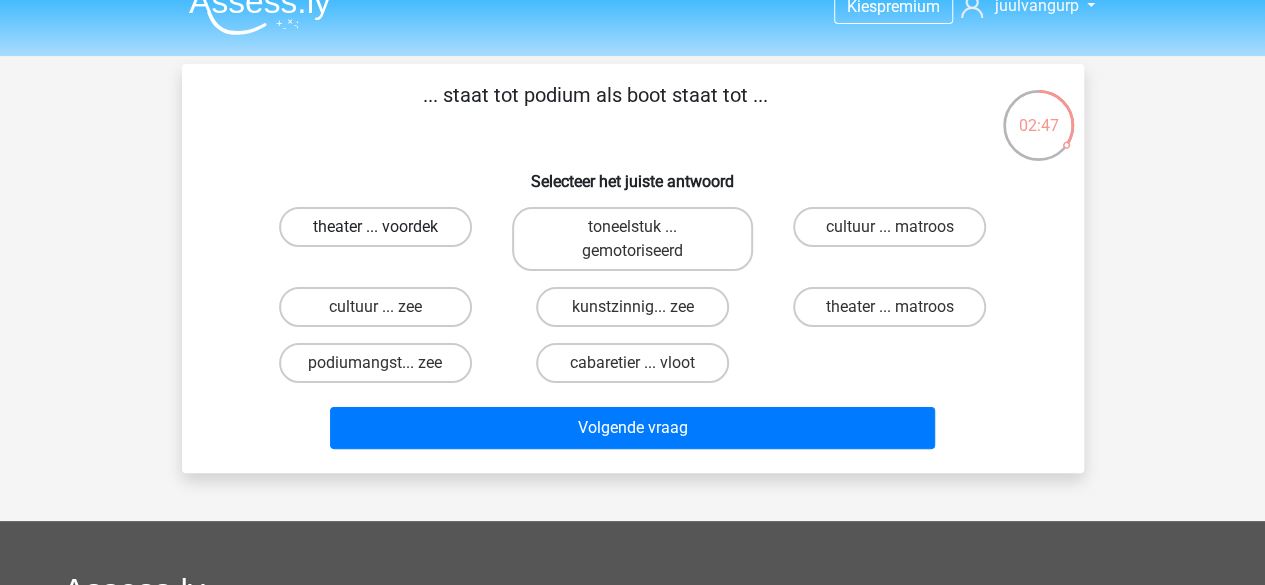 click on "theater ... voordek" at bounding box center (375, 227) 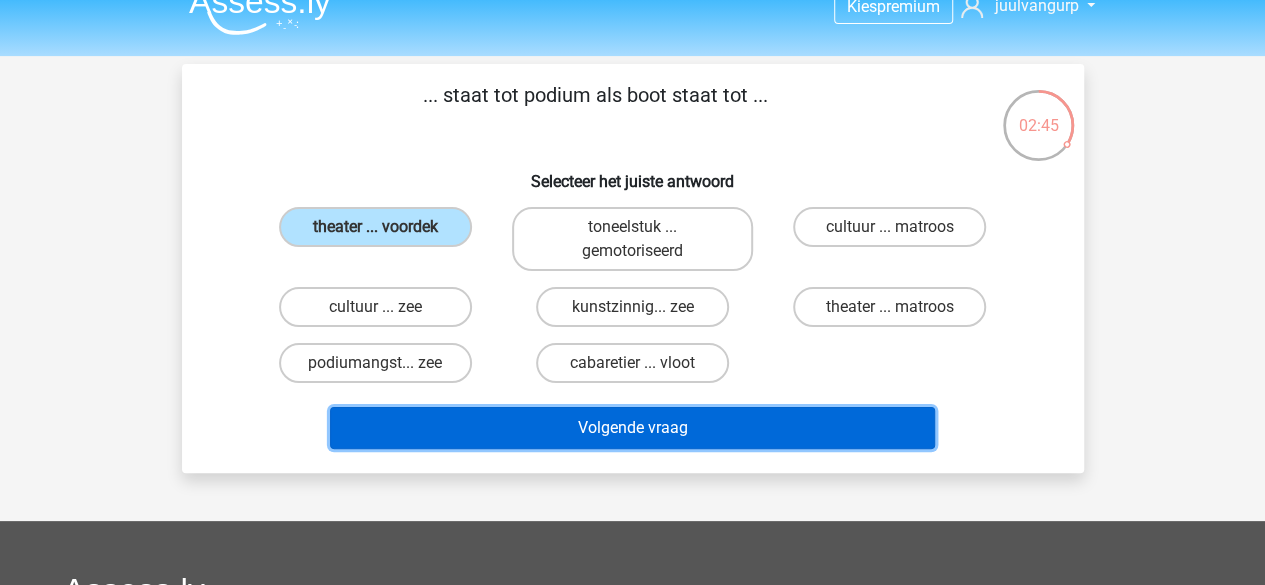 click on "Volgende vraag" at bounding box center [632, 428] 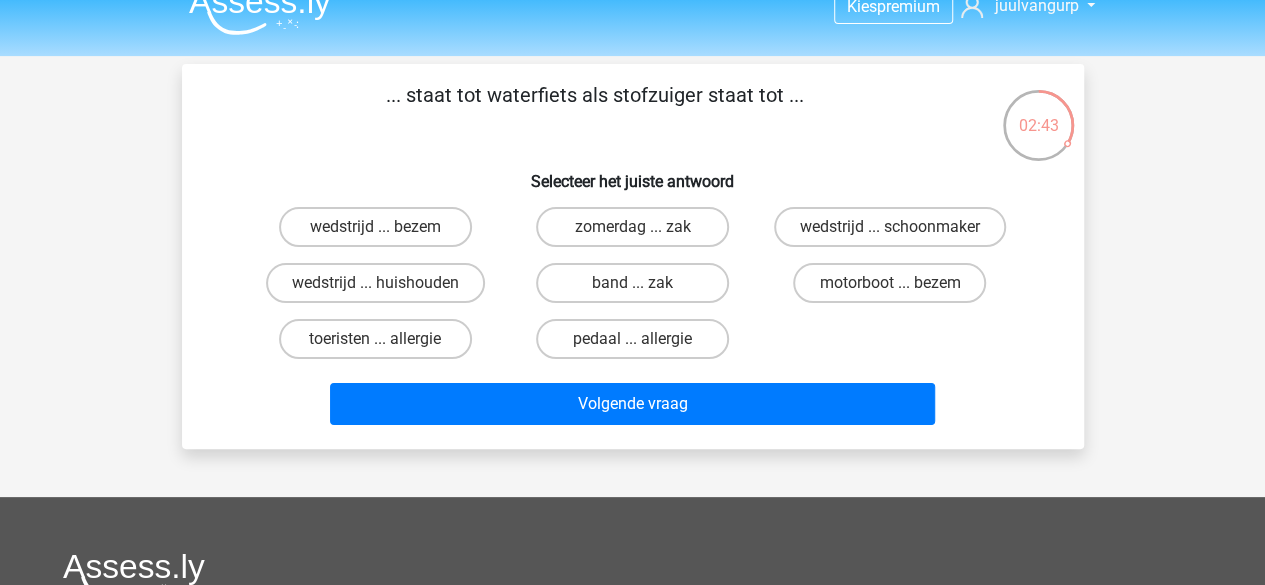 scroll, scrollTop: 27, scrollLeft: 0, axis: vertical 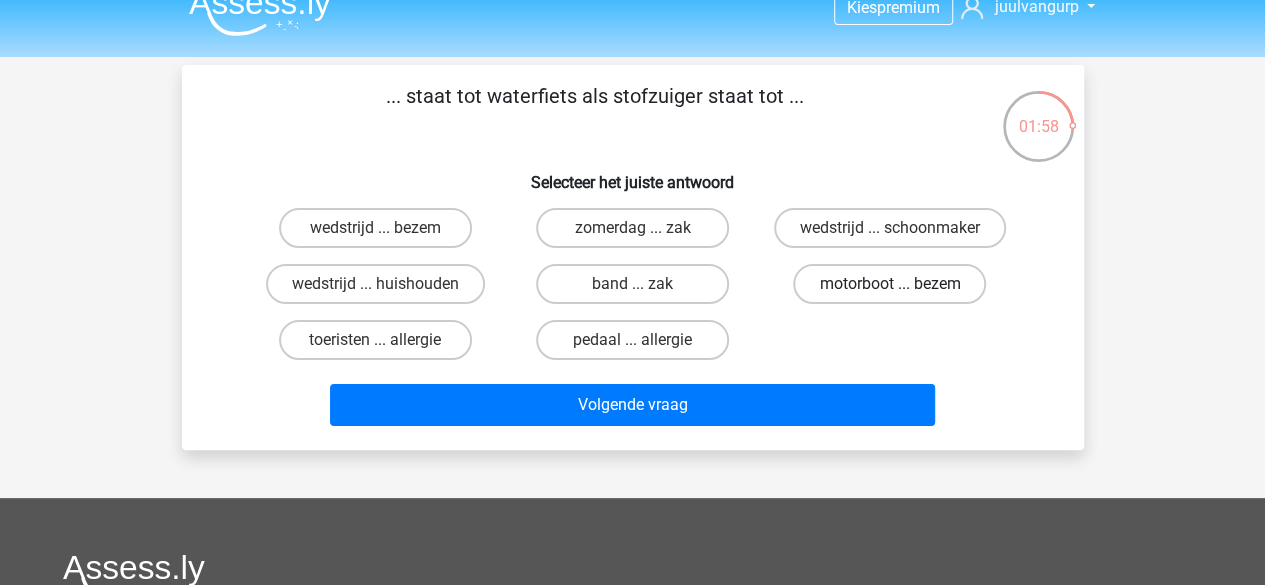 click on "motorboot ... bezem" at bounding box center (889, 284) 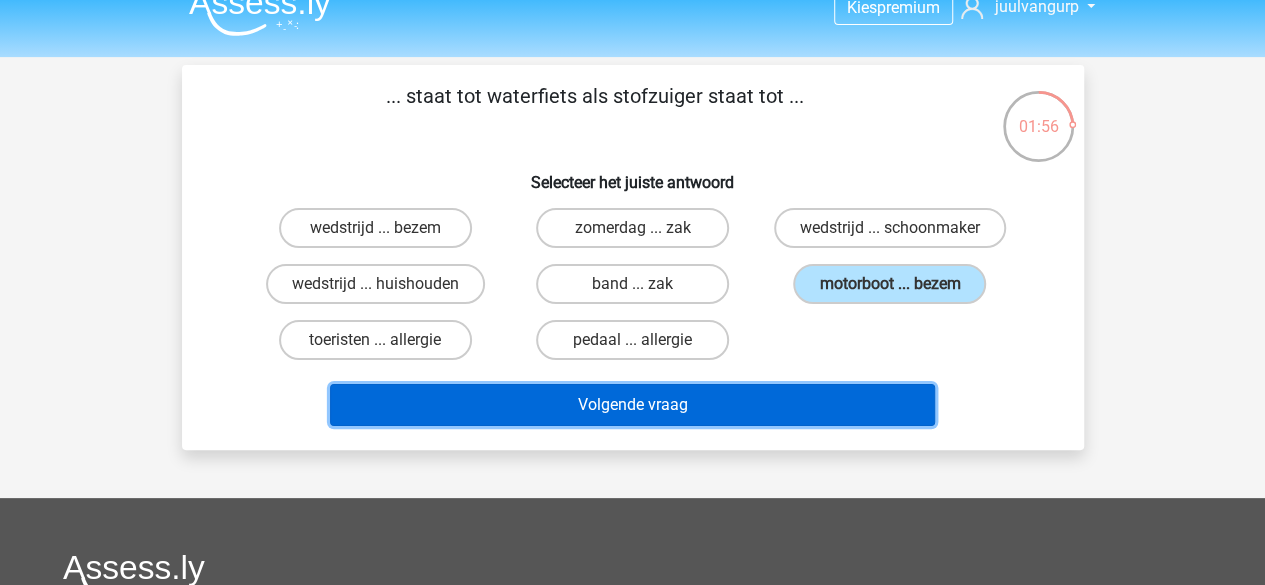click on "Volgende vraag" at bounding box center (632, 405) 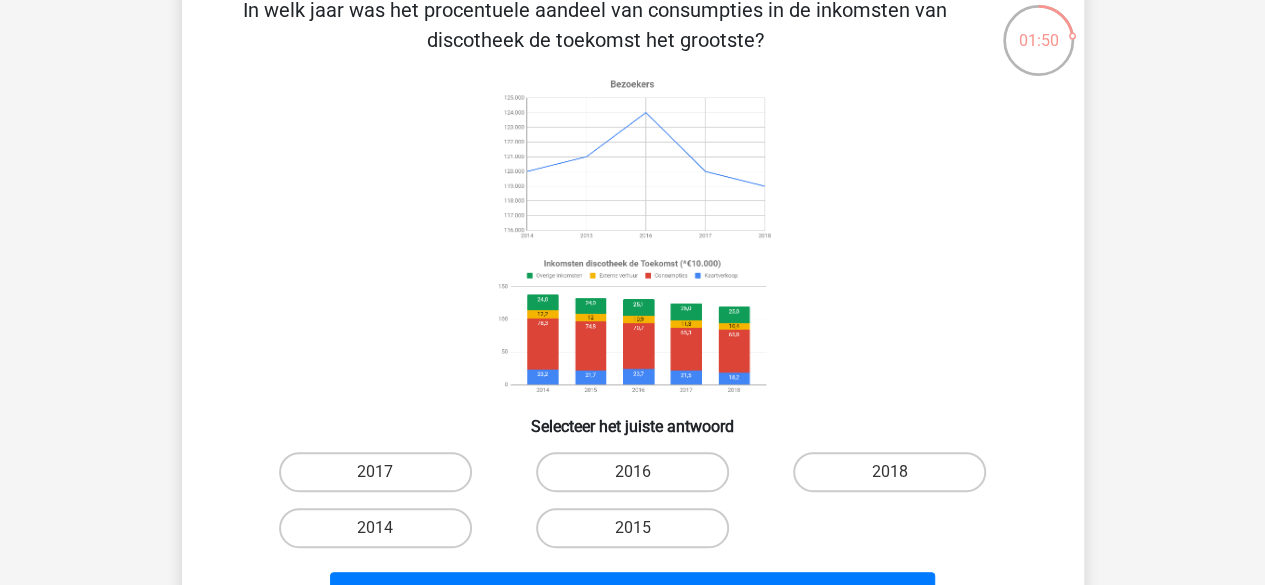 scroll, scrollTop: 114, scrollLeft: 0, axis: vertical 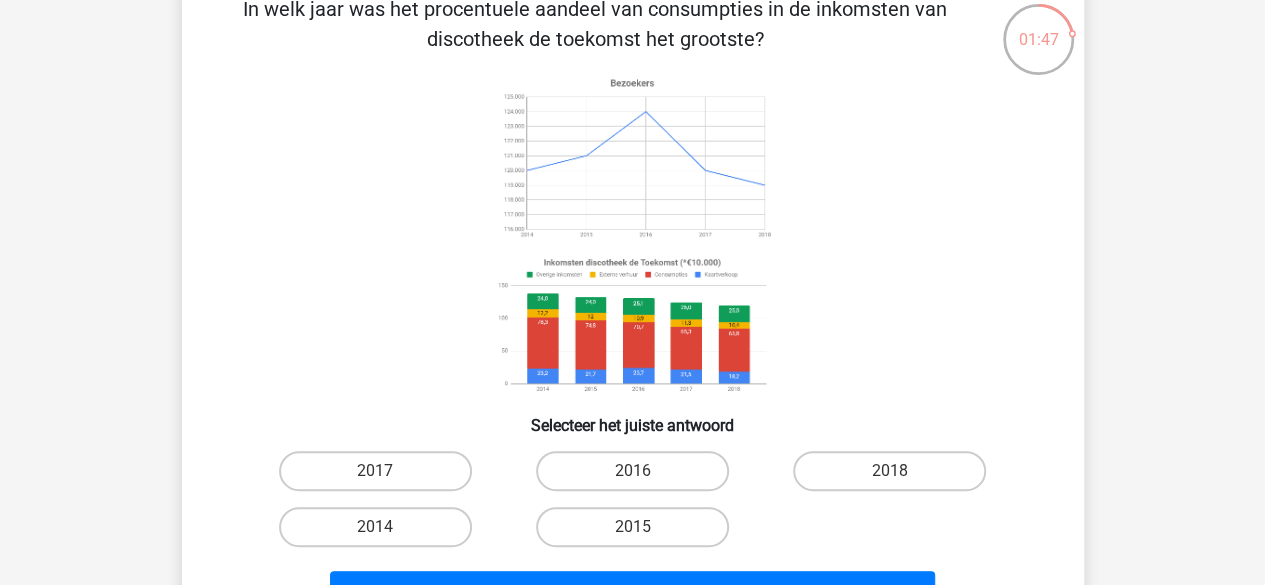 drag, startPoint x: 861, startPoint y: 335, endPoint x: 788, endPoint y: 309, distance: 77.491936 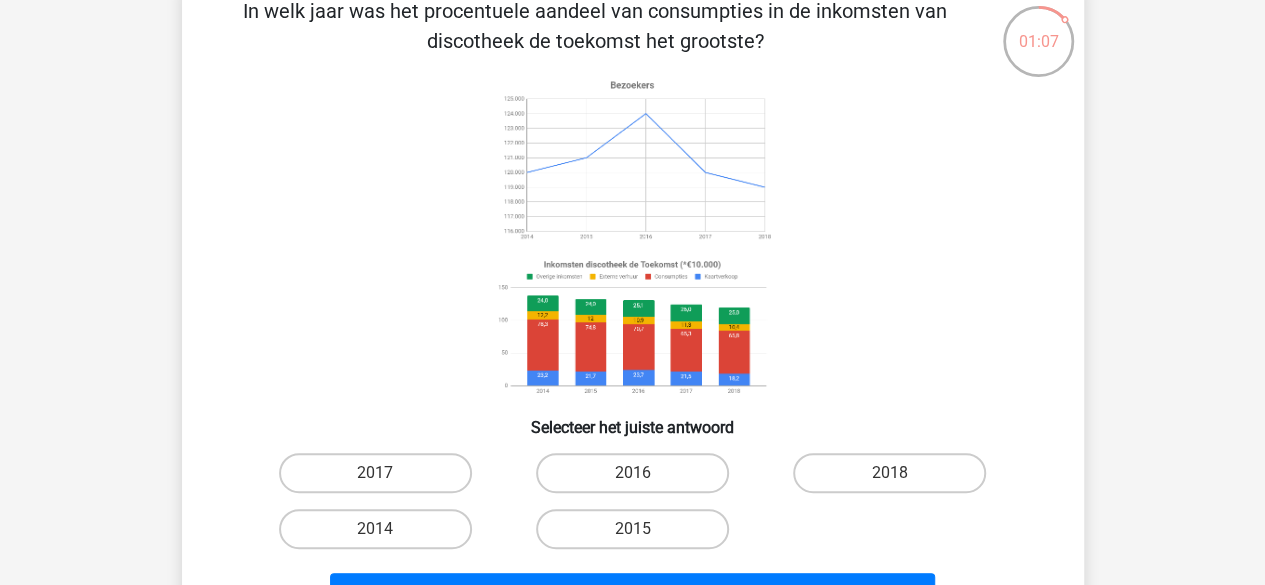 scroll, scrollTop: 130, scrollLeft: 0, axis: vertical 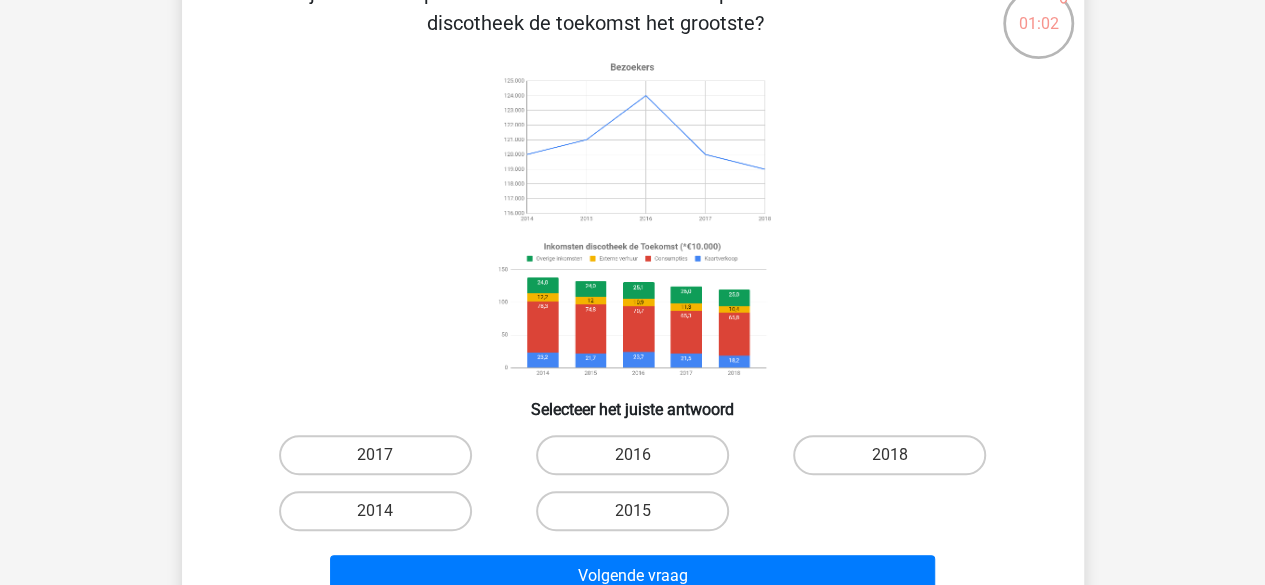 click on "2018" at bounding box center (896, 461) 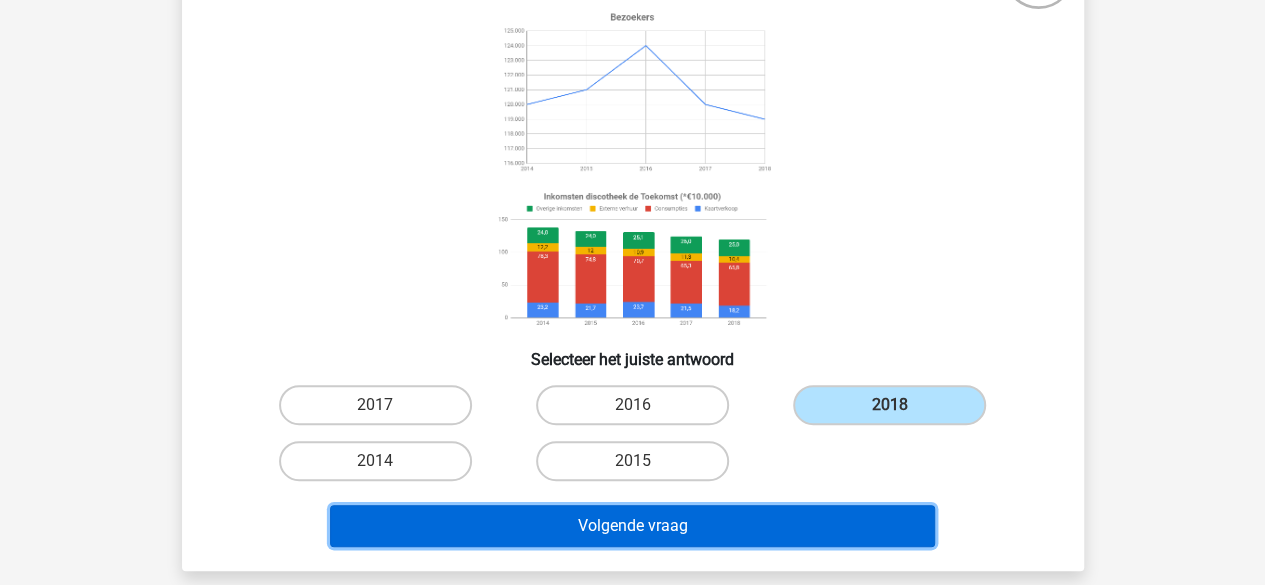 click on "Volgende vraag" at bounding box center [632, 526] 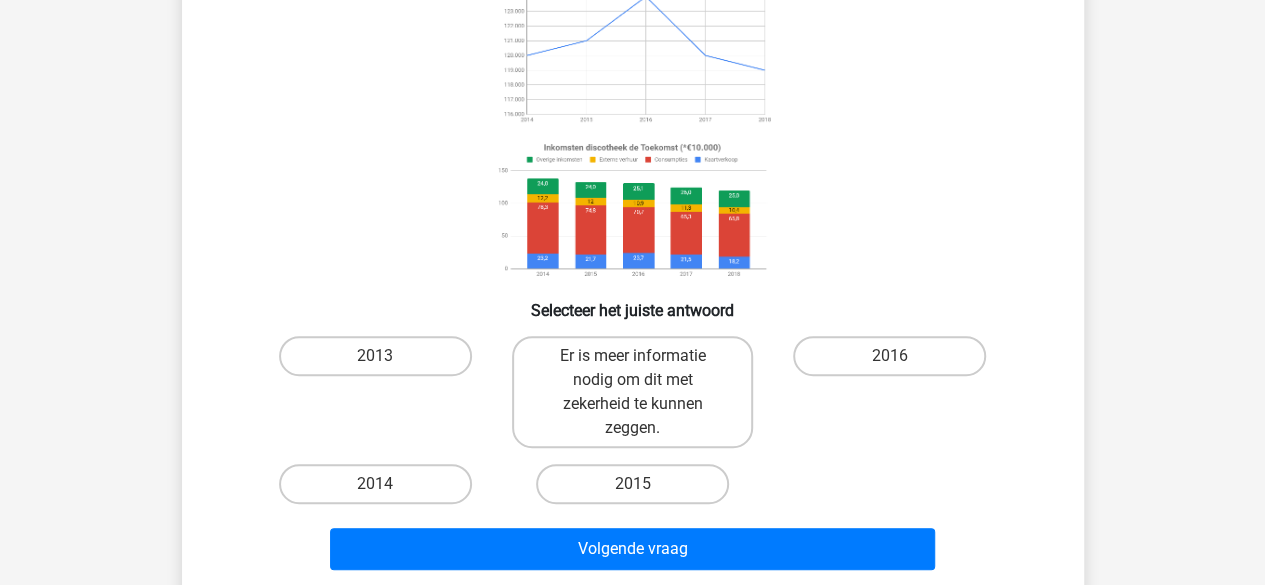 scroll, scrollTop: 209, scrollLeft: 0, axis: vertical 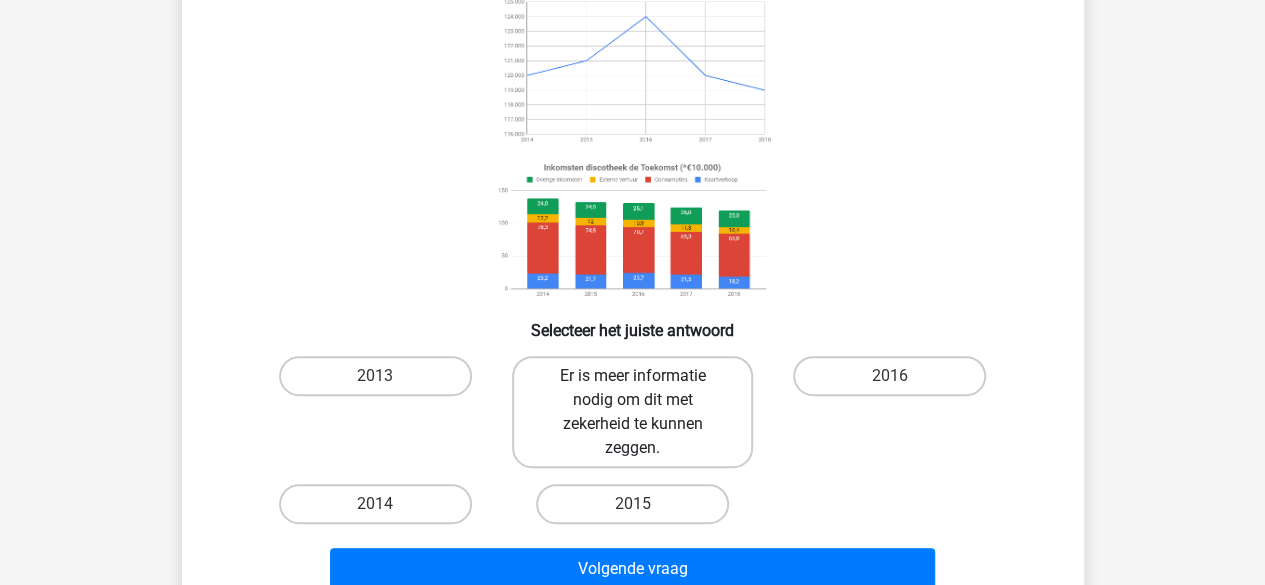 click on "Er is meer informatie nodig om dit met zekerheid te kunnen zeggen." at bounding box center (632, 412) 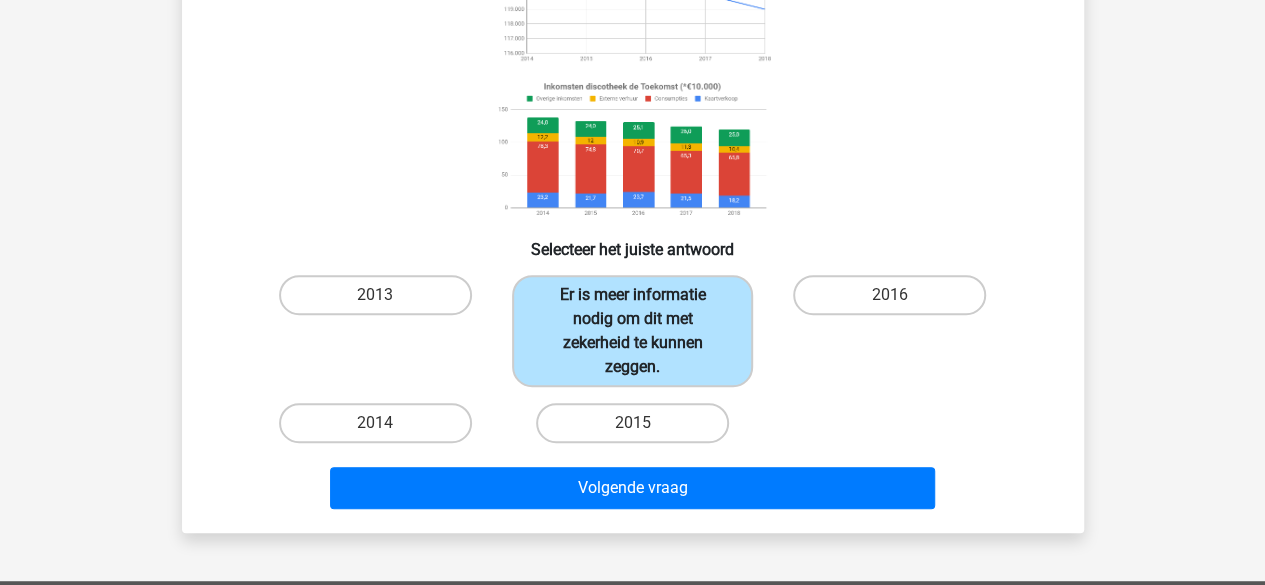 scroll, scrollTop: 291, scrollLeft: 0, axis: vertical 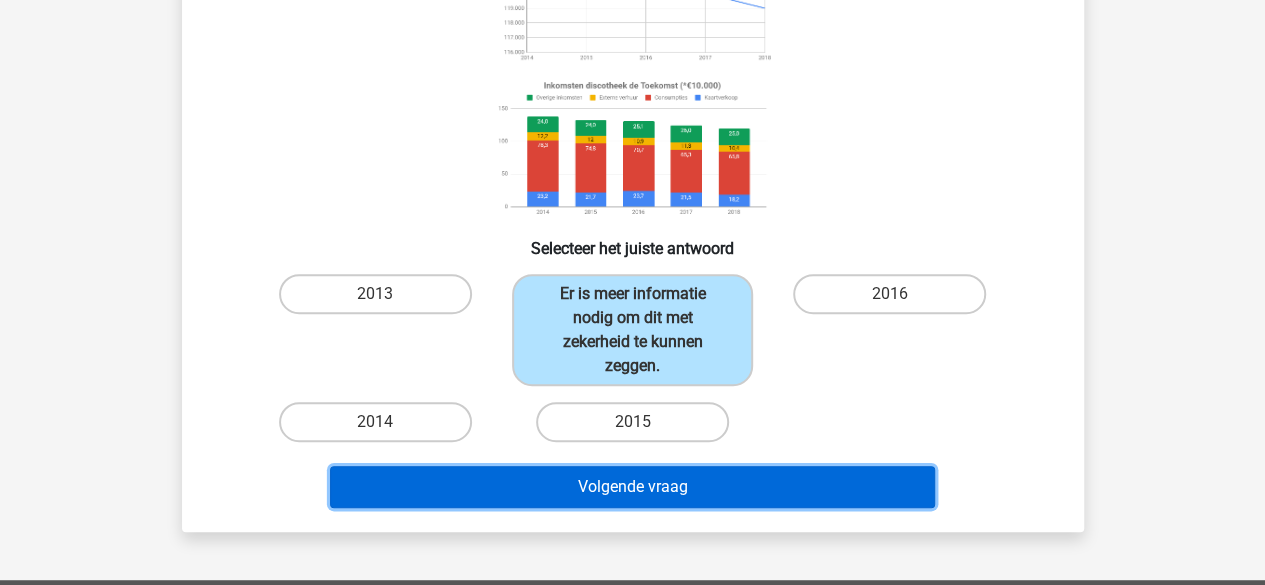 click on "Volgende vraag" at bounding box center [632, 487] 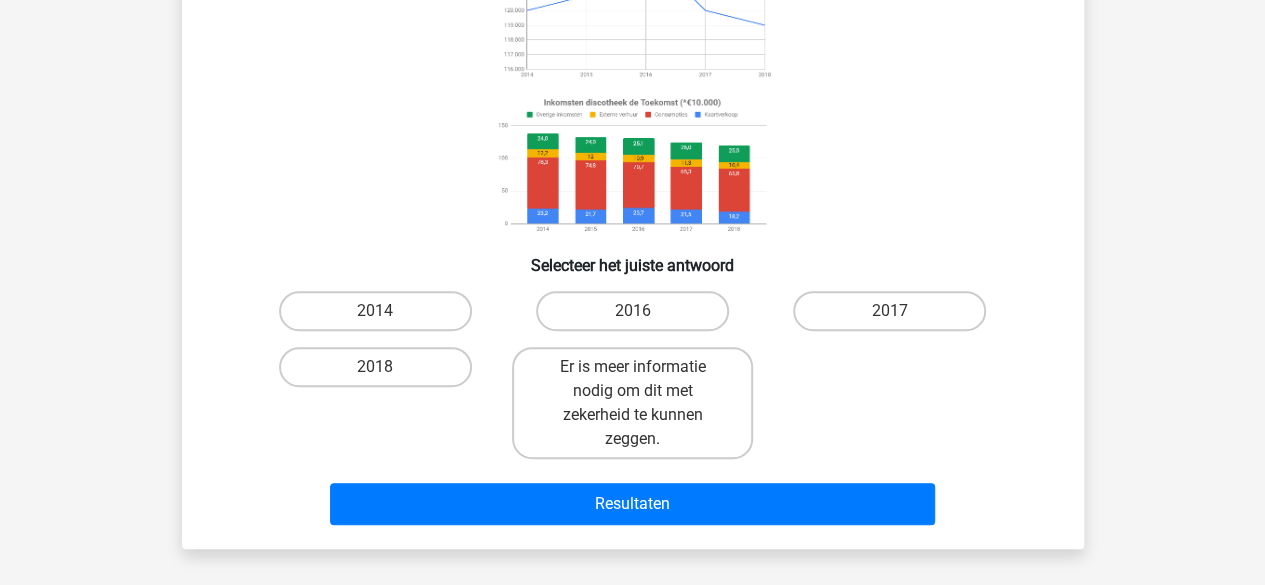 scroll, scrollTop: 278, scrollLeft: 0, axis: vertical 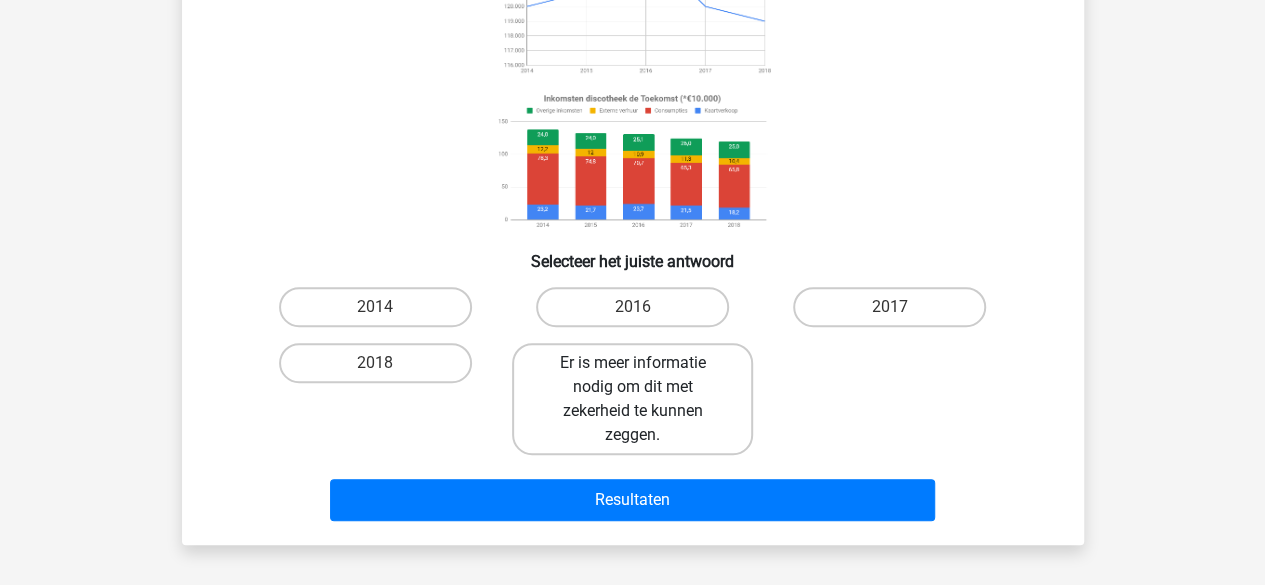 click on "Er is meer informatie nodig om dit met zekerheid te kunnen zeggen." at bounding box center (632, 399) 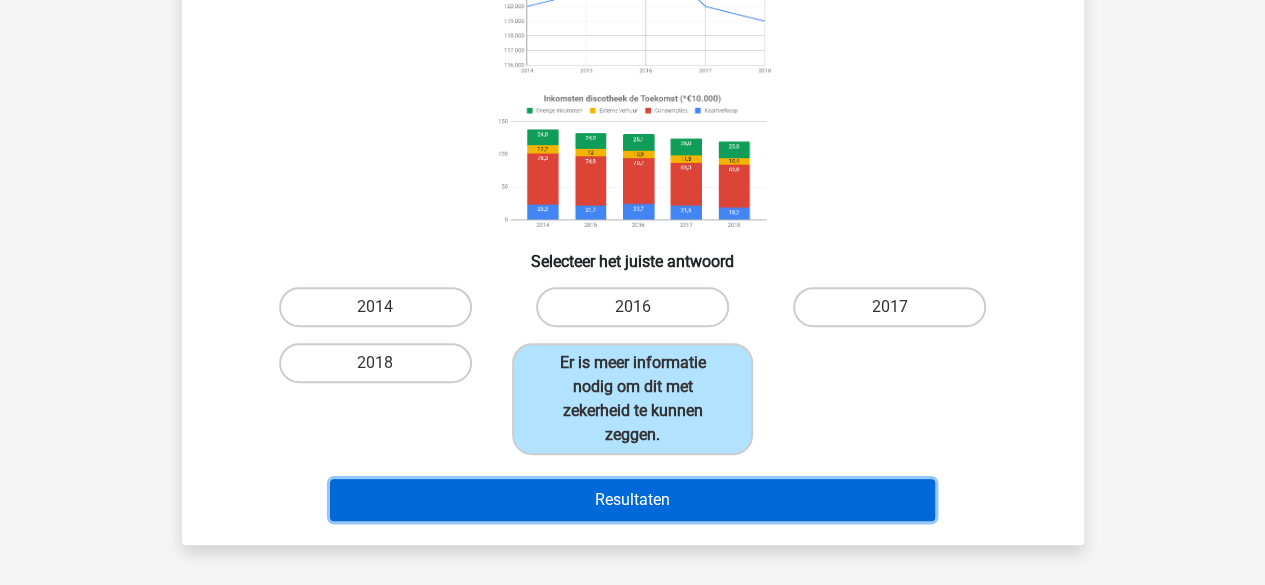 click on "Resultaten" at bounding box center [632, 500] 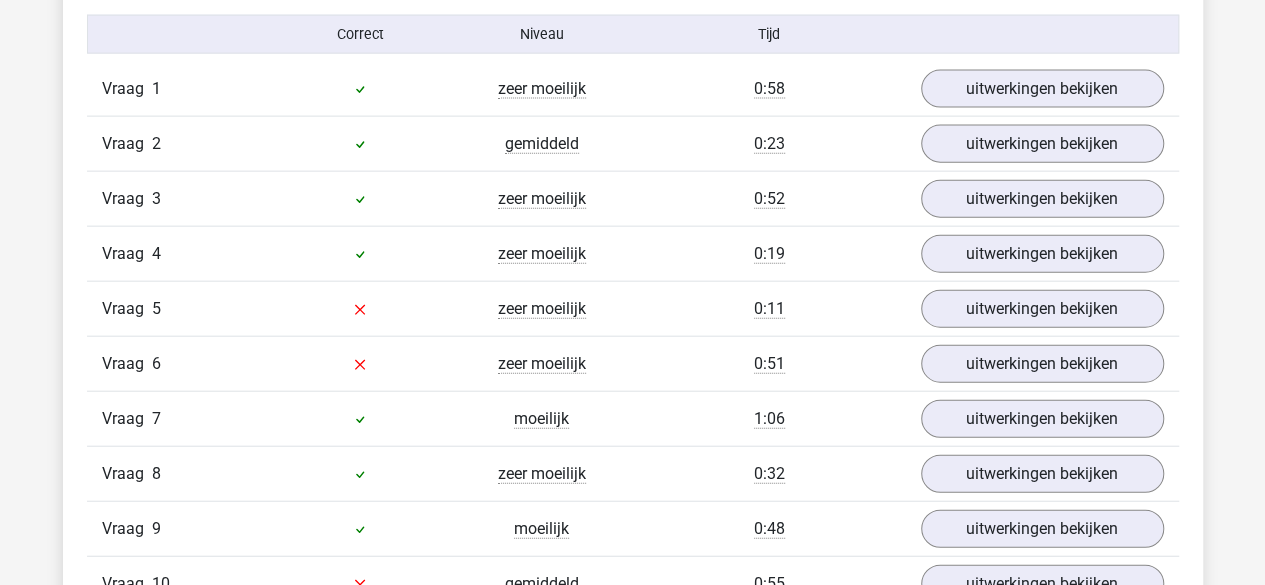 scroll, scrollTop: 2228, scrollLeft: 0, axis: vertical 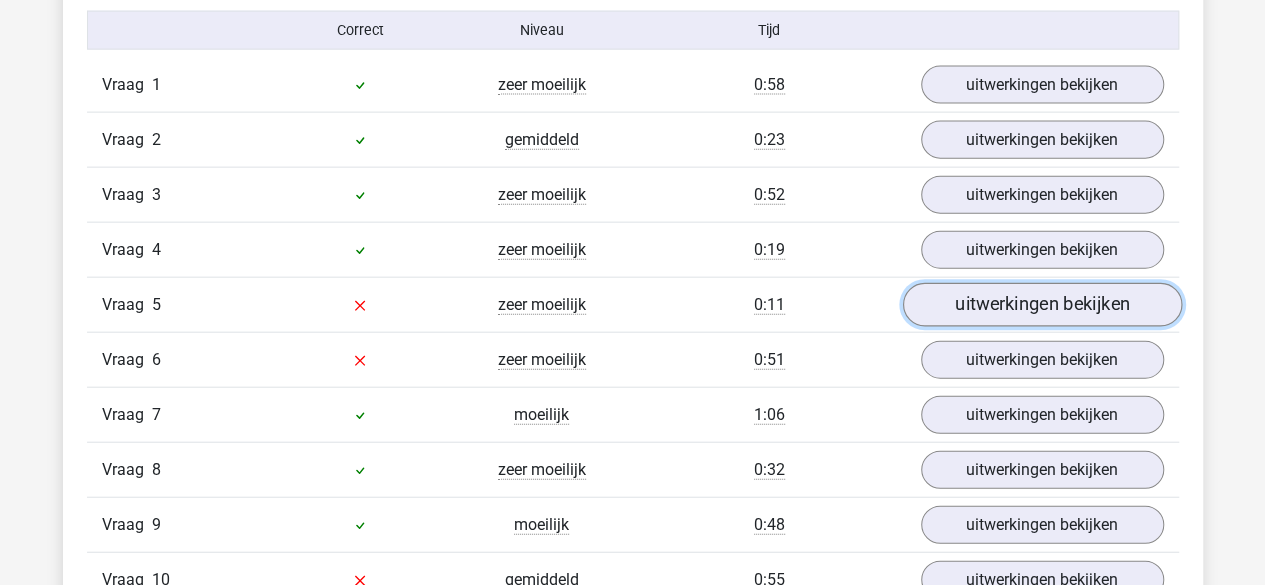 click on "uitwerkingen bekijken" at bounding box center [1041, 306] 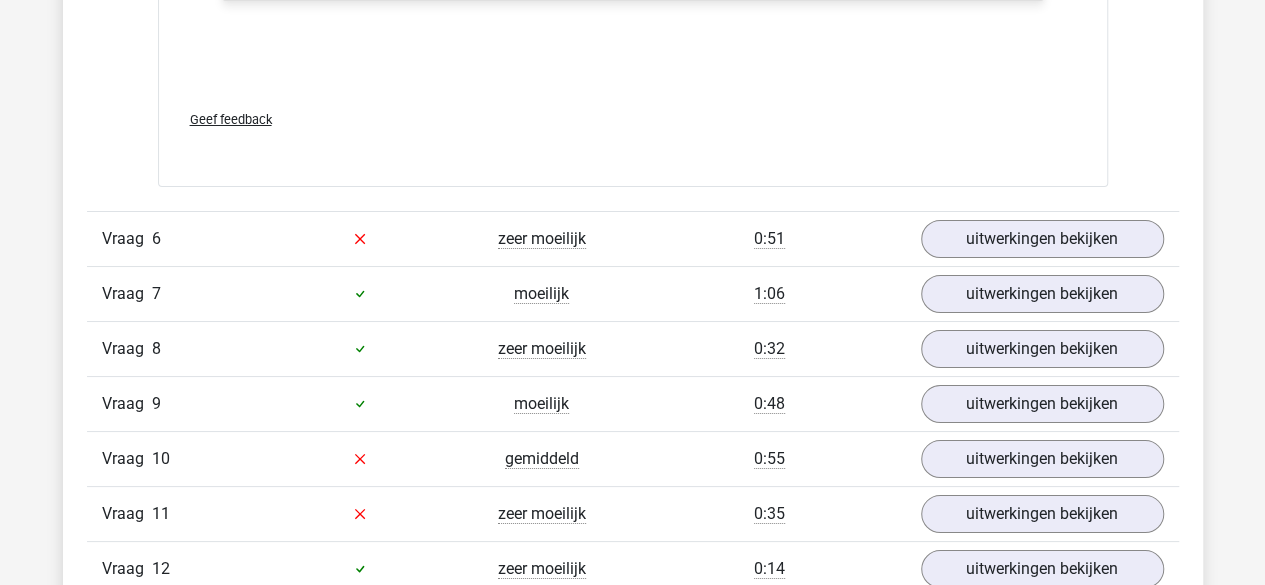 scroll, scrollTop: 3677, scrollLeft: 0, axis: vertical 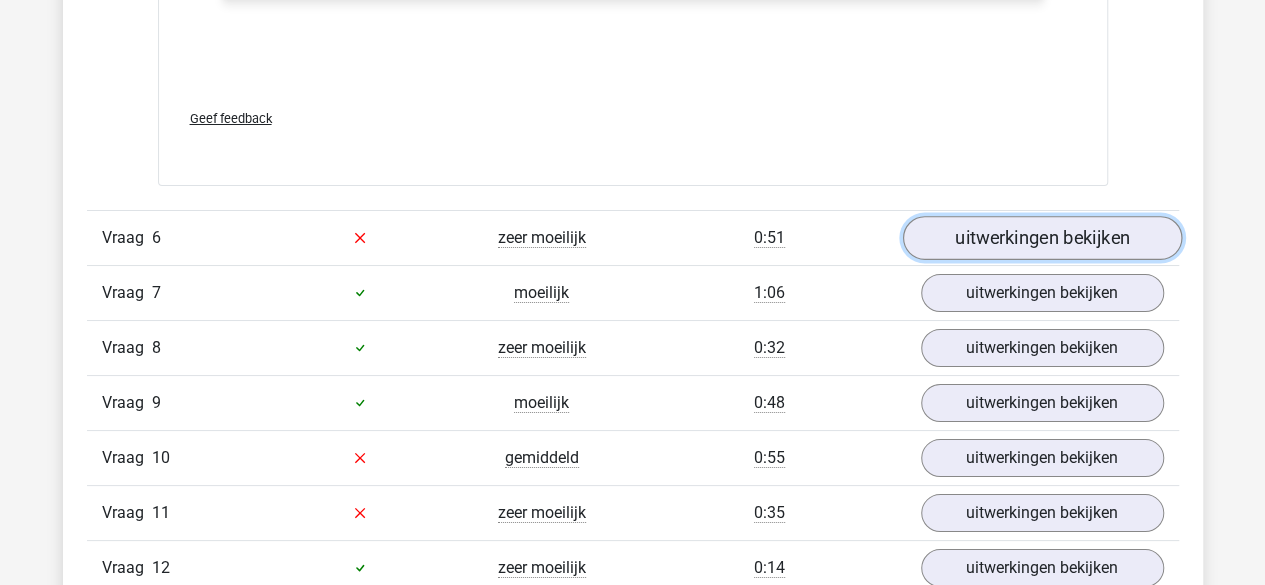click on "uitwerkingen bekijken" at bounding box center [1041, 238] 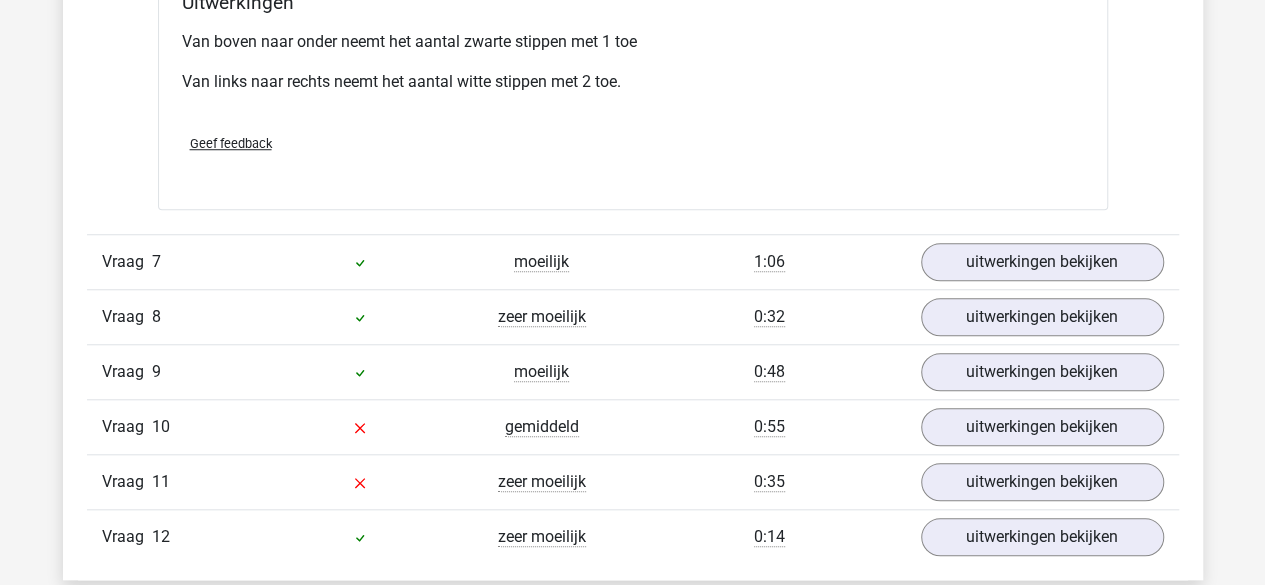 scroll, scrollTop: 4529, scrollLeft: 0, axis: vertical 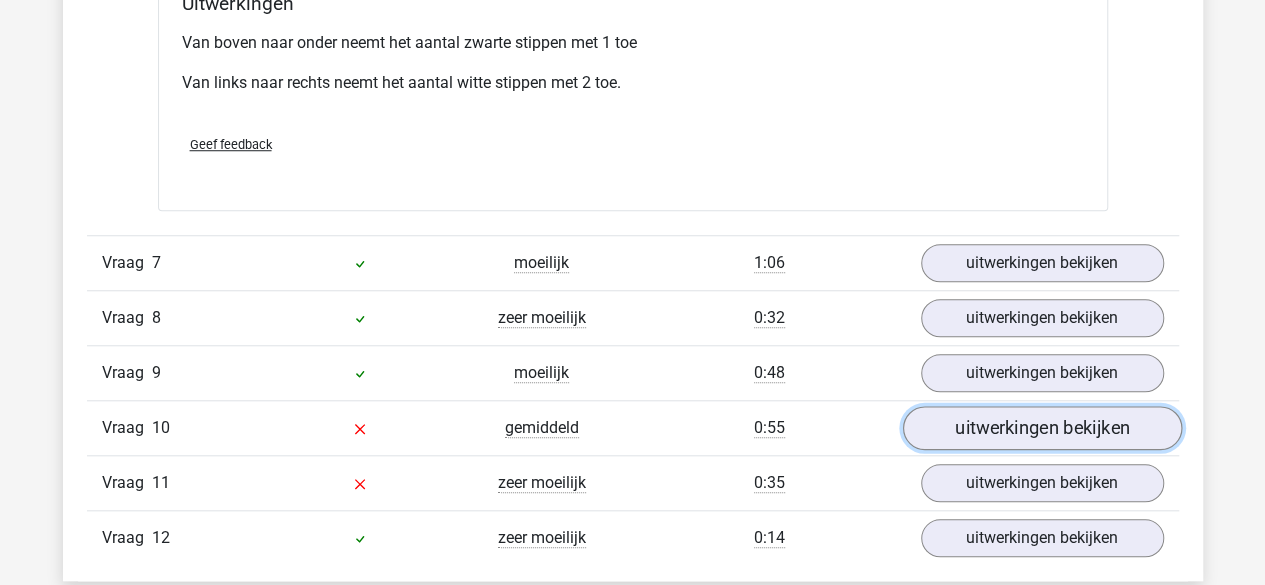 click on "uitwerkingen bekijken" at bounding box center (1041, 428) 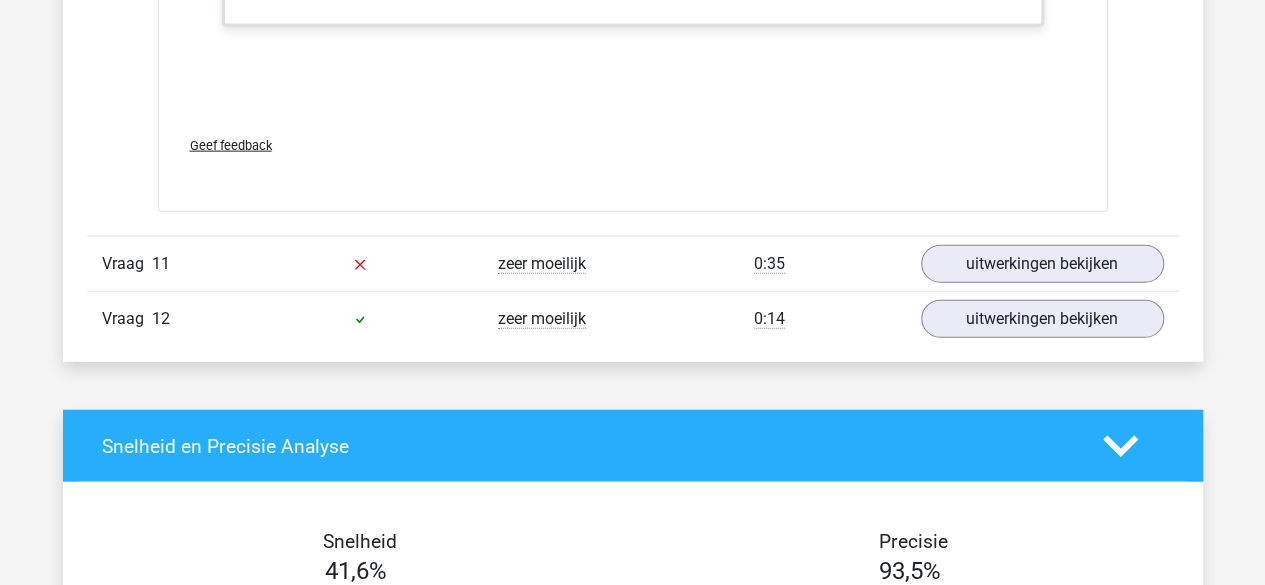 scroll, scrollTop: 6049, scrollLeft: 0, axis: vertical 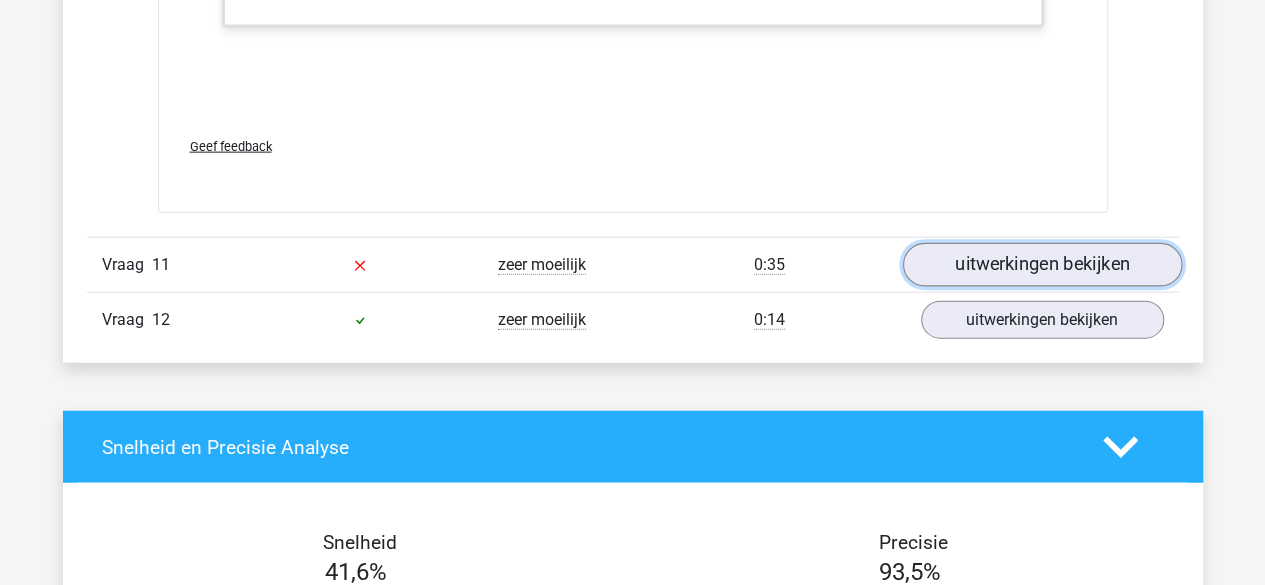 click on "uitwerkingen bekijken" at bounding box center [1041, 265] 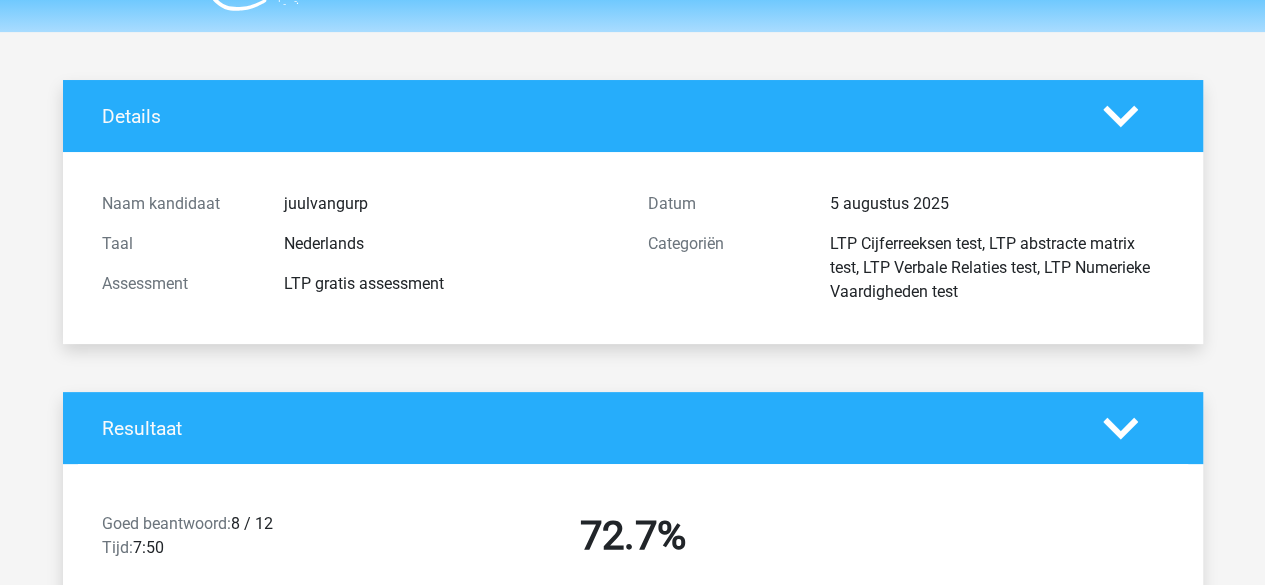 scroll, scrollTop: 0, scrollLeft: 0, axis: both 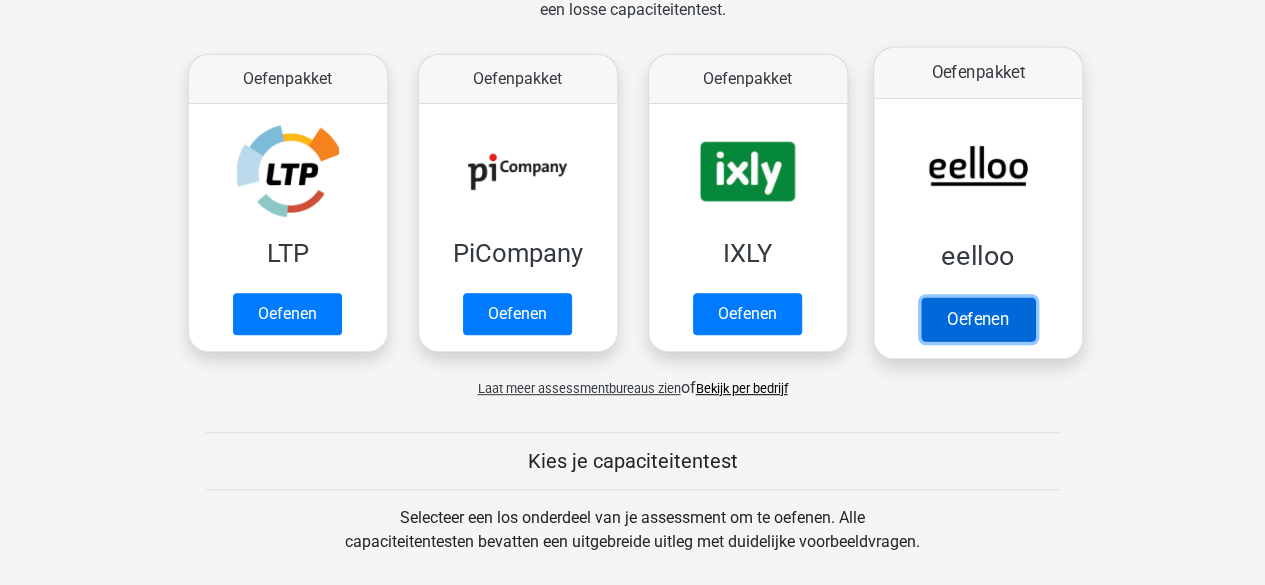 click on "Oefenen" at bounding box center (977, 319) 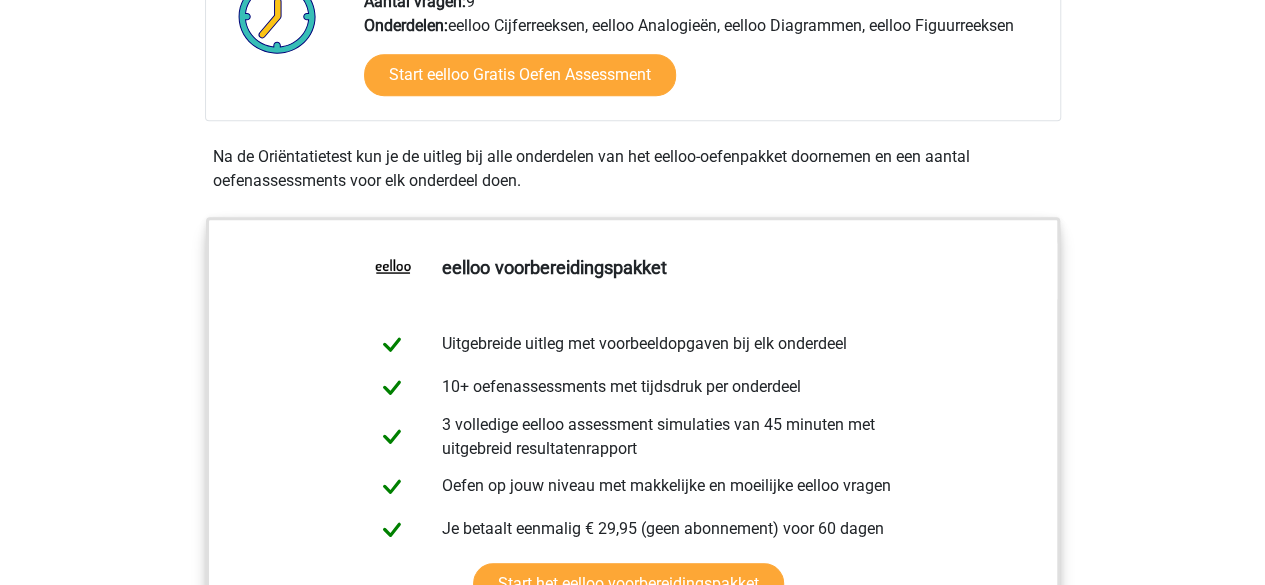 scroll, scrollTop: 514, scrollLeft: 0, axis: vertical 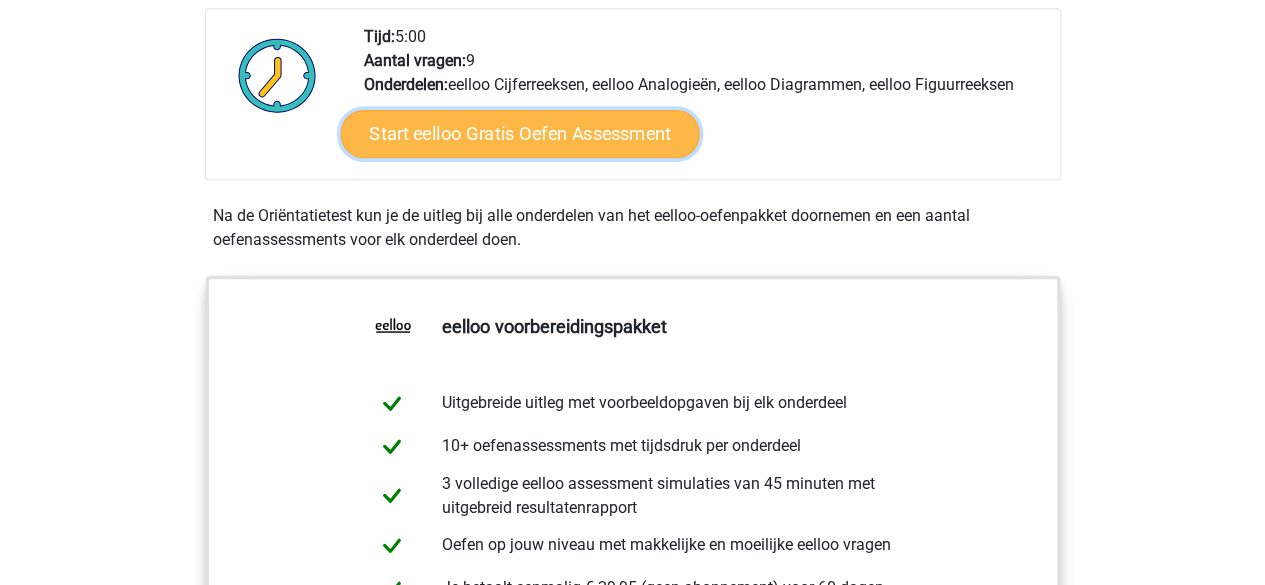 click on "Start eelloo Gratis Oefen Assessment" at bounding box center (519, 134) 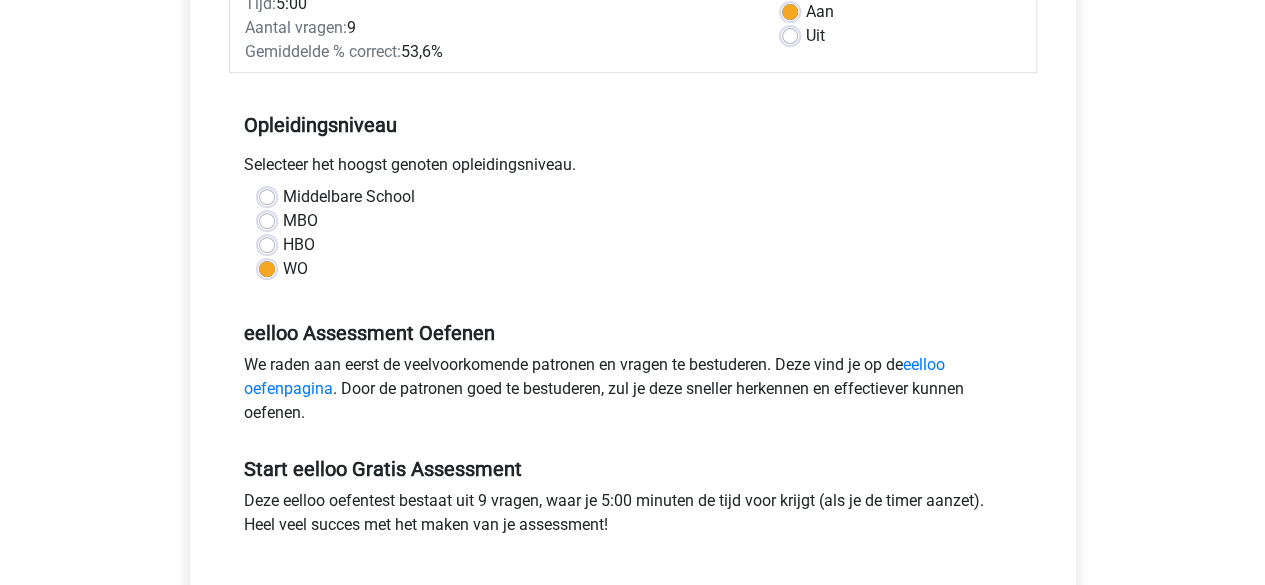 scroll, scrollTop: 358, scrollLeft: 0, axis: vertical 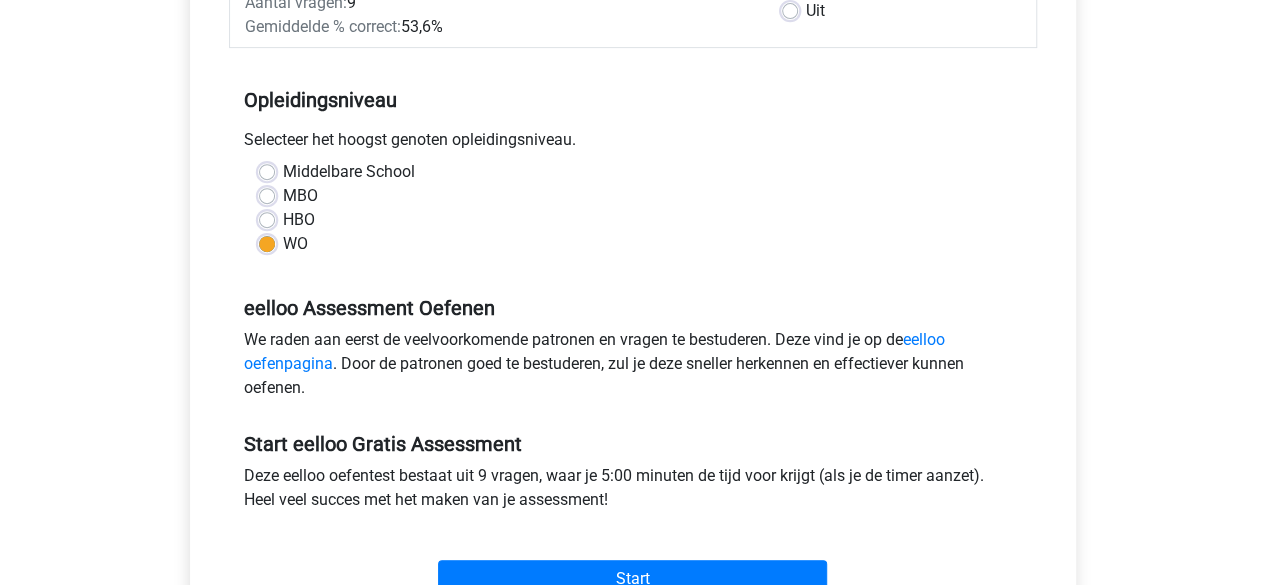 click on "HBO" at bounding box center [299, 220] 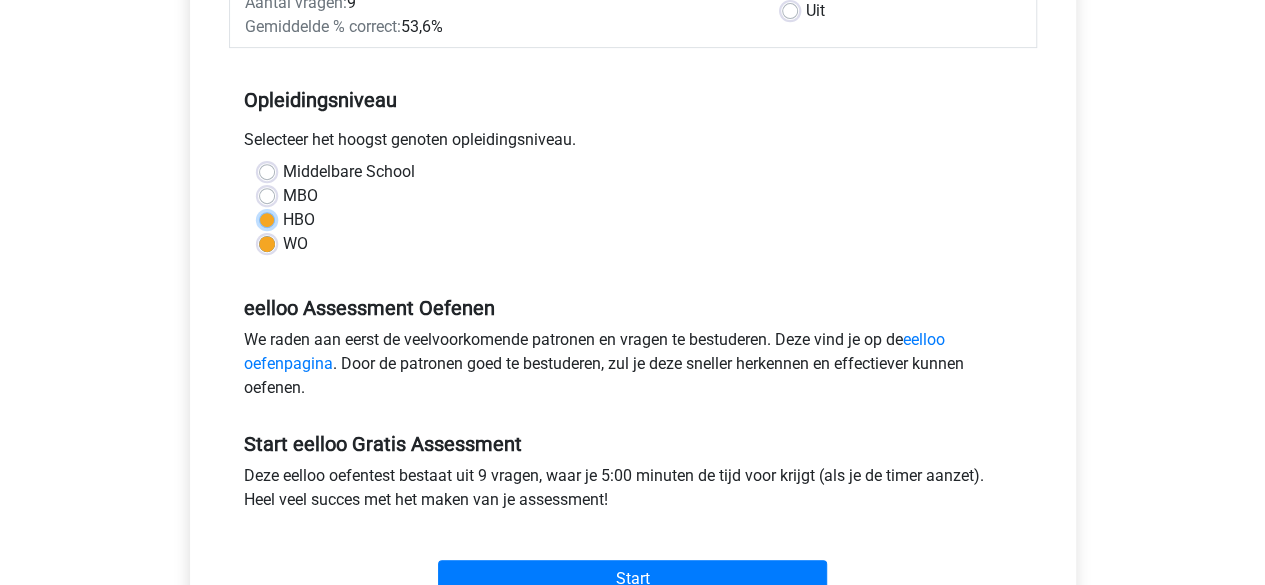 click on "HBO" at bounding box center [267, 218] 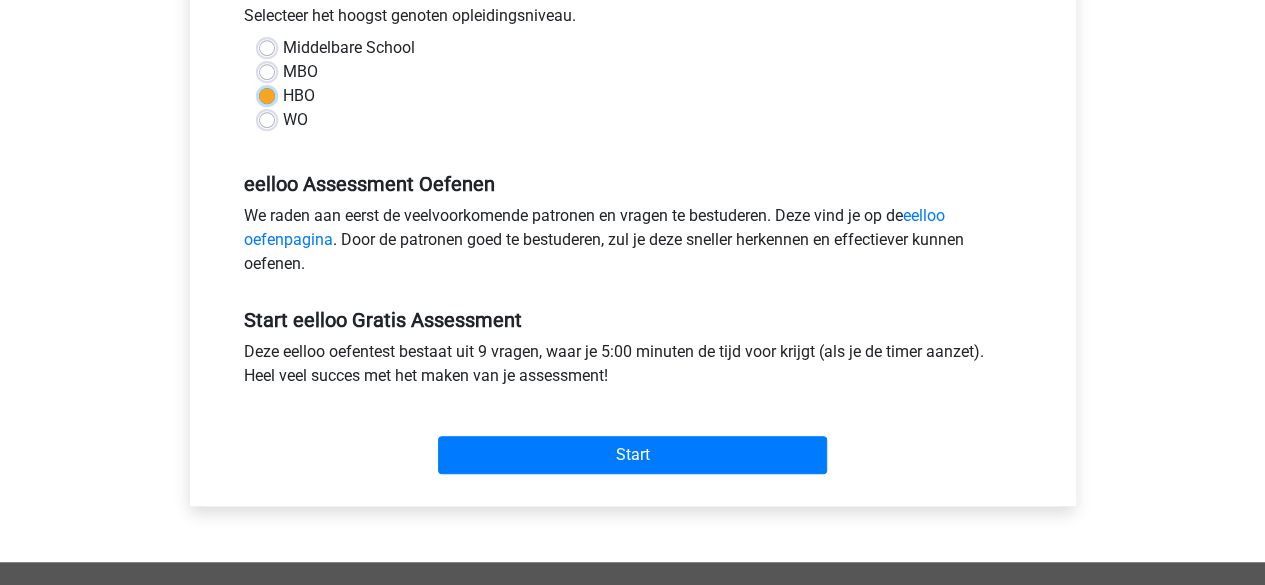 scroll, scrollTop: 498, scrollLeft: 0, axis: vertical 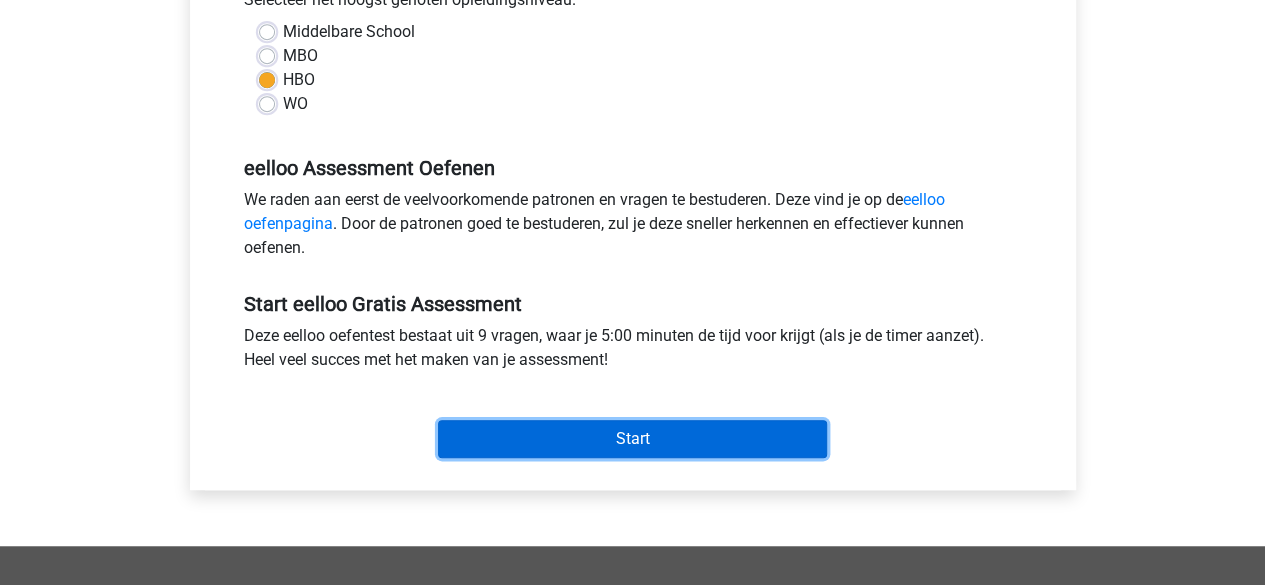 click on "Start" at bounding box center (632, 439) 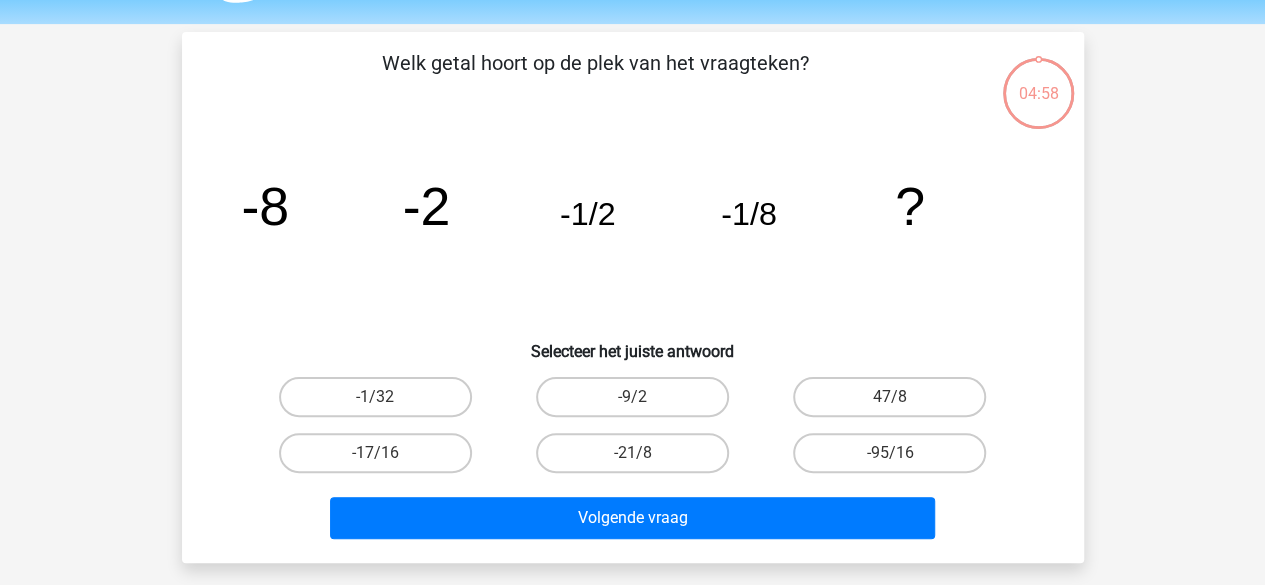 scroll, scrollTop: 58, scrollLeft: 0, axis: vertical 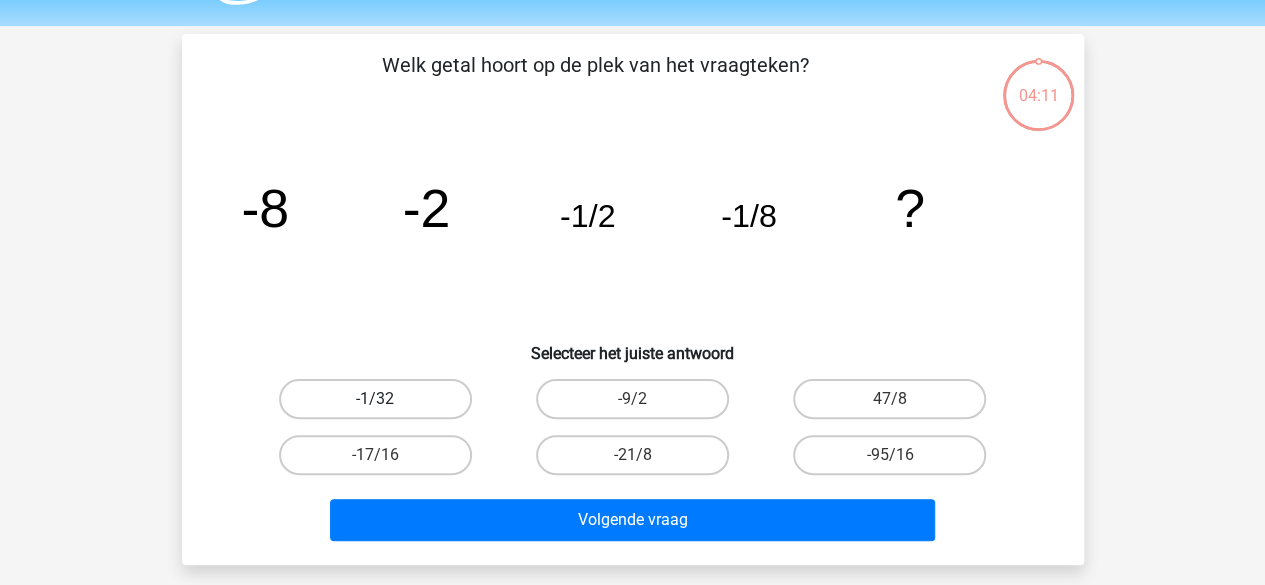 click on "-1/32" at bounding box center (375, 399) 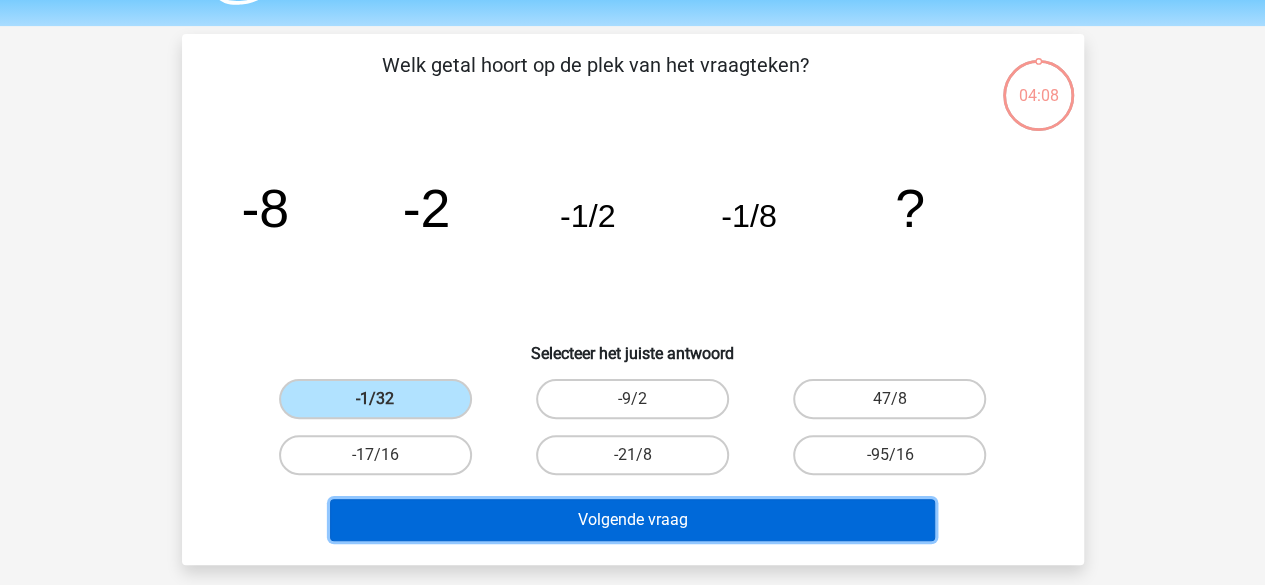 click on "Volgende vraag" at bounding box center (632, 520) 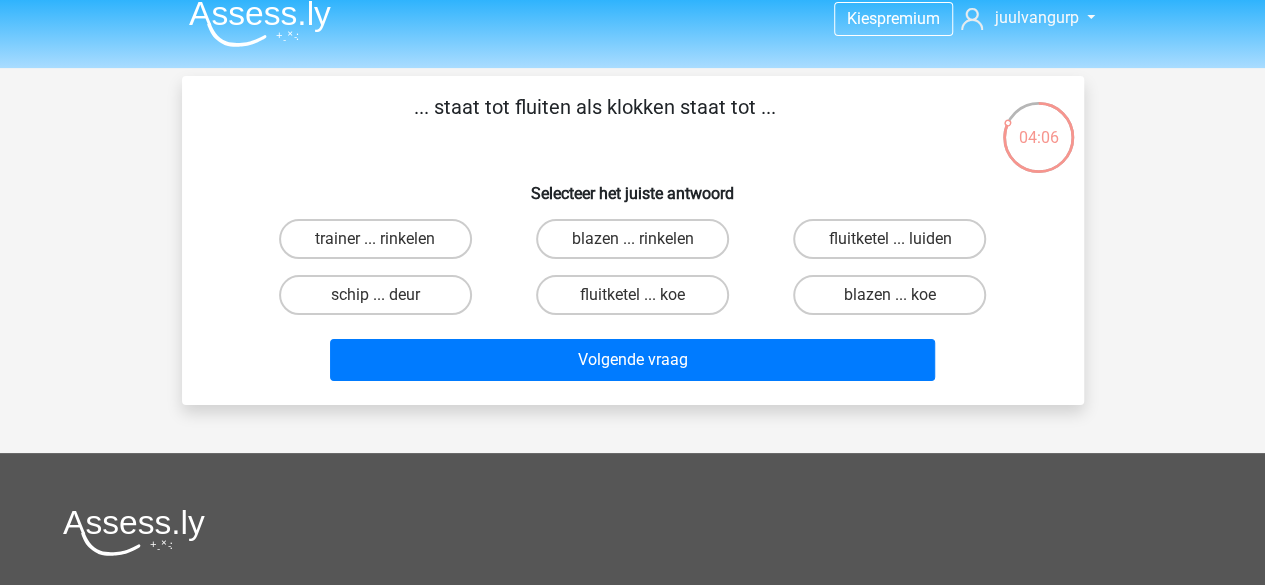 scroll, scrollTop: 0, scrollLeft: 0, axis: both 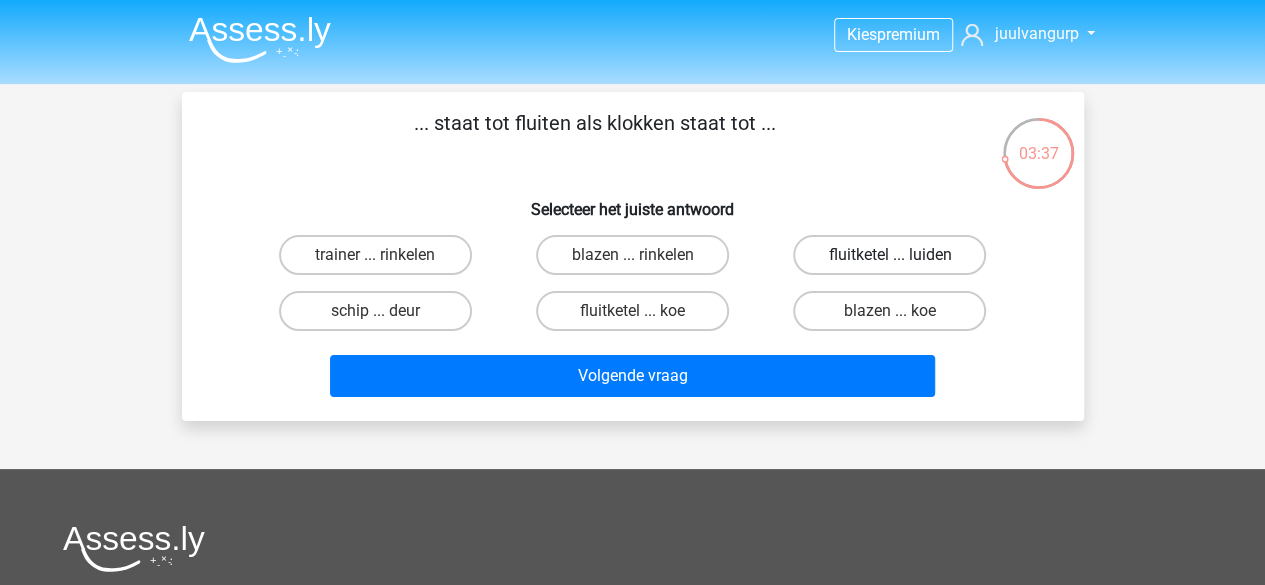 click on "fluitketel ... luiden" at bounding box center [889, 255] 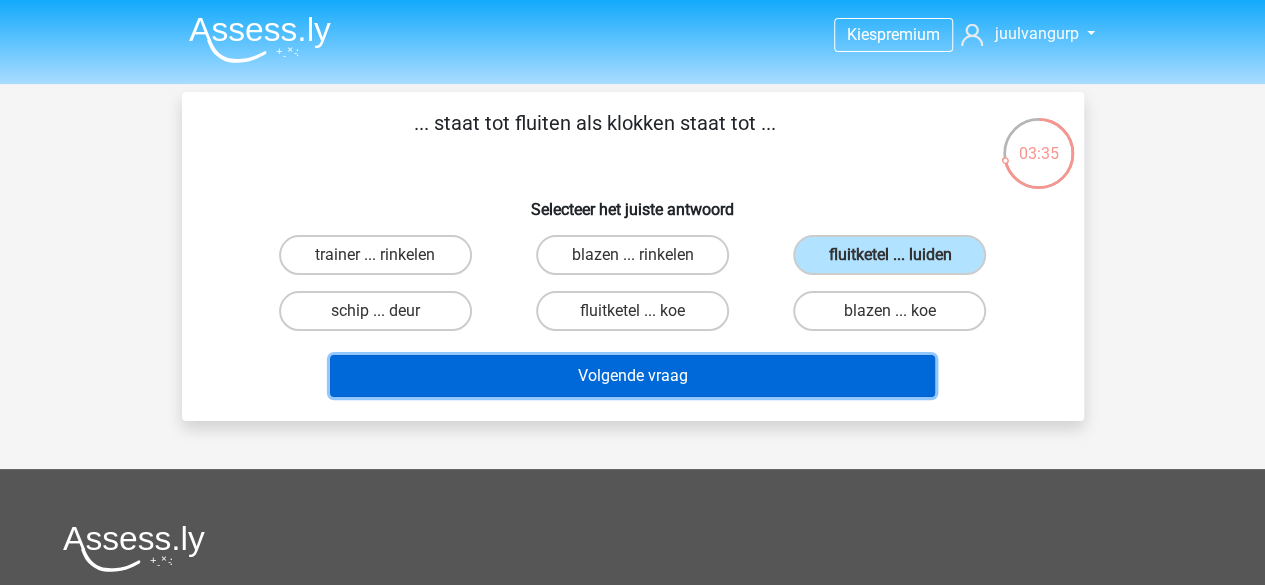 click on "Volgende vraag" at bounding box center [632, 376] 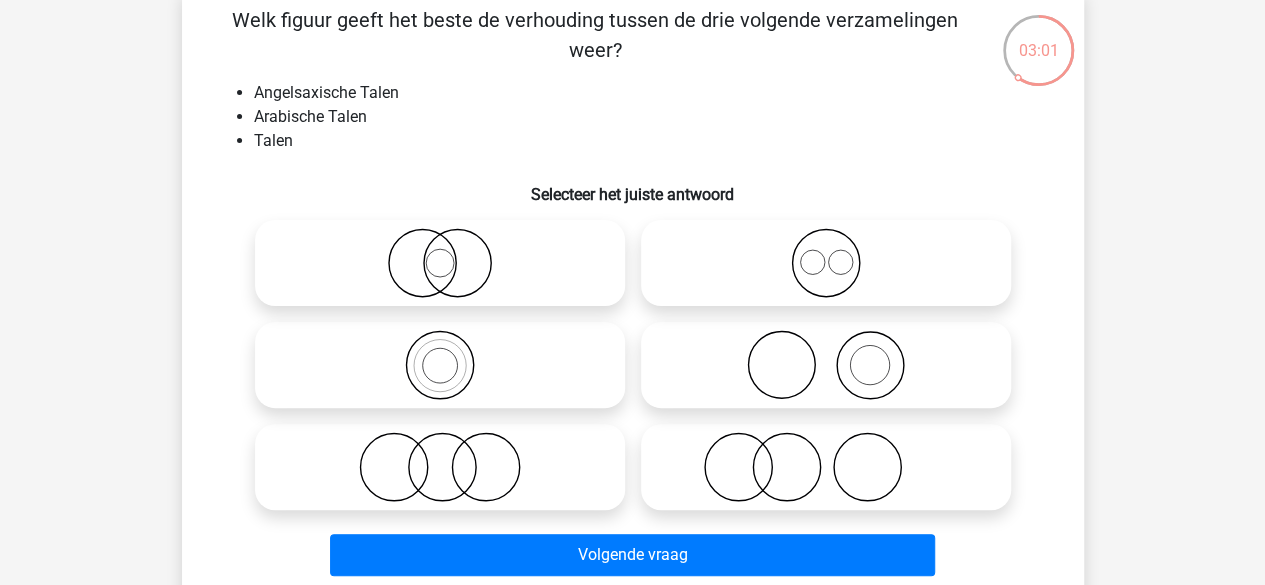 scroll, scrollTop: 127, scrollLeft: 0, axis: vertical 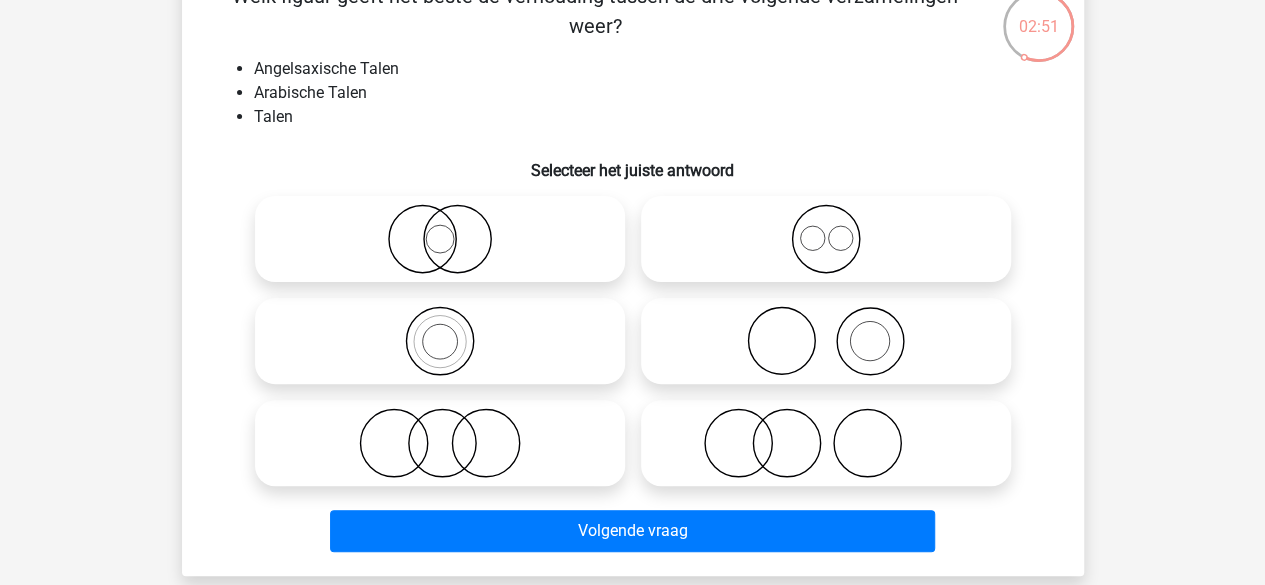 click 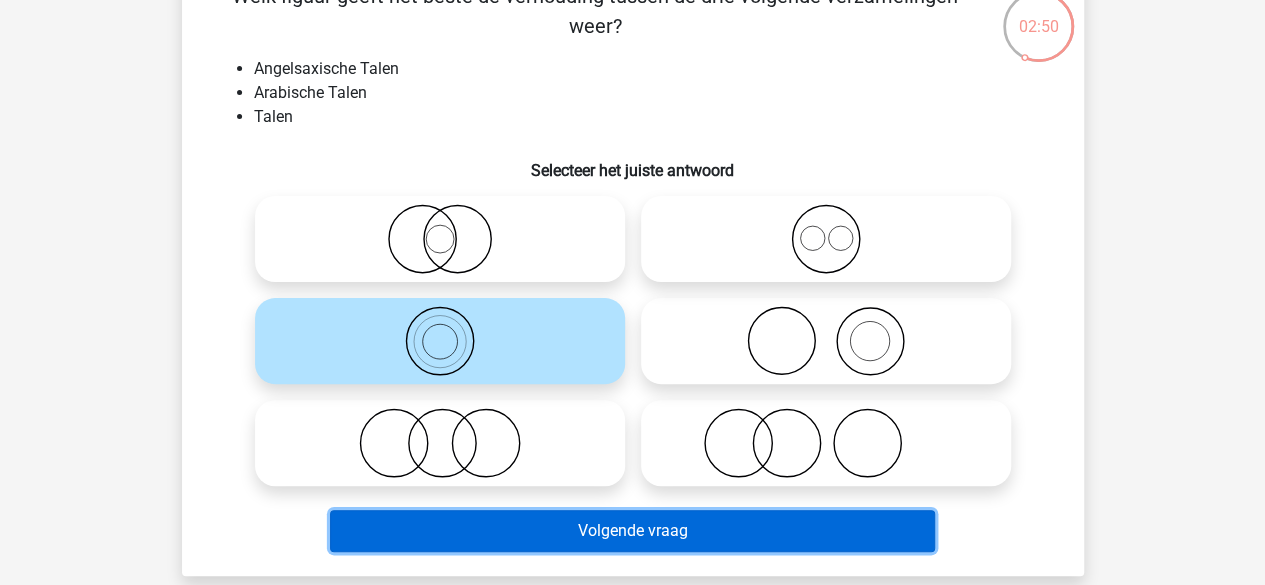 click on "Volgende vraag" at bounding box center (632, 531) 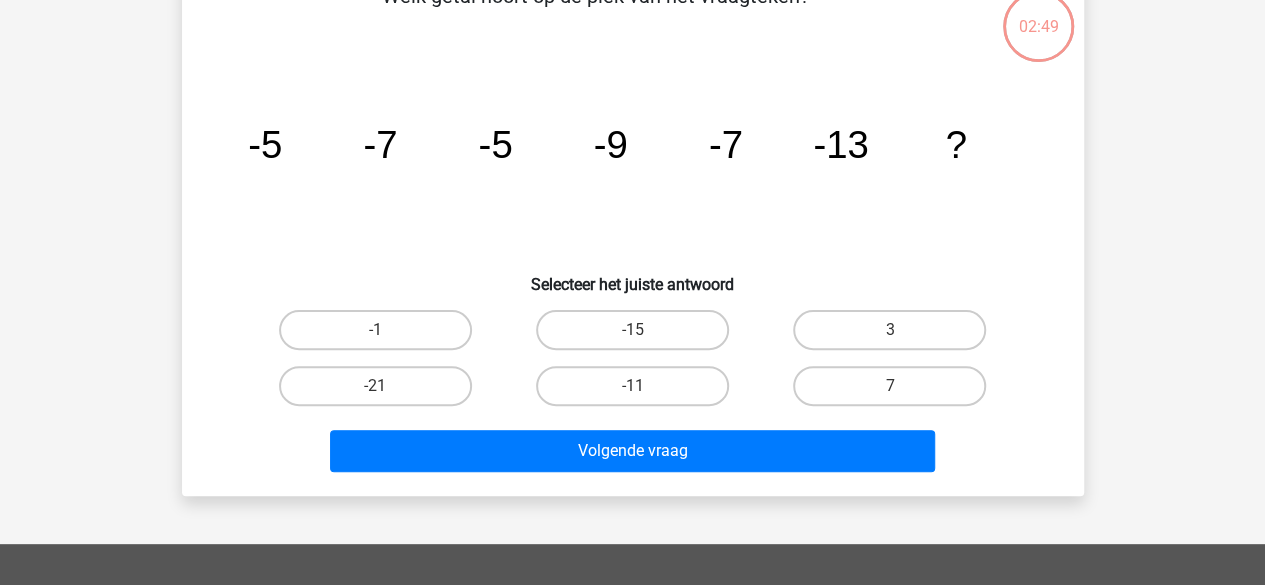 scroll, scrollTop: 92, scrollLeft: 0, axis: vertical 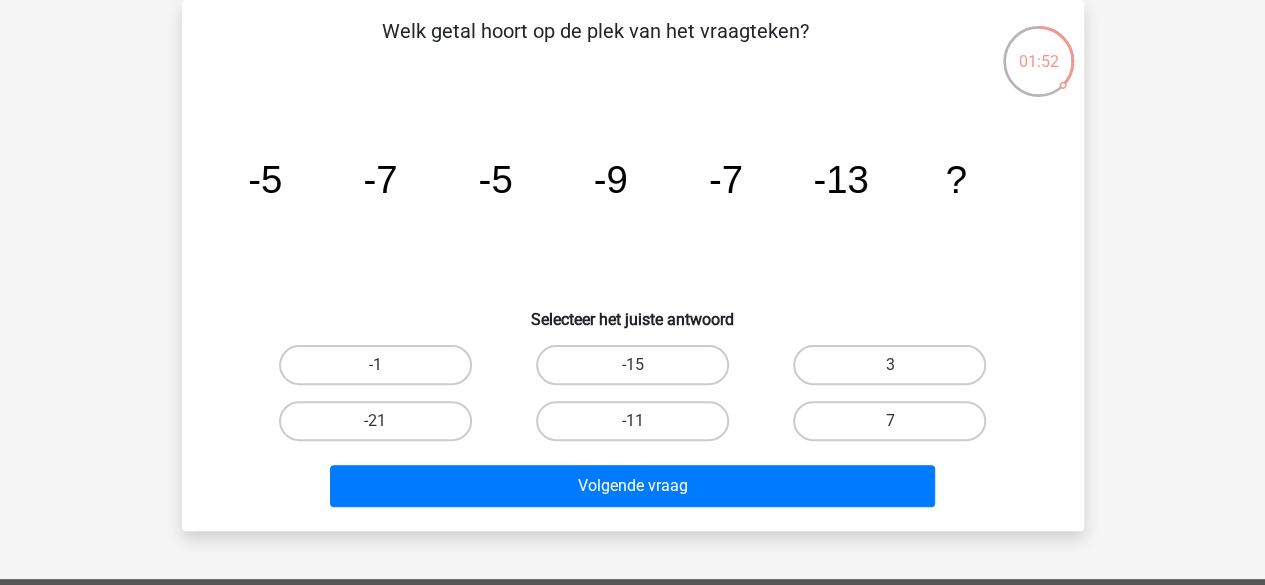 click on "3" at bounding box center (896, 371) 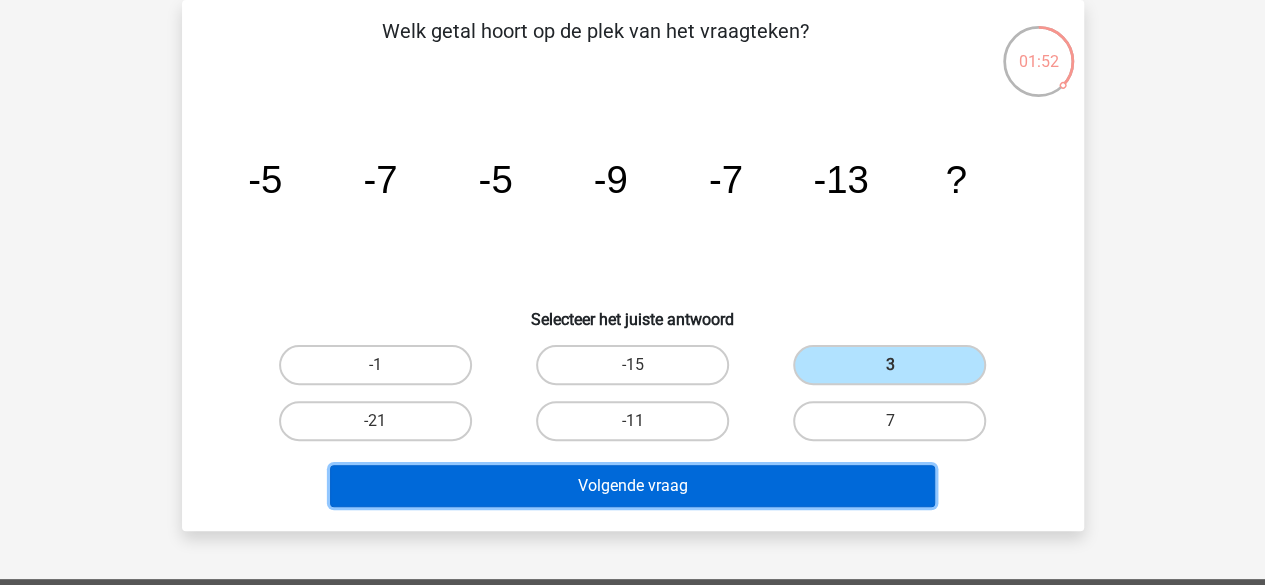 click on "Volgende vraag" at bounding box center [632, 486] 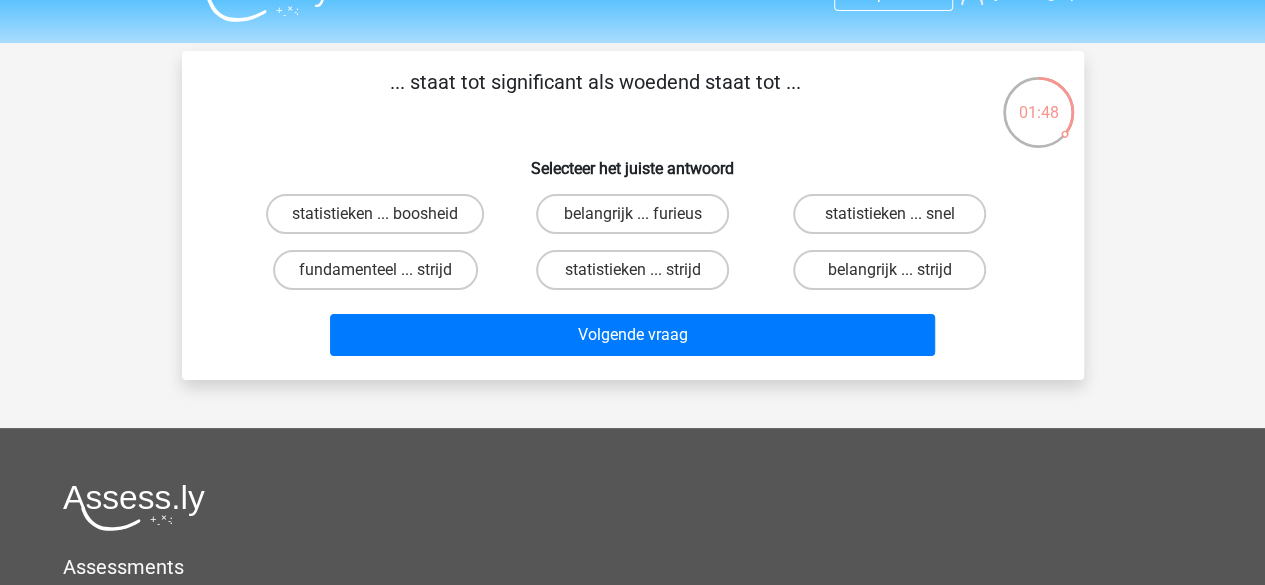 scroll, scrollTop: 0, scrollLeft: 0, axis: both 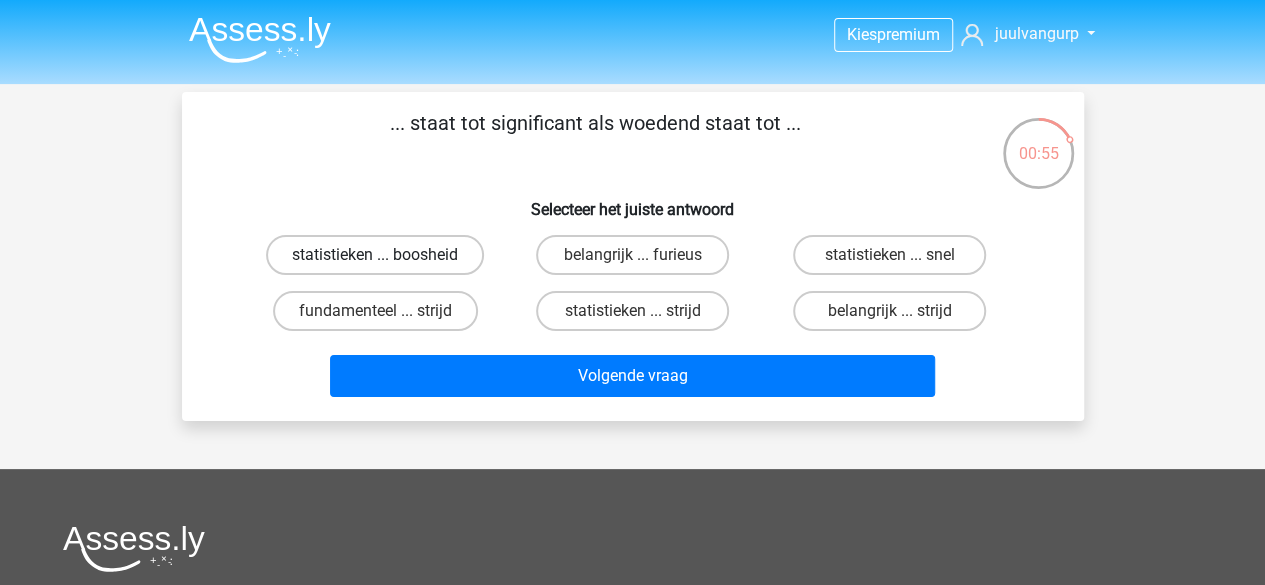 click on "statistieken ... boosheid" at bounding box center [375, 255] 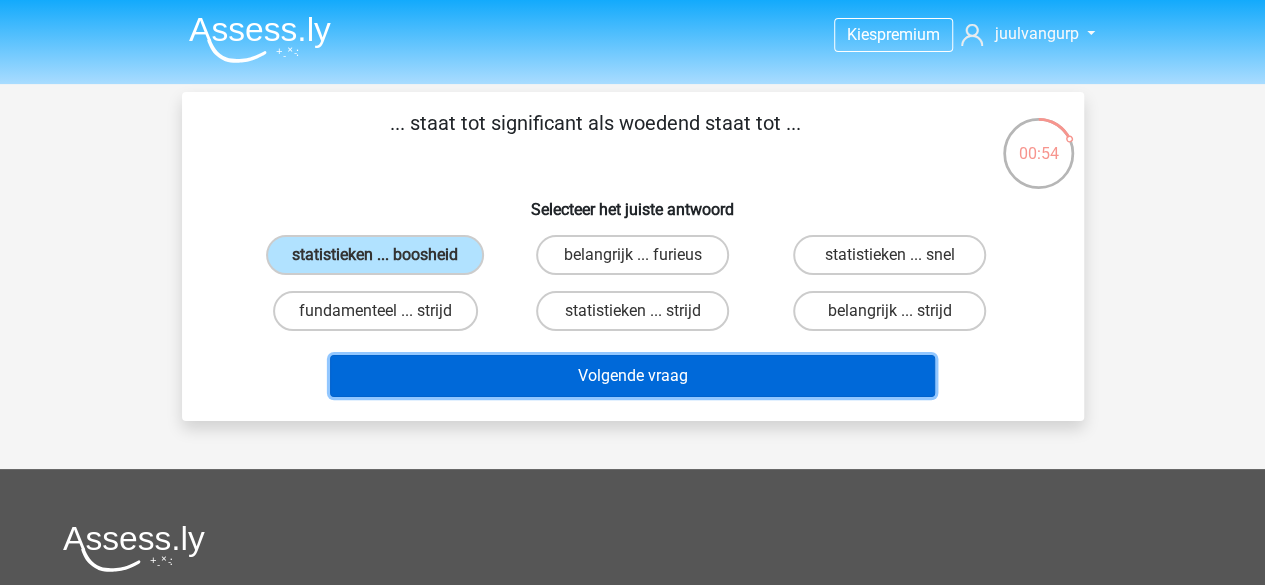 click on "Volgende vraag" at bounding box center (632, 376) 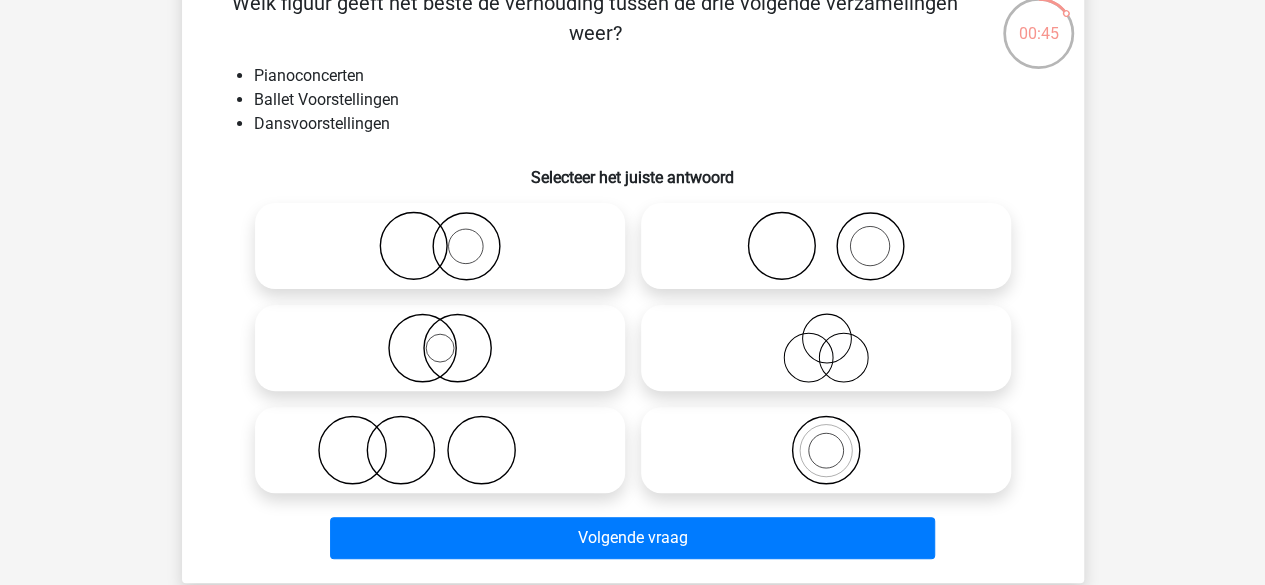 scroll, scrollTop: 121, scrollLeft: 0, axis: vertical 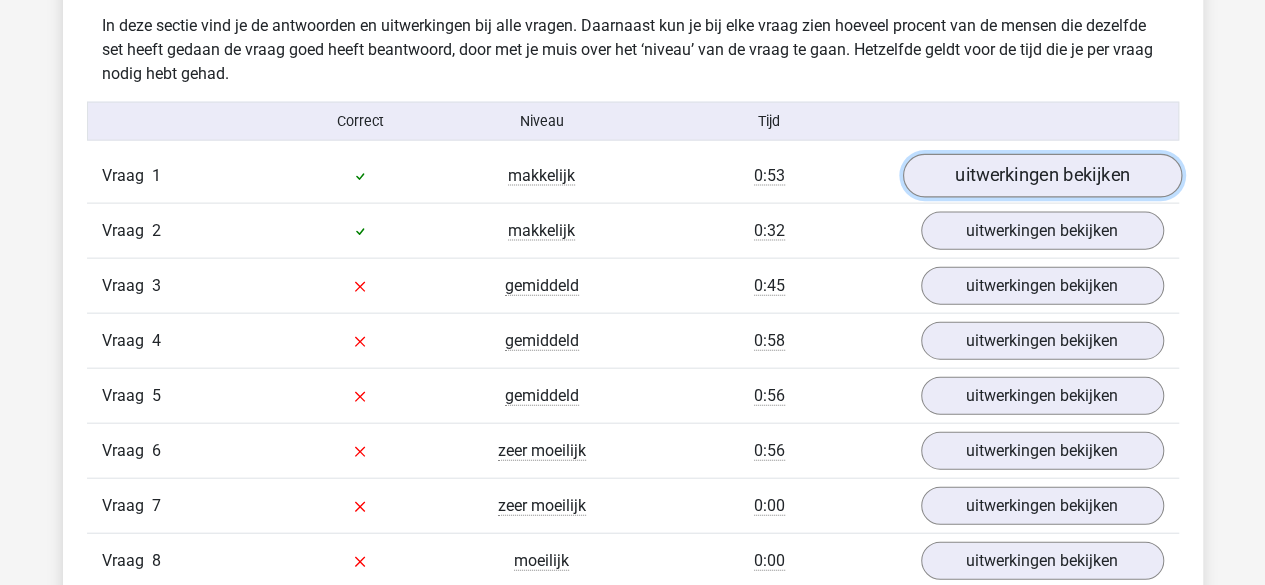 click on "uitwerkingen bekijken" at bounding box center (1041, 176) 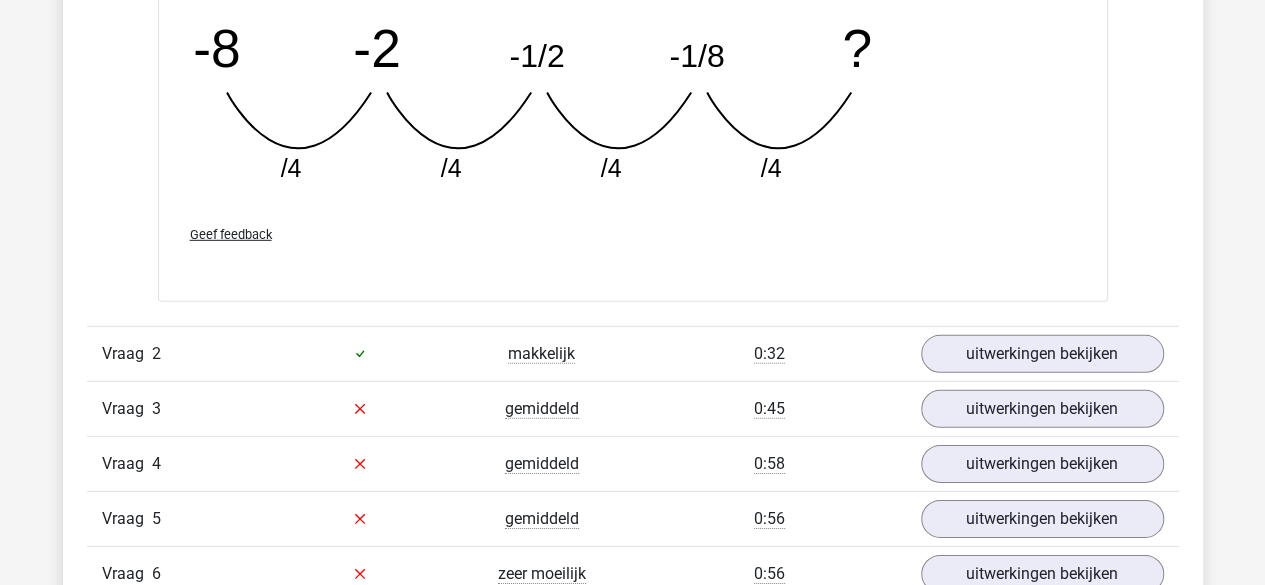 scroll, scrollTop: 2898, scrollLeft: 0, axis: vertical 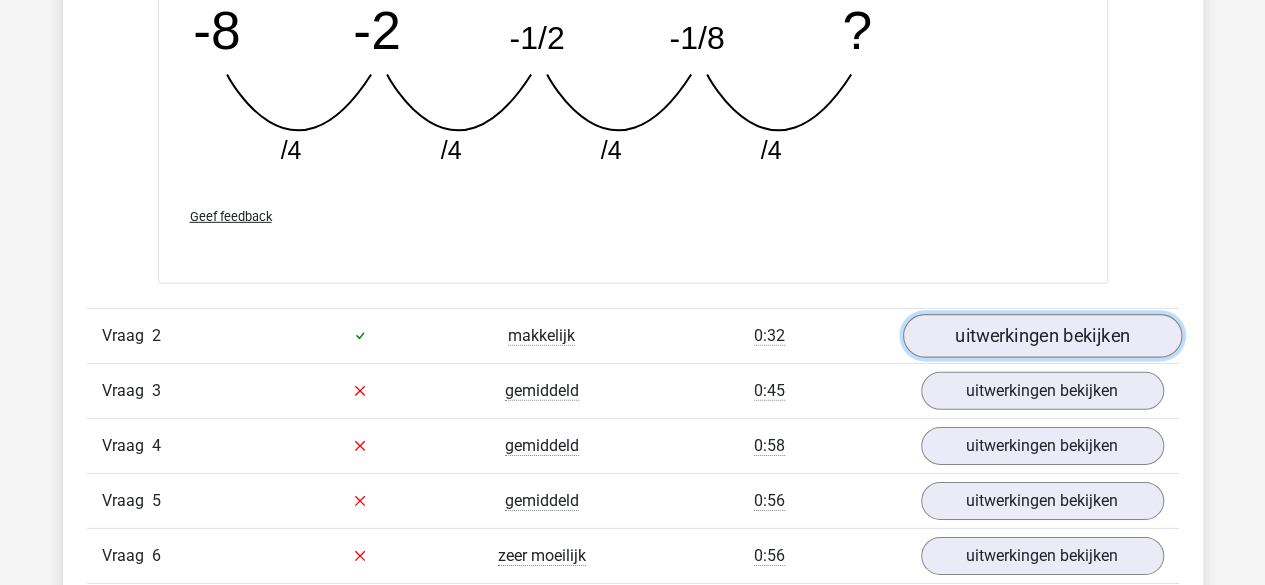 click on "uitwerkingen bekijken" at bounding box center [1041, 336] 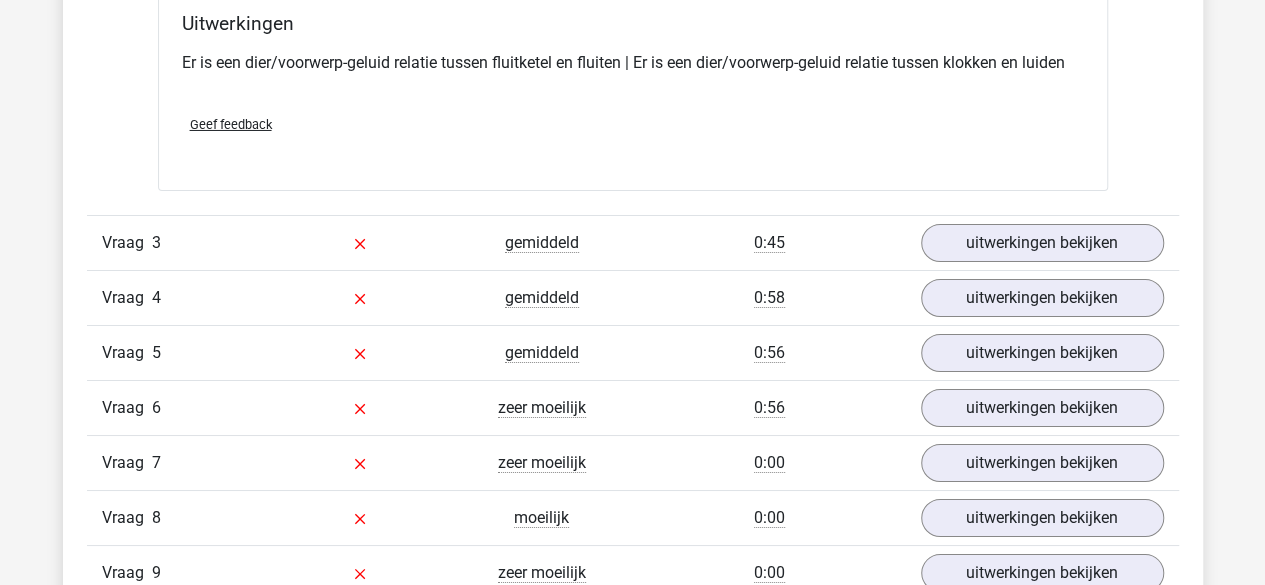scroll, scrollTop: 3499, scrollLeft: 0, axis: vertical 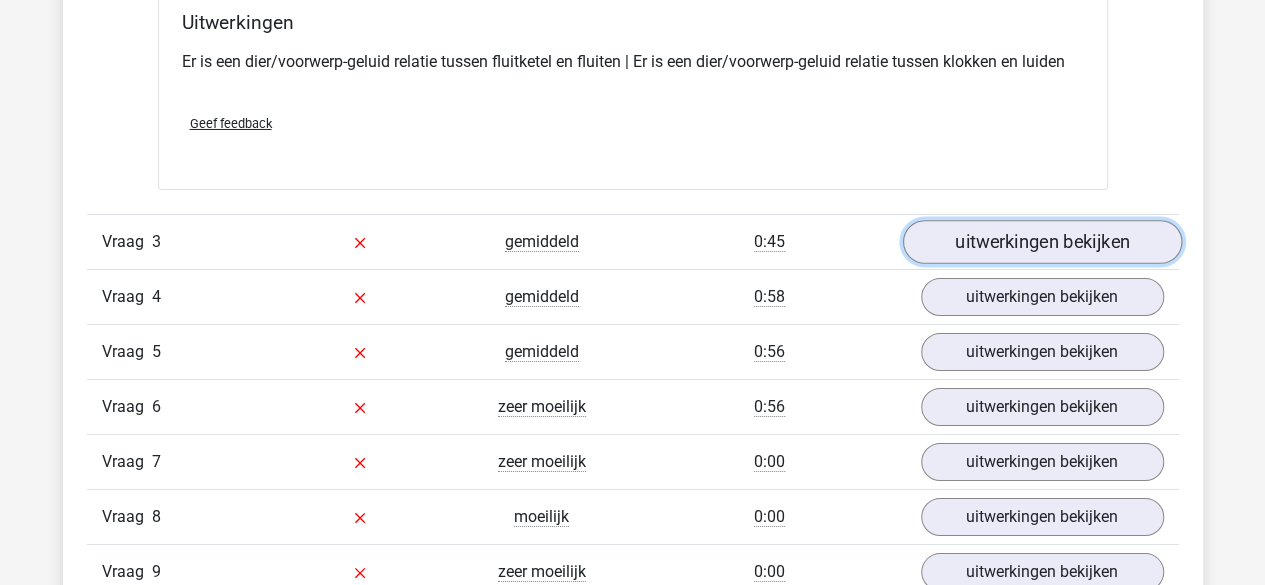 click on "uitwerkingen bekijken" at bounding box center [1041, 242] 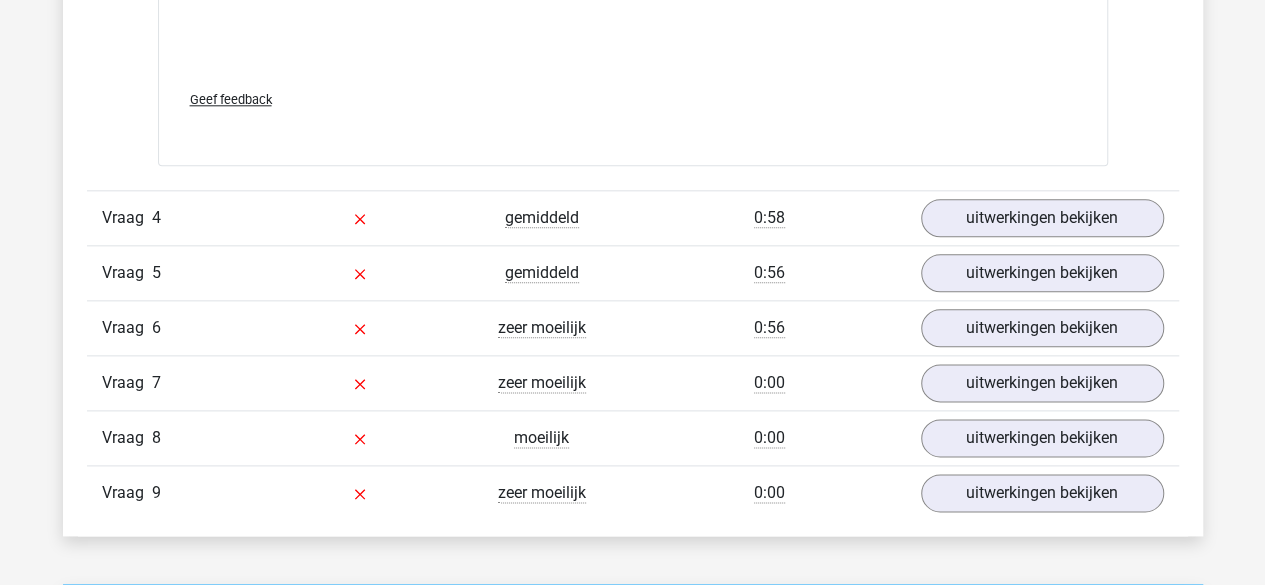 scroll, scrollTop: 4863, scrollLeft: 0, axis: vertical 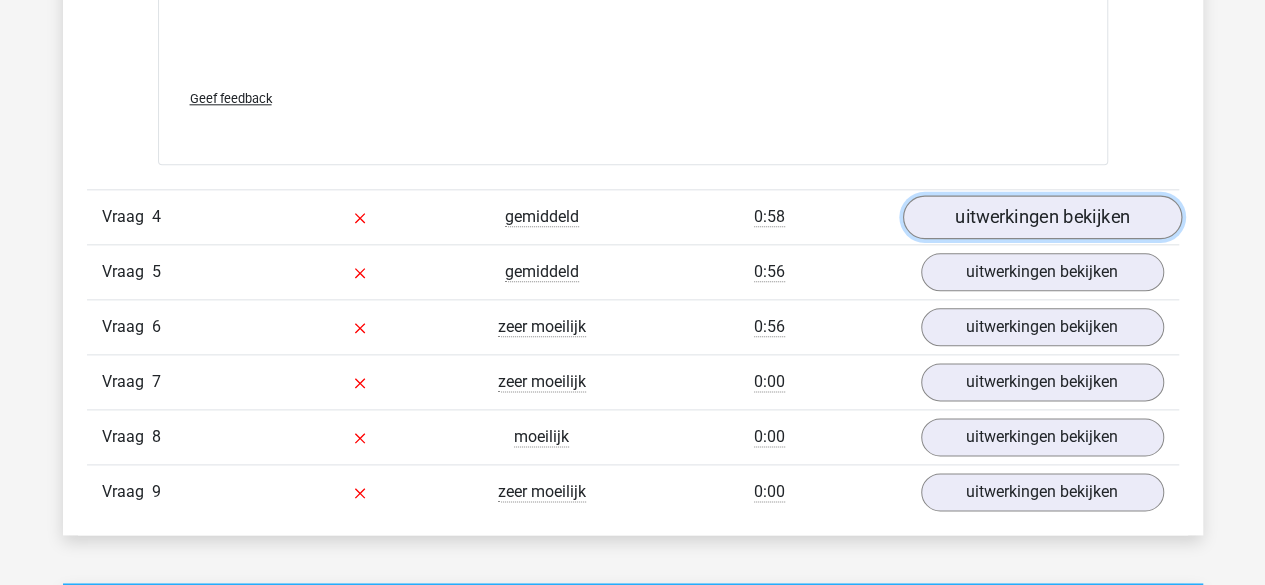 click on "uitwerkingen bekijken" at bounding box center (1041, 217) 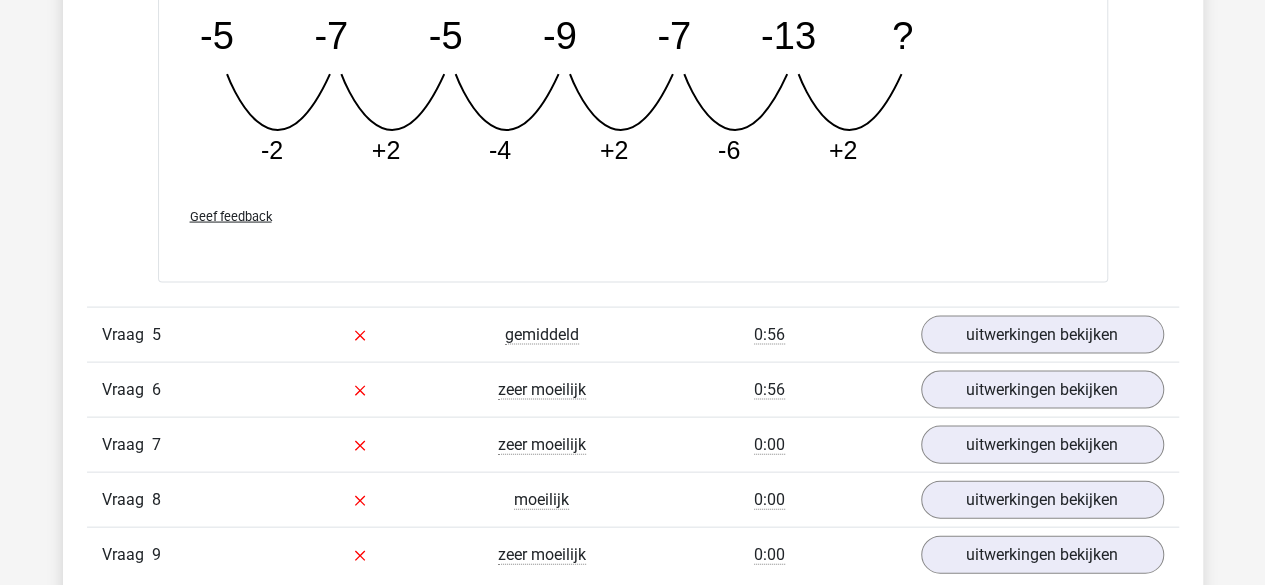 scroll, scrollTop: 5754, scrollLeft: 0, axis: vertical 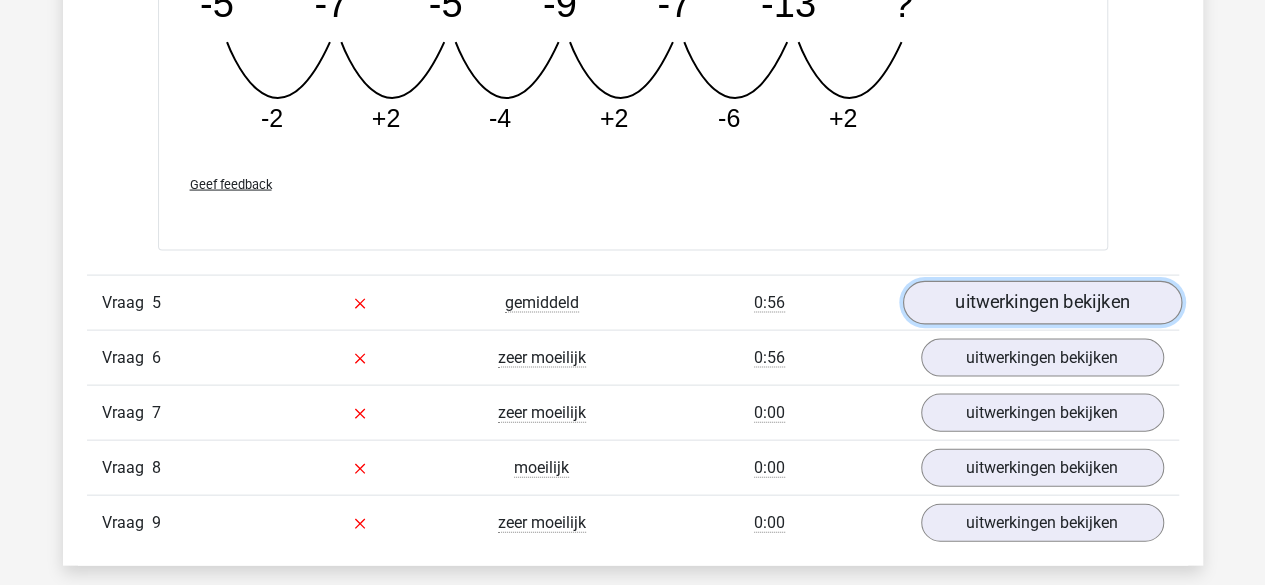 click on "uitwerkingen bekijken" at bounding box center (1041, 303) 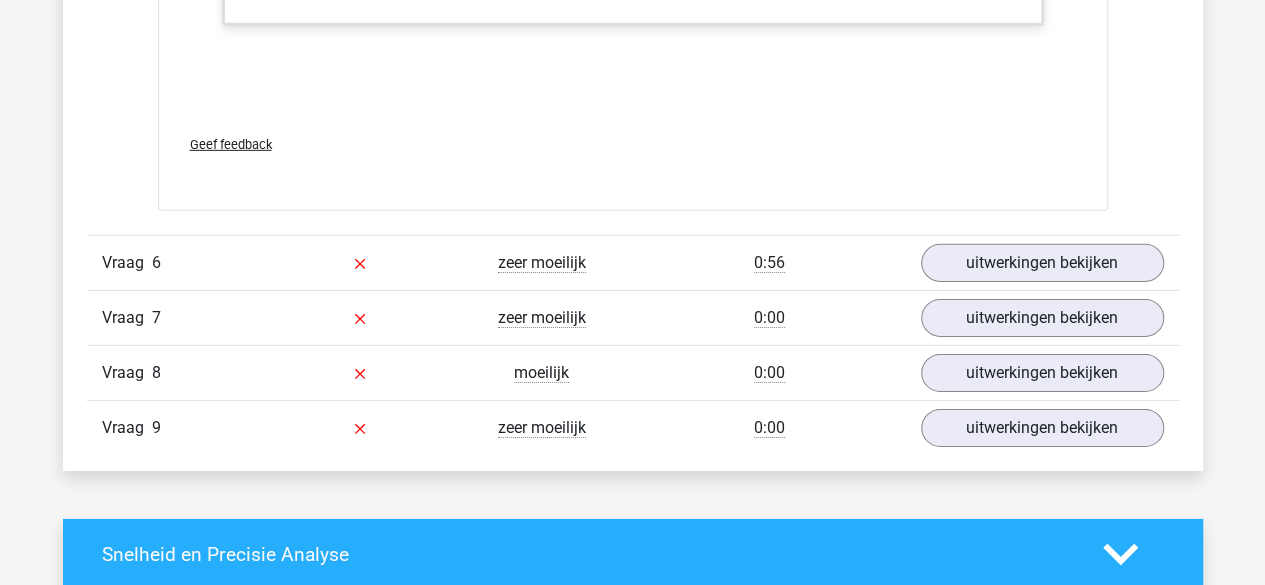 scroll, scrollTop: 6860, scrollLeft: 0, axis: vertical 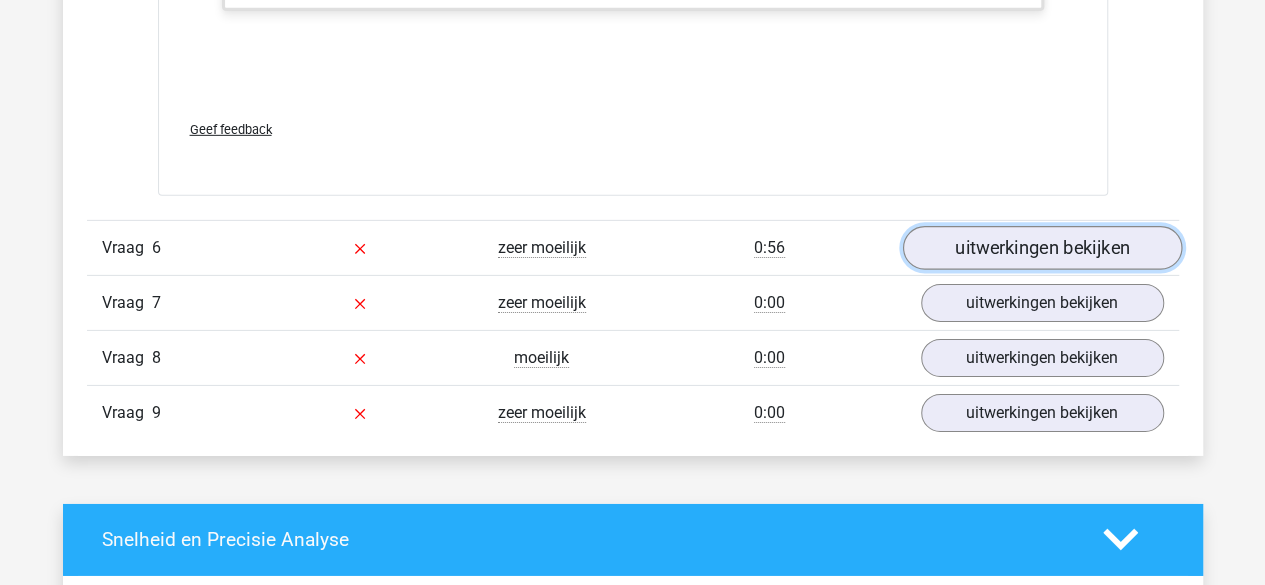 click on "uitwerkingen bekijken" at bounding box center [1041, 248] 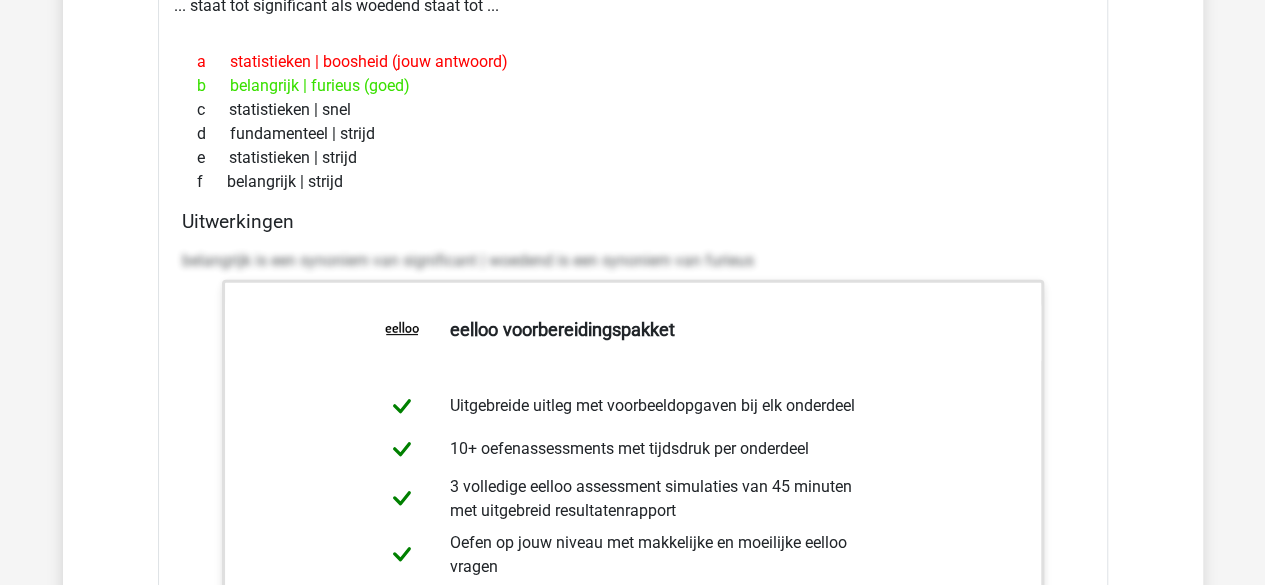 scroll, scrollTop: 6124, scrollLeft: 0, axis: vertical 